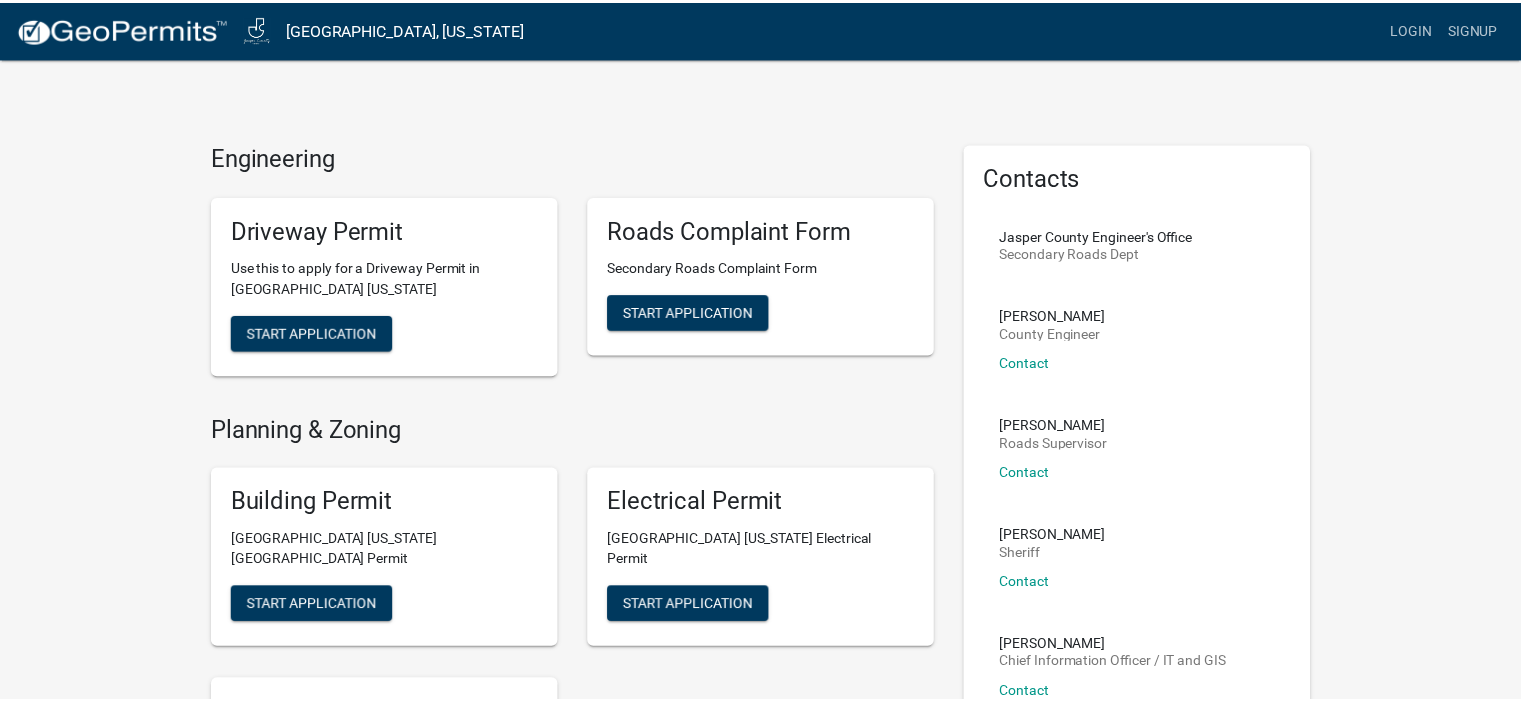 scroll, scrollTop: 0, scrollLeft: 0, axis: both 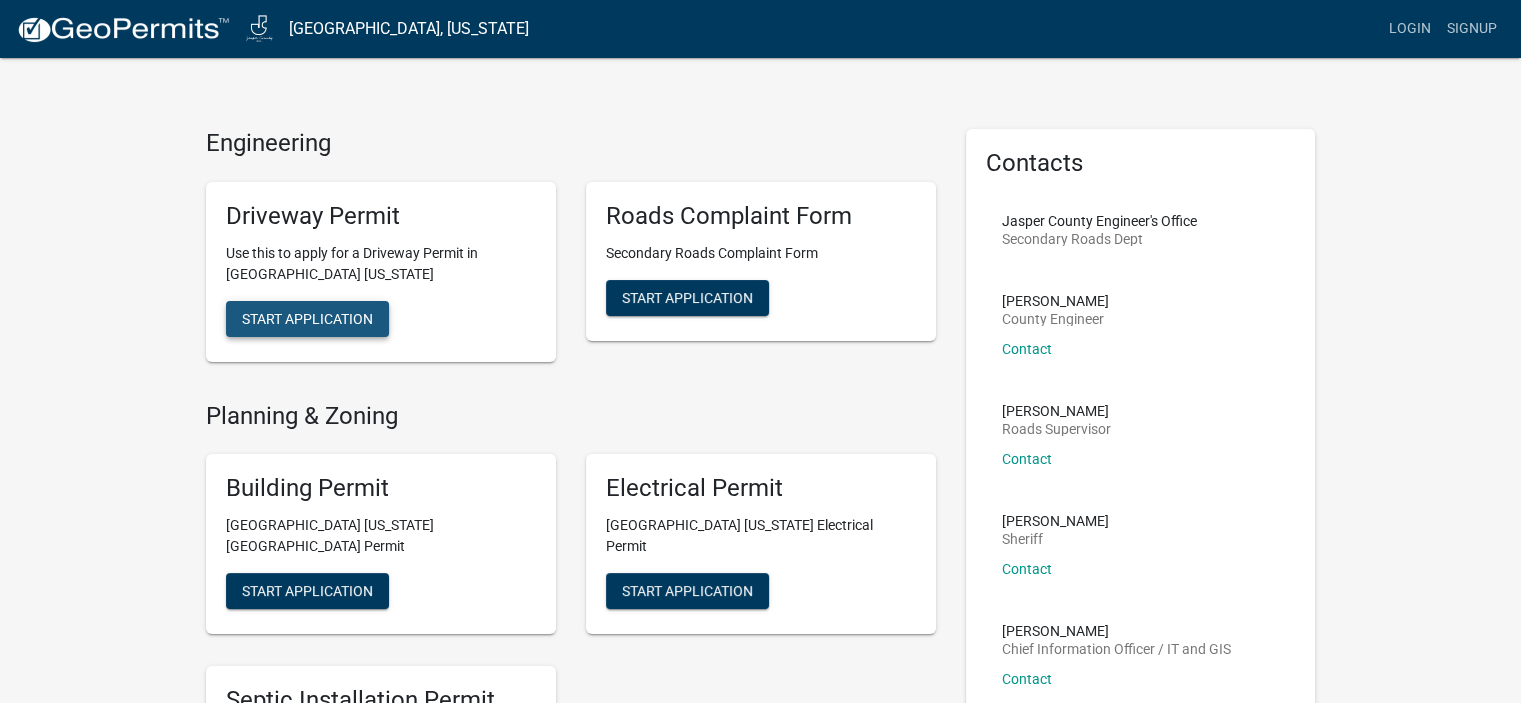 click on "Start Application" at bounding box center (307, 318) 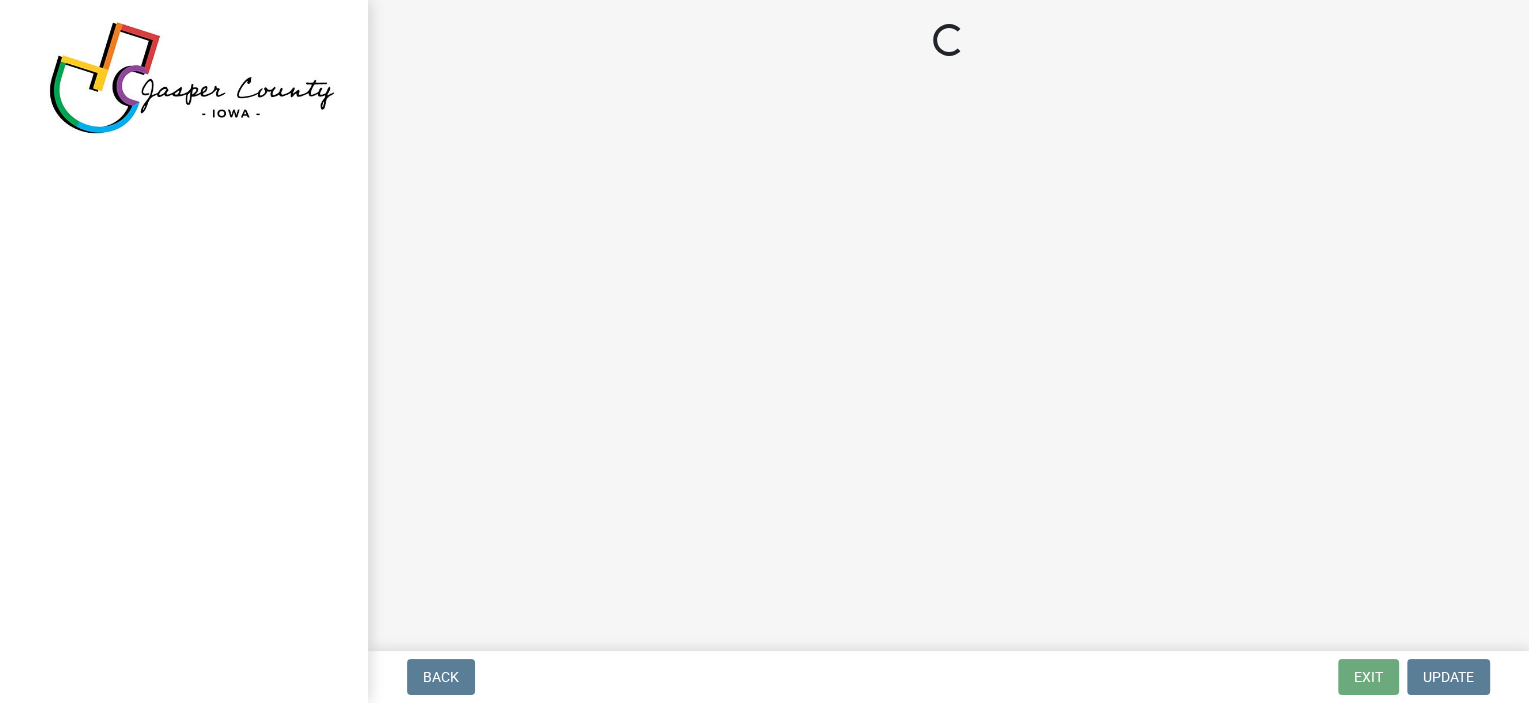 scroll, scrollTop: 0, scrollLeft: 0, axis: both 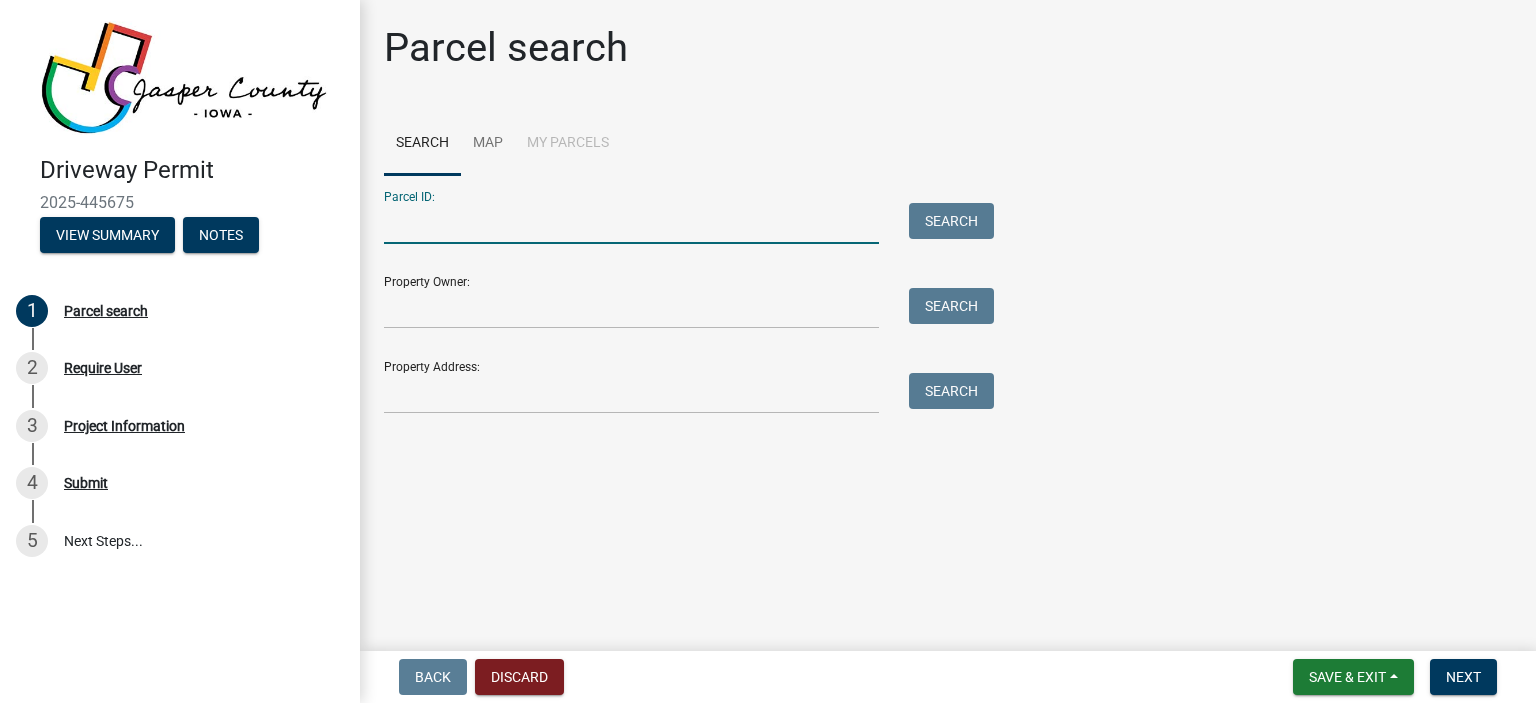 click on "Parcel ID:" at bounding box center [631, 223] 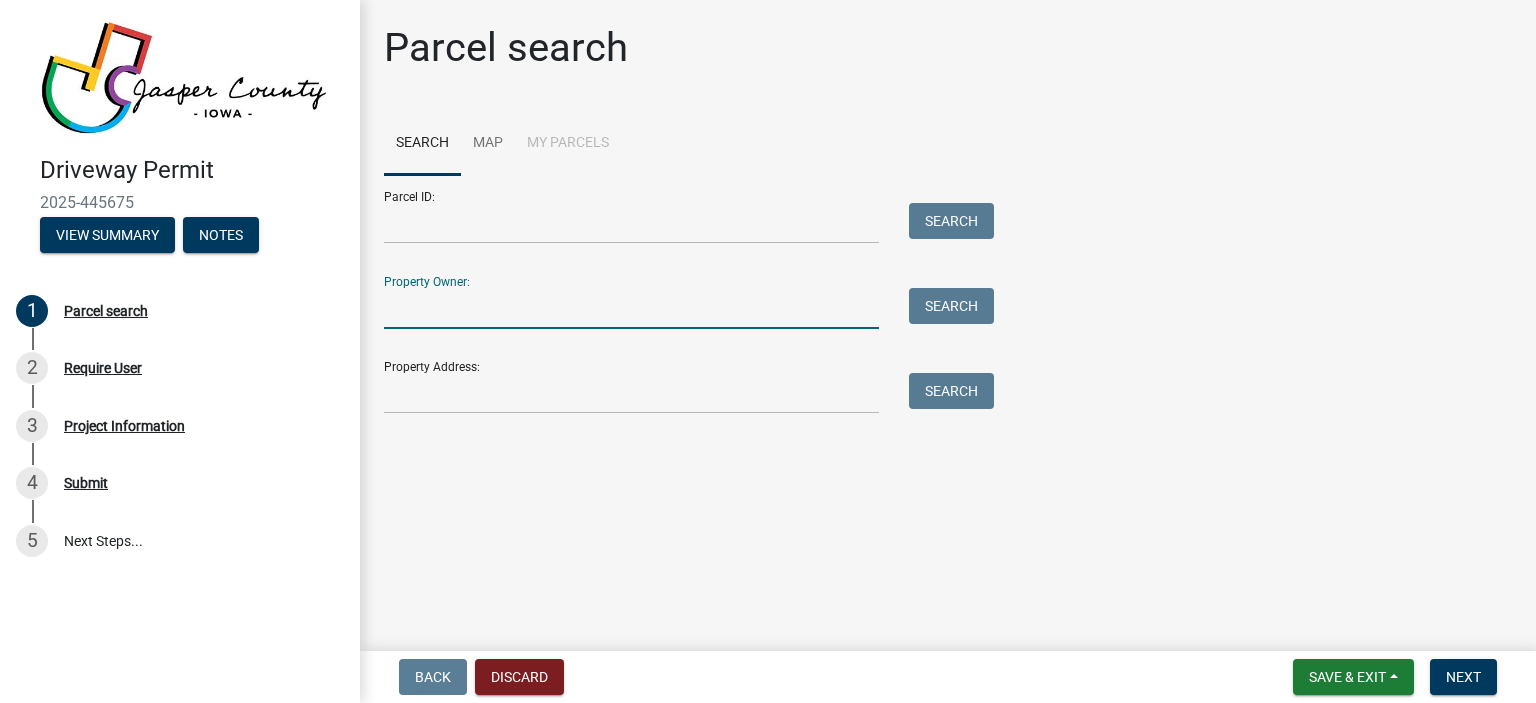 click on "Property Owner:" at bounding box center (631, 308) 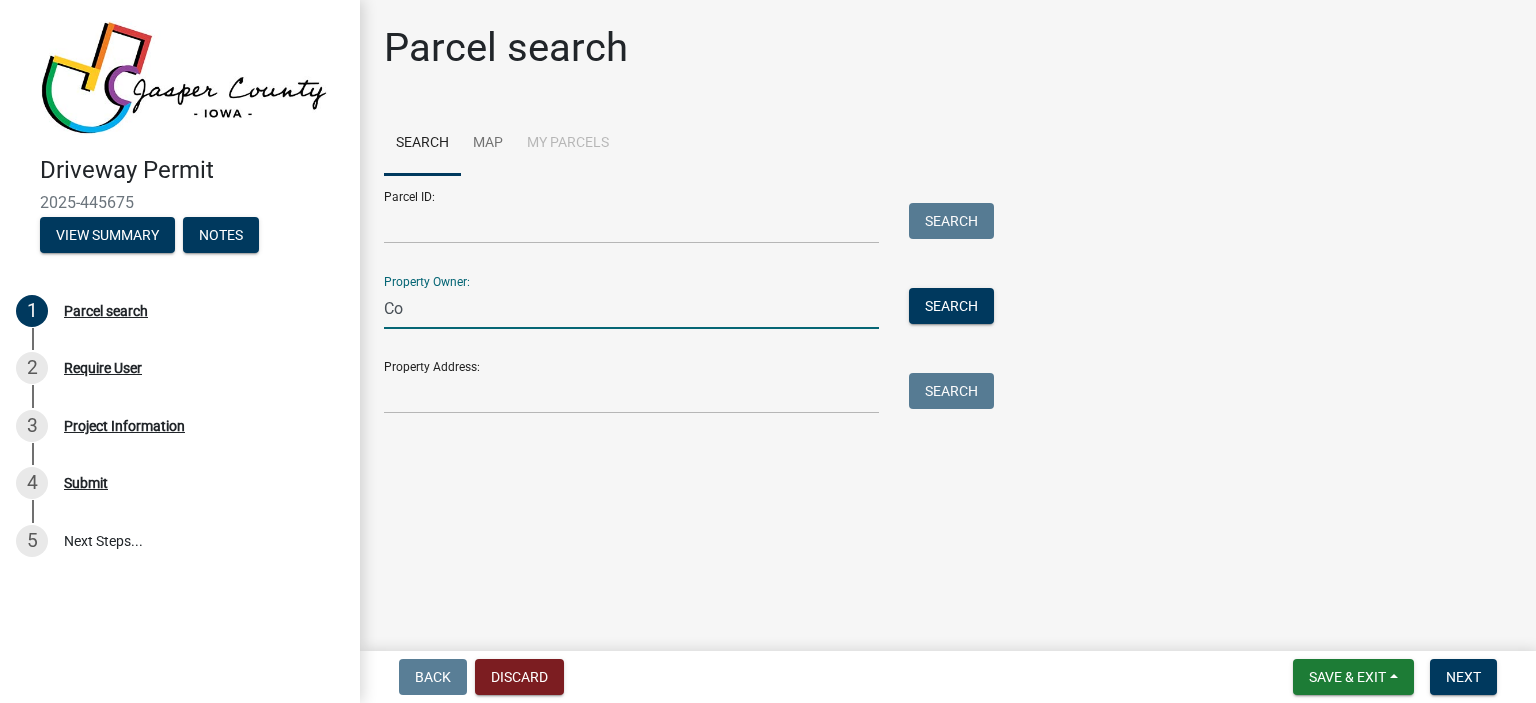 type on "C" 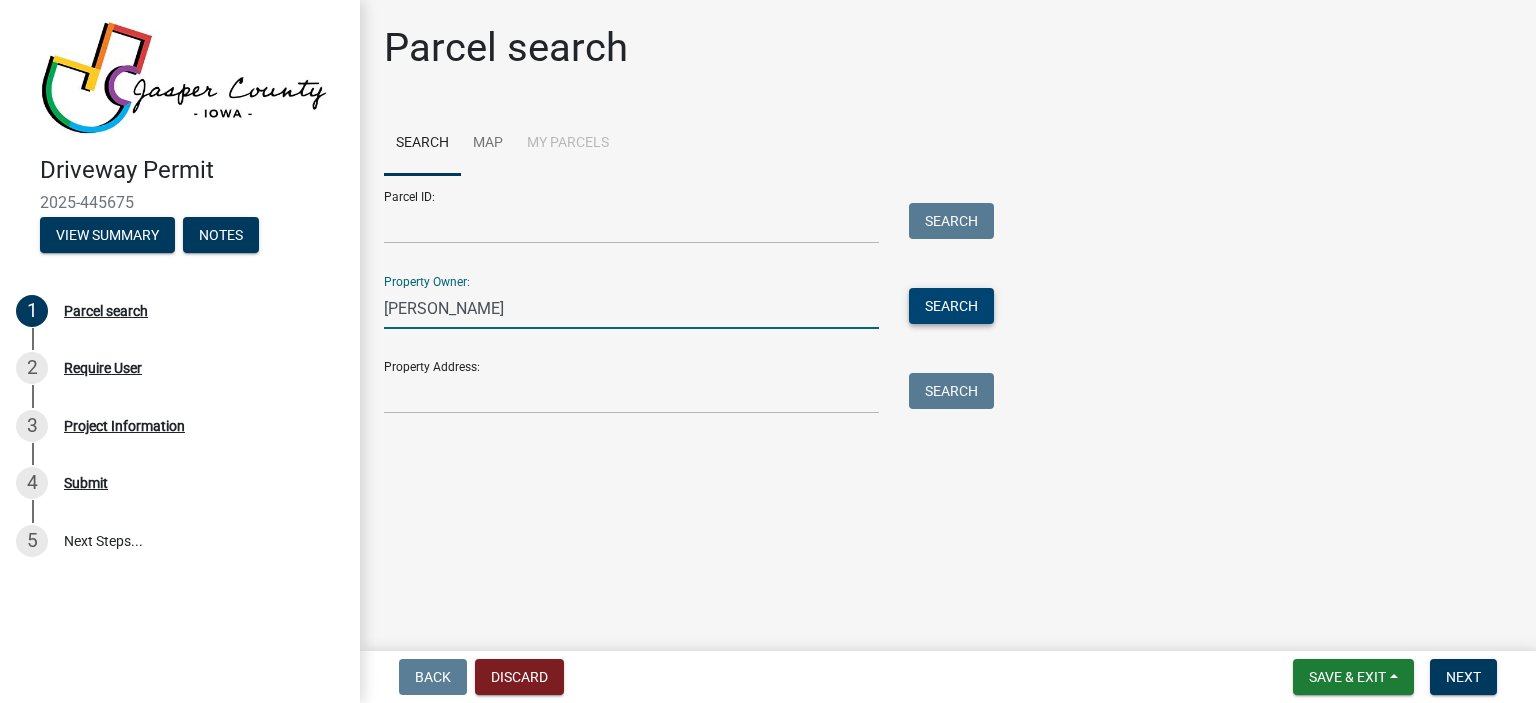 type on "[PERSON_NAME]" 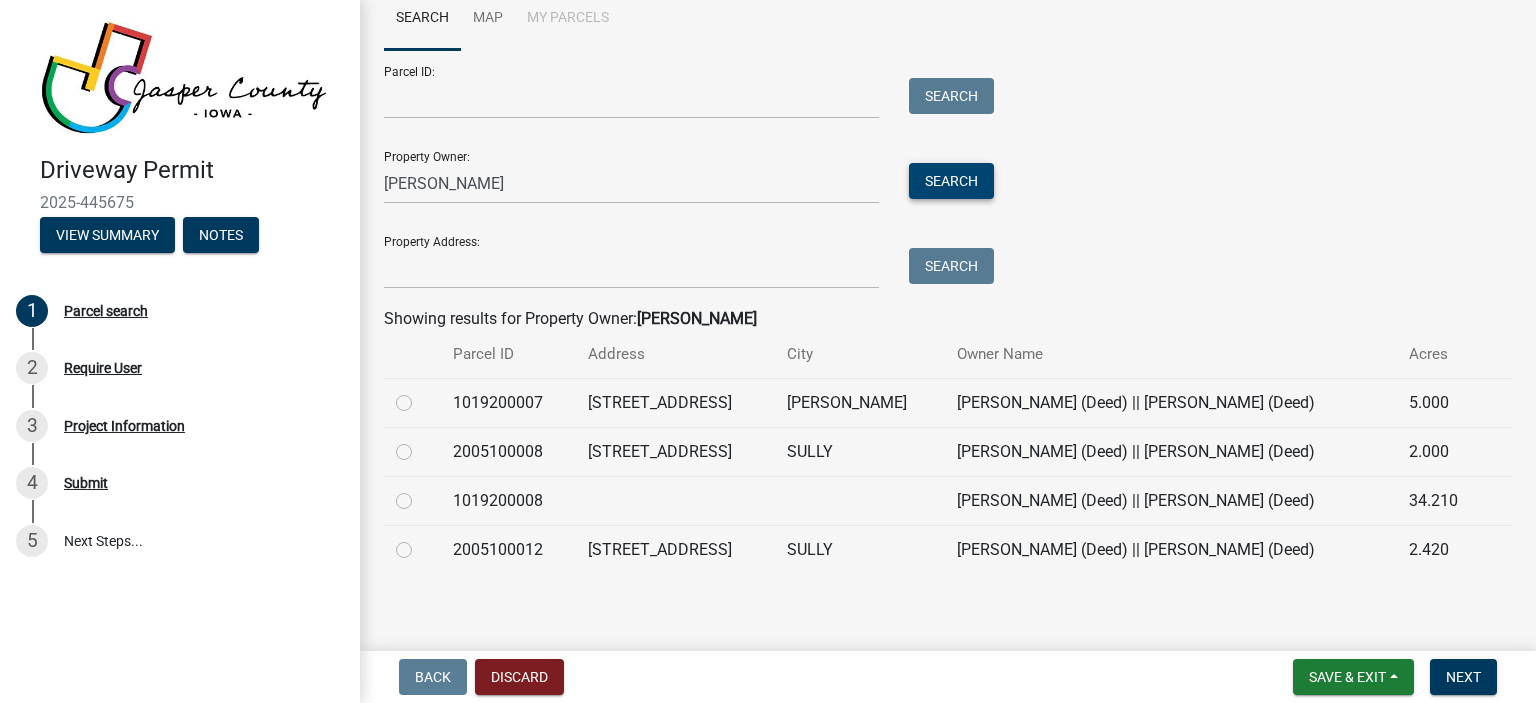 scroll, scrollTop: 132, scrollLeft: 0, axis: vertical 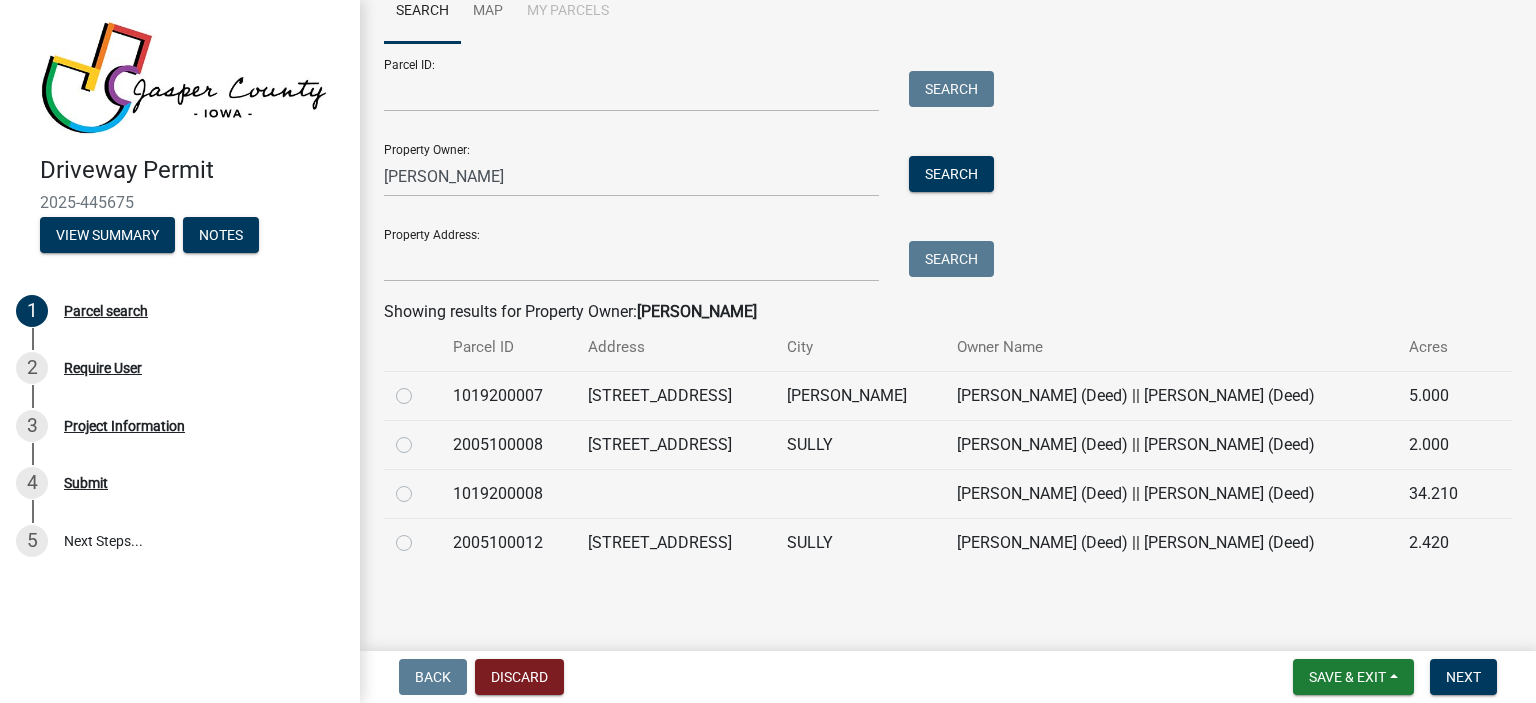 click 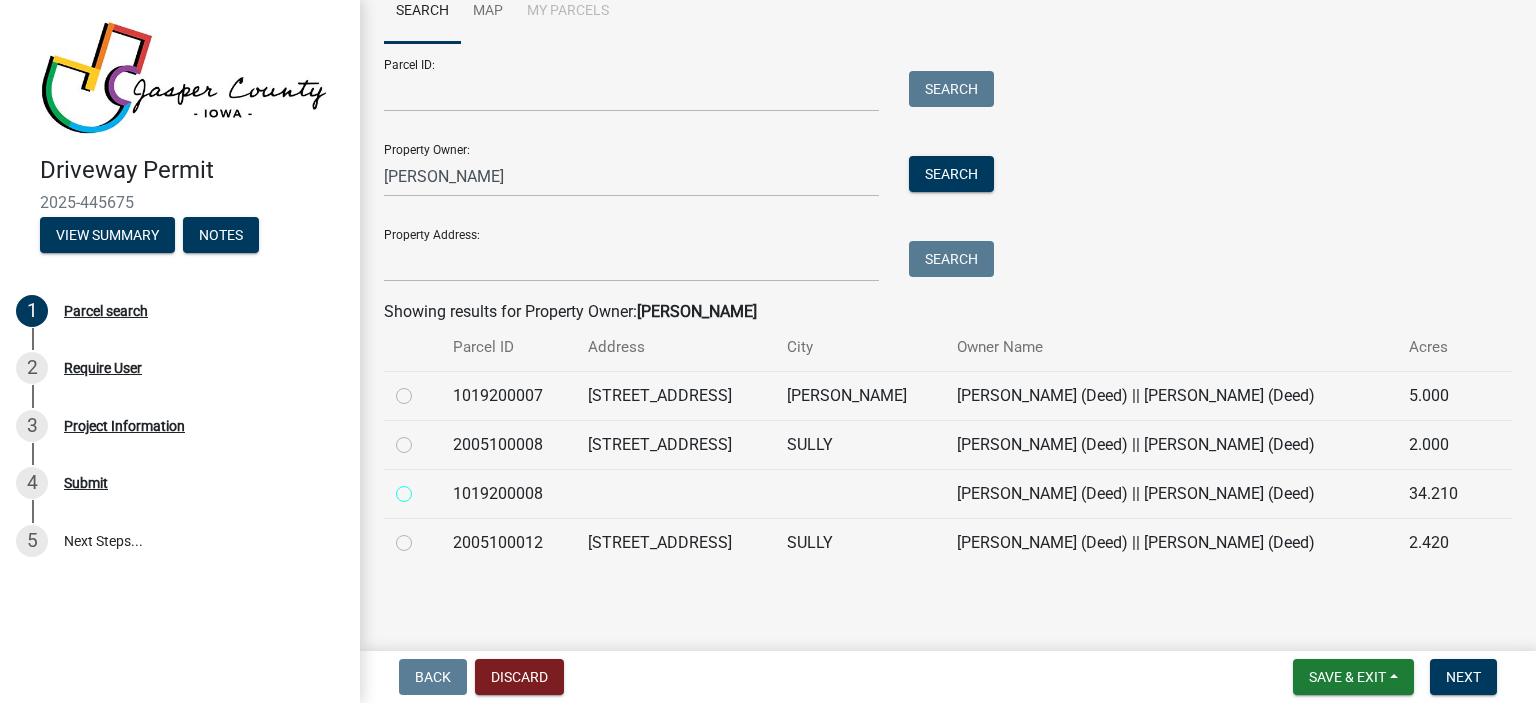 click at bounding box center (426, 488) 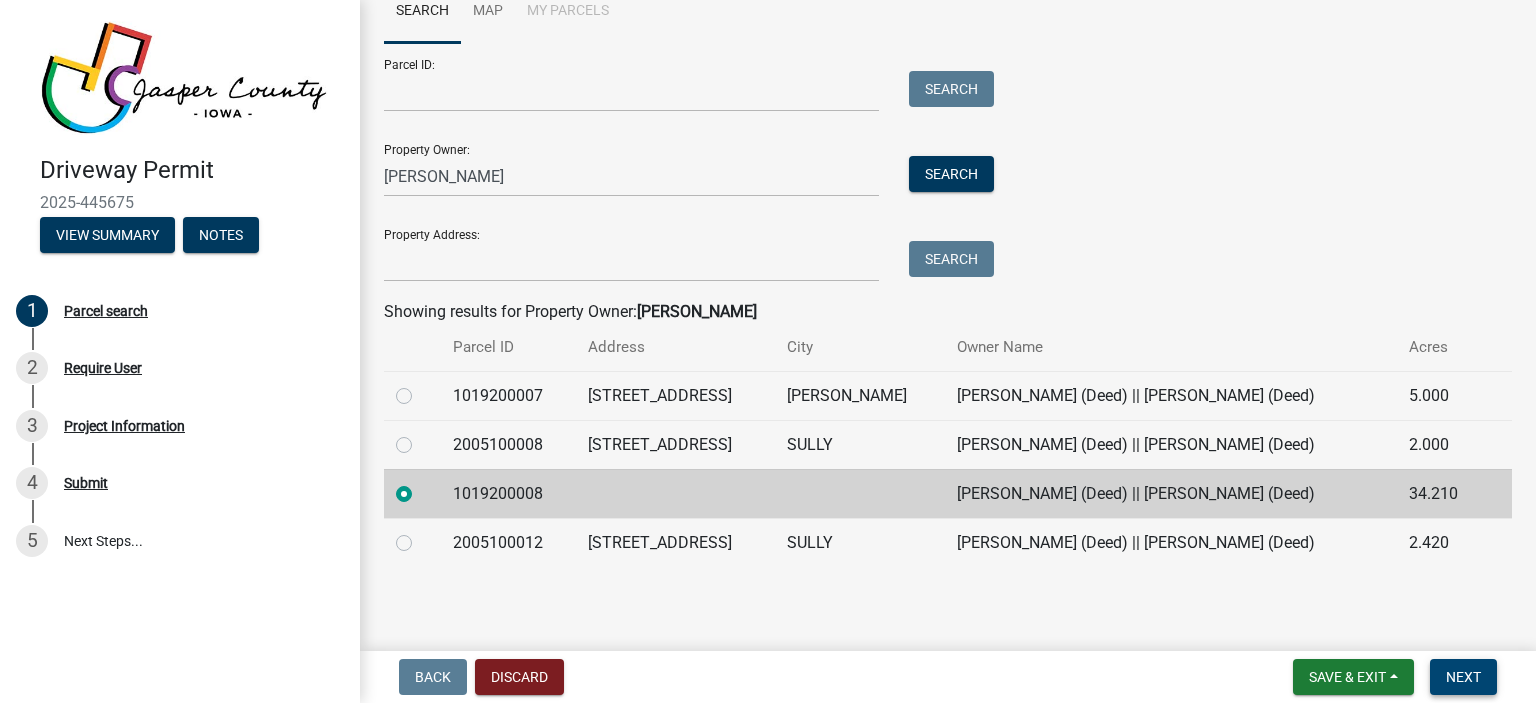 click on "Next" at bounding box center (1463, 677) 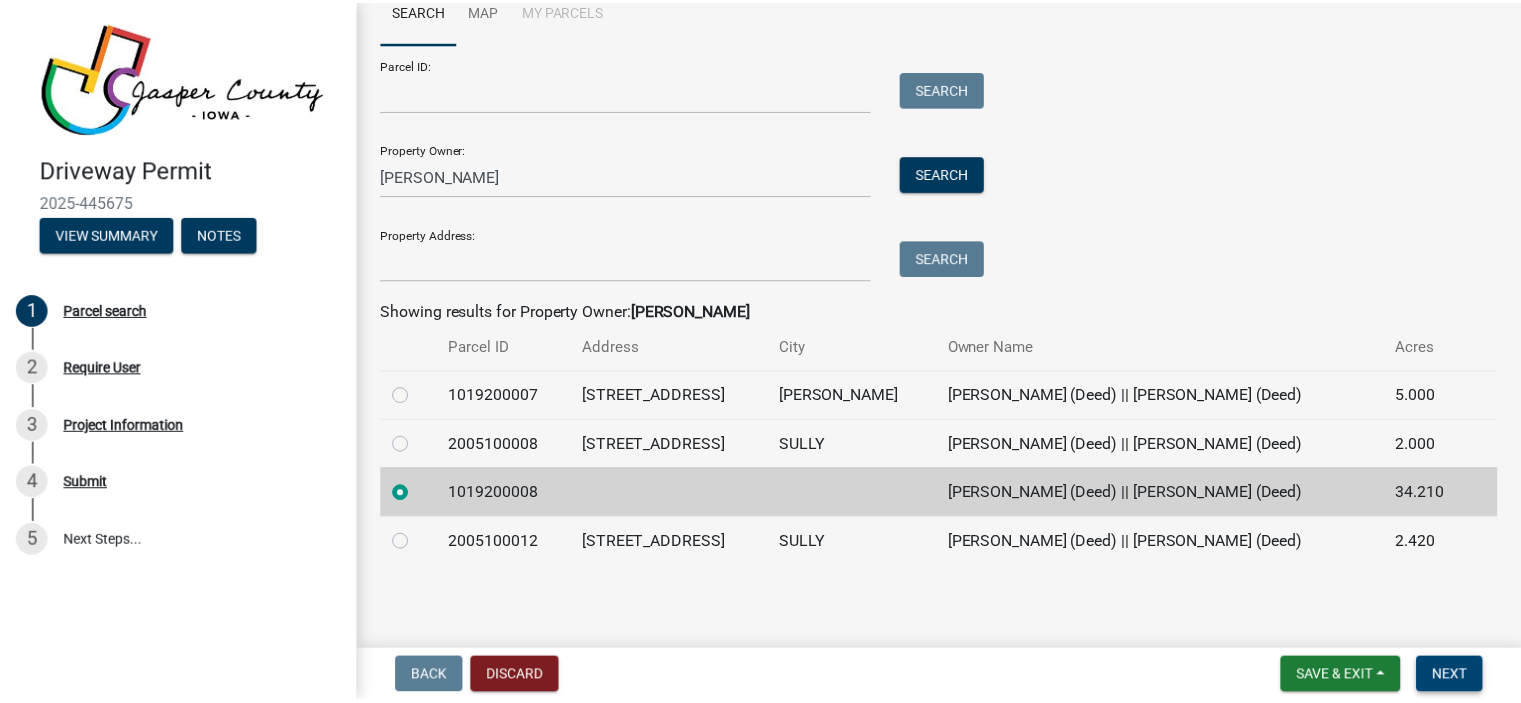 scroll, scrollTop: 0, scrollLeft: 0, axis: both 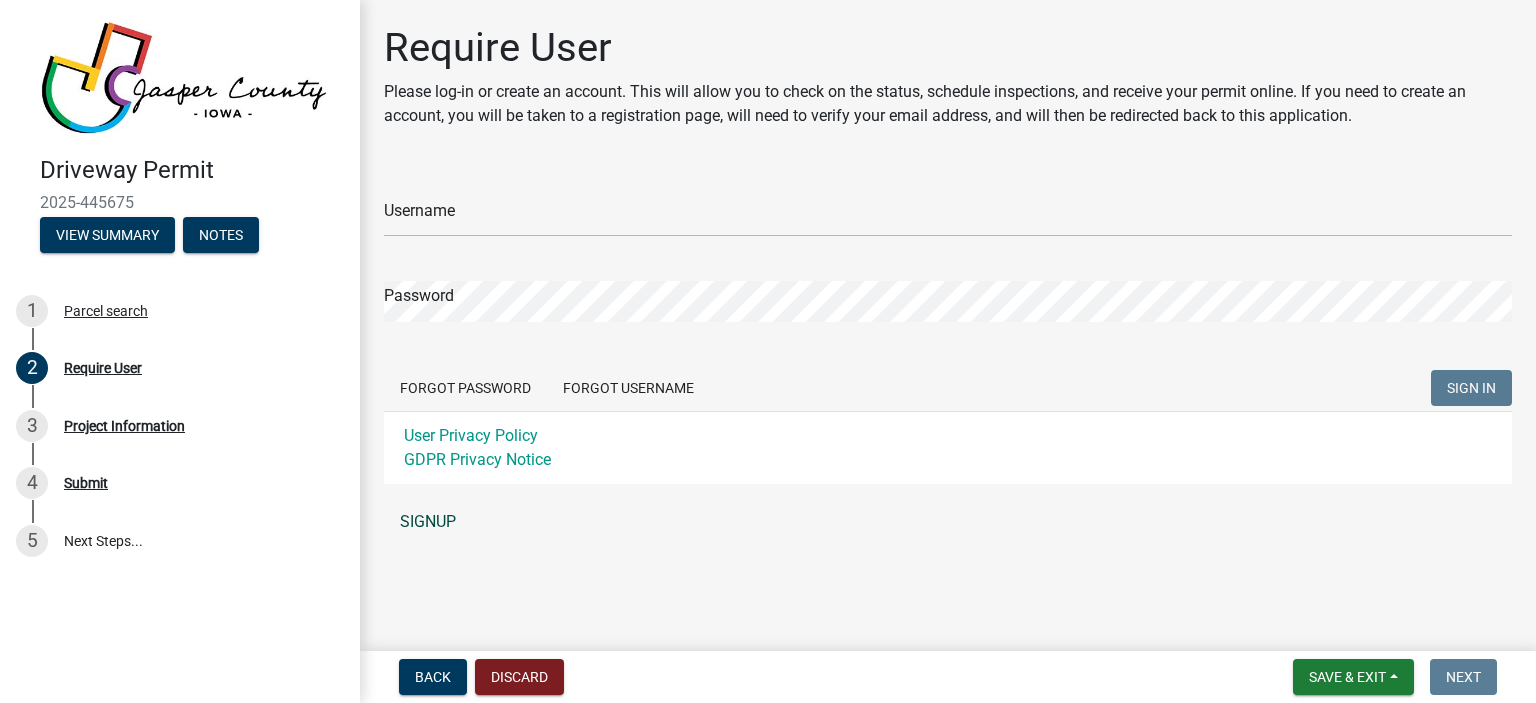 click on "SIGNUP" 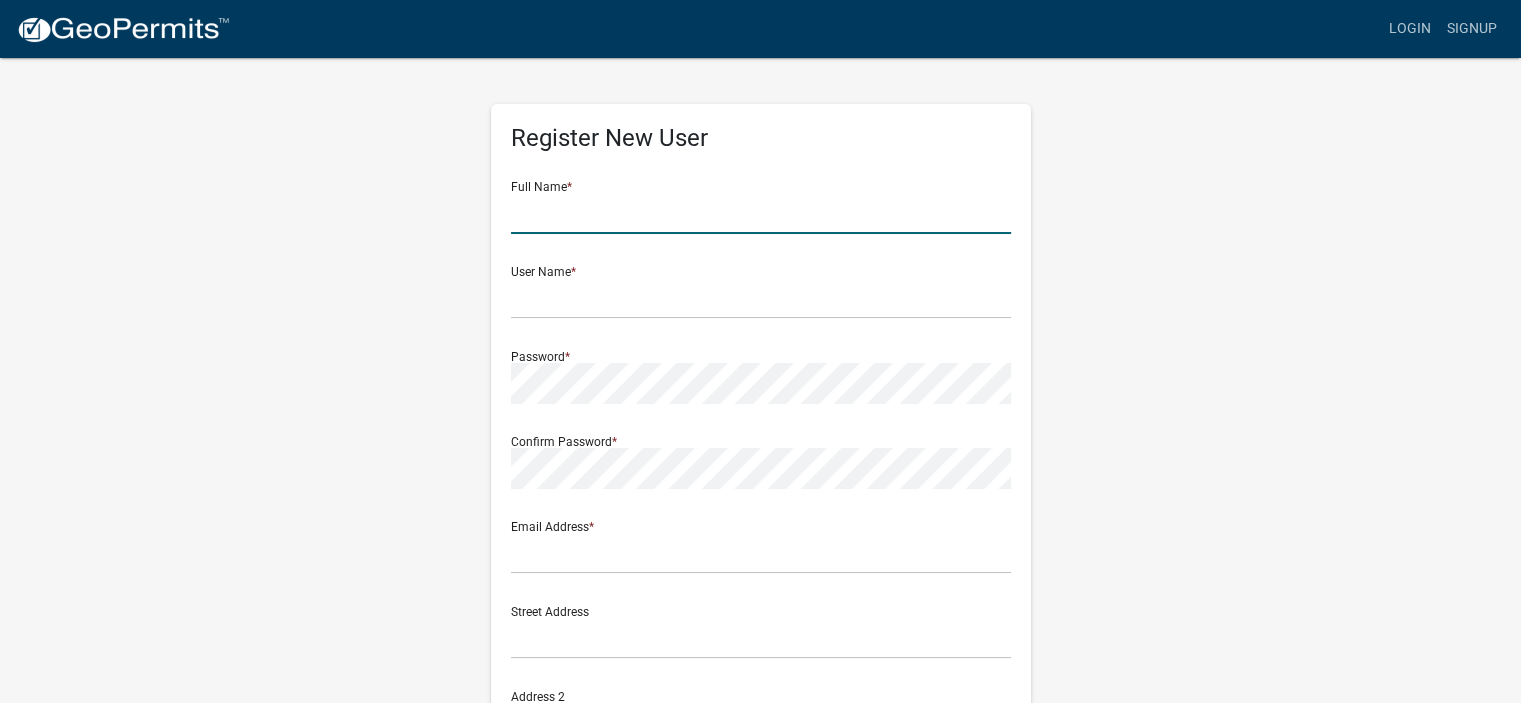 click 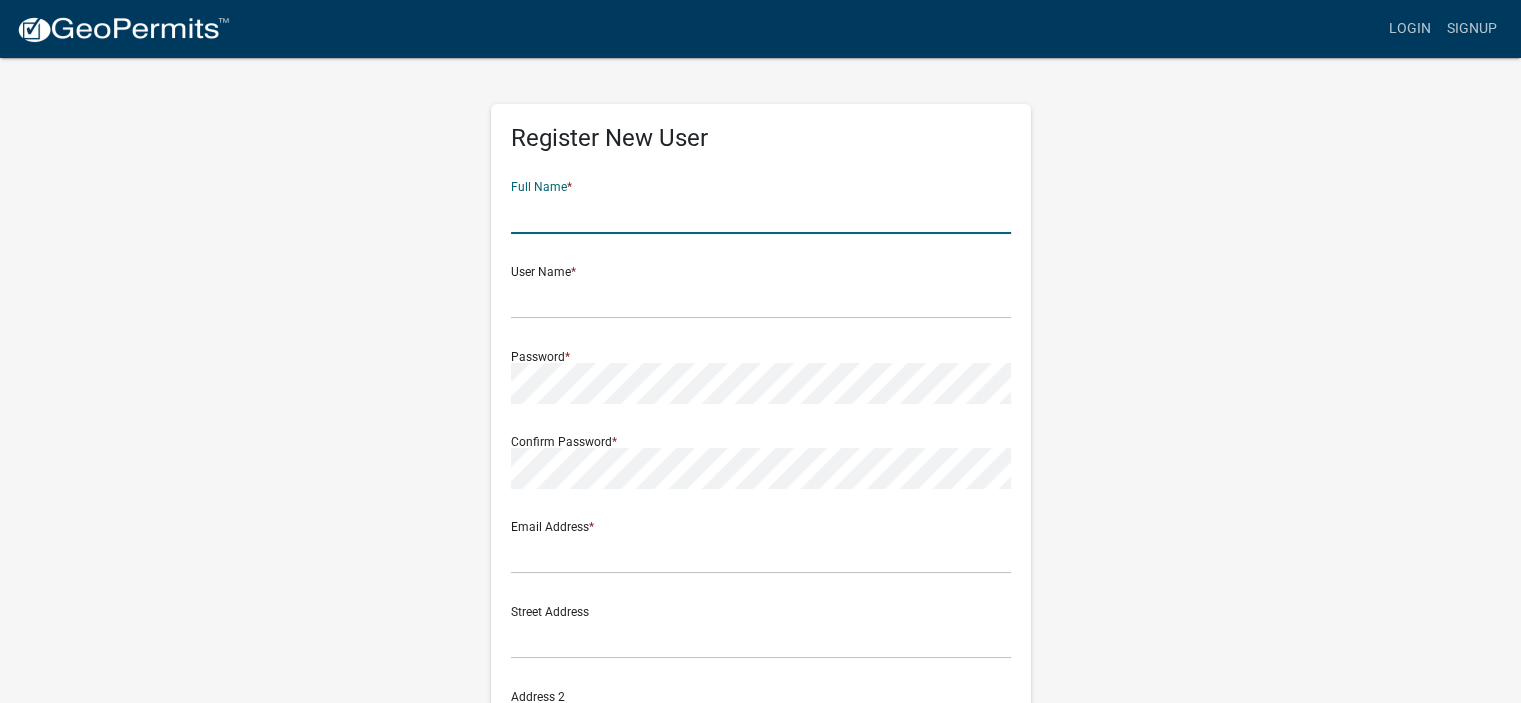 type on "Chad Conover" 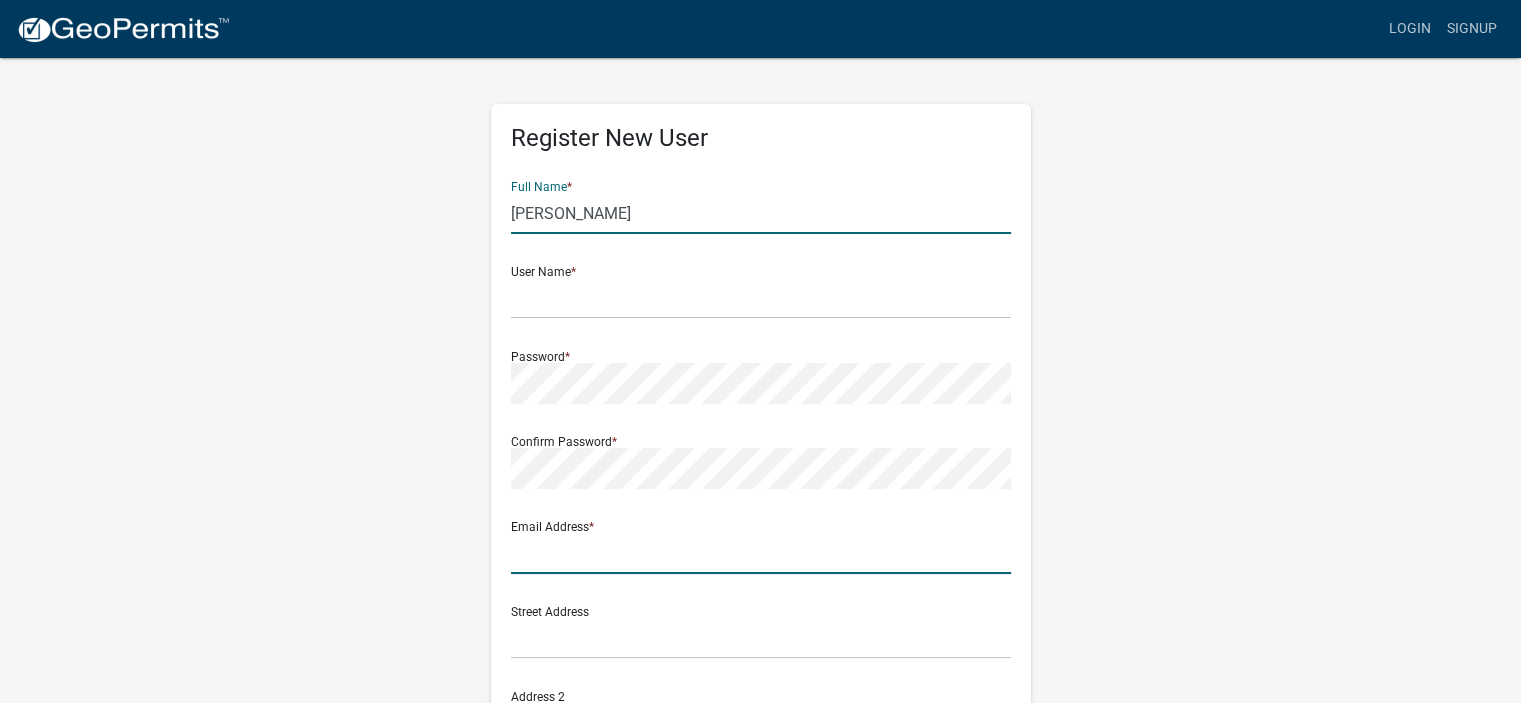 type on "cconover42@gmail.com" 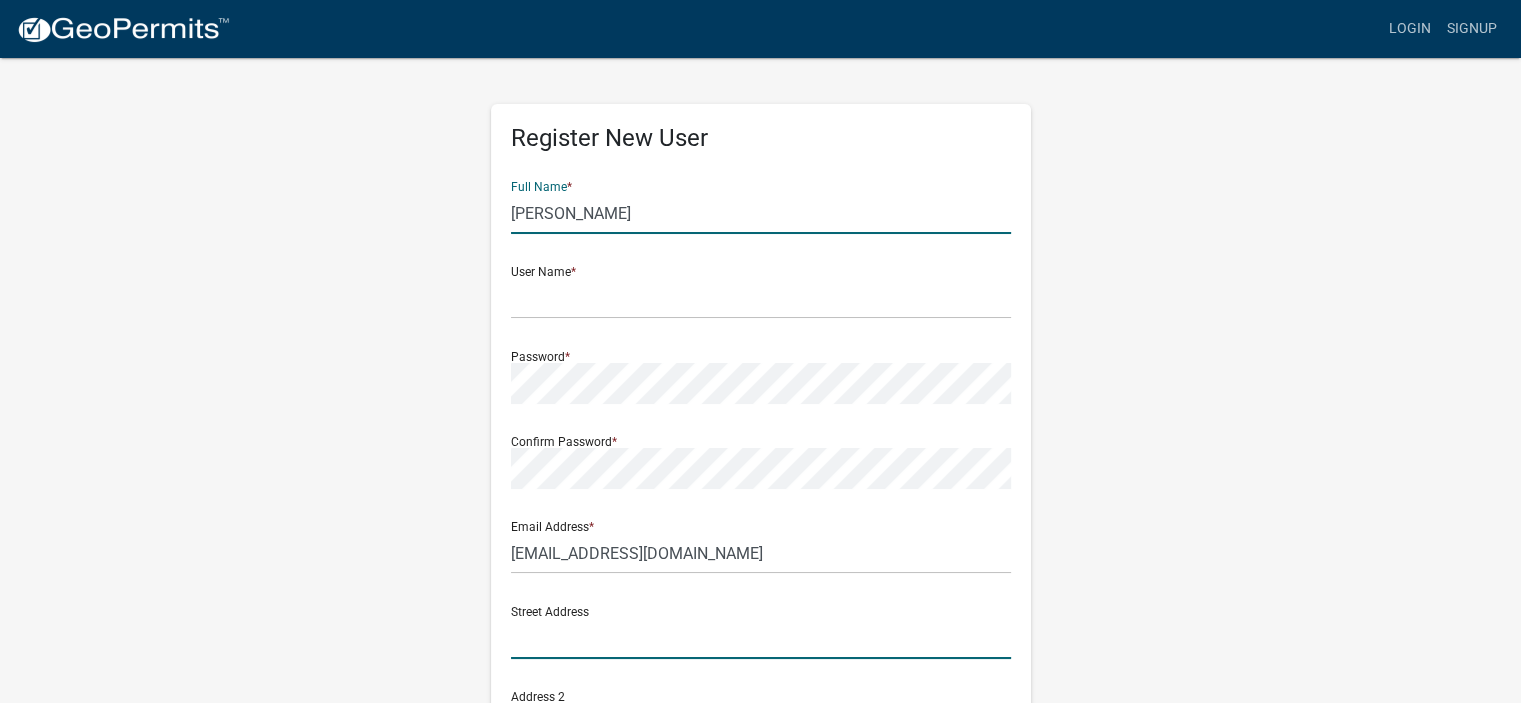 type on "12143 S 80TH AVE E" 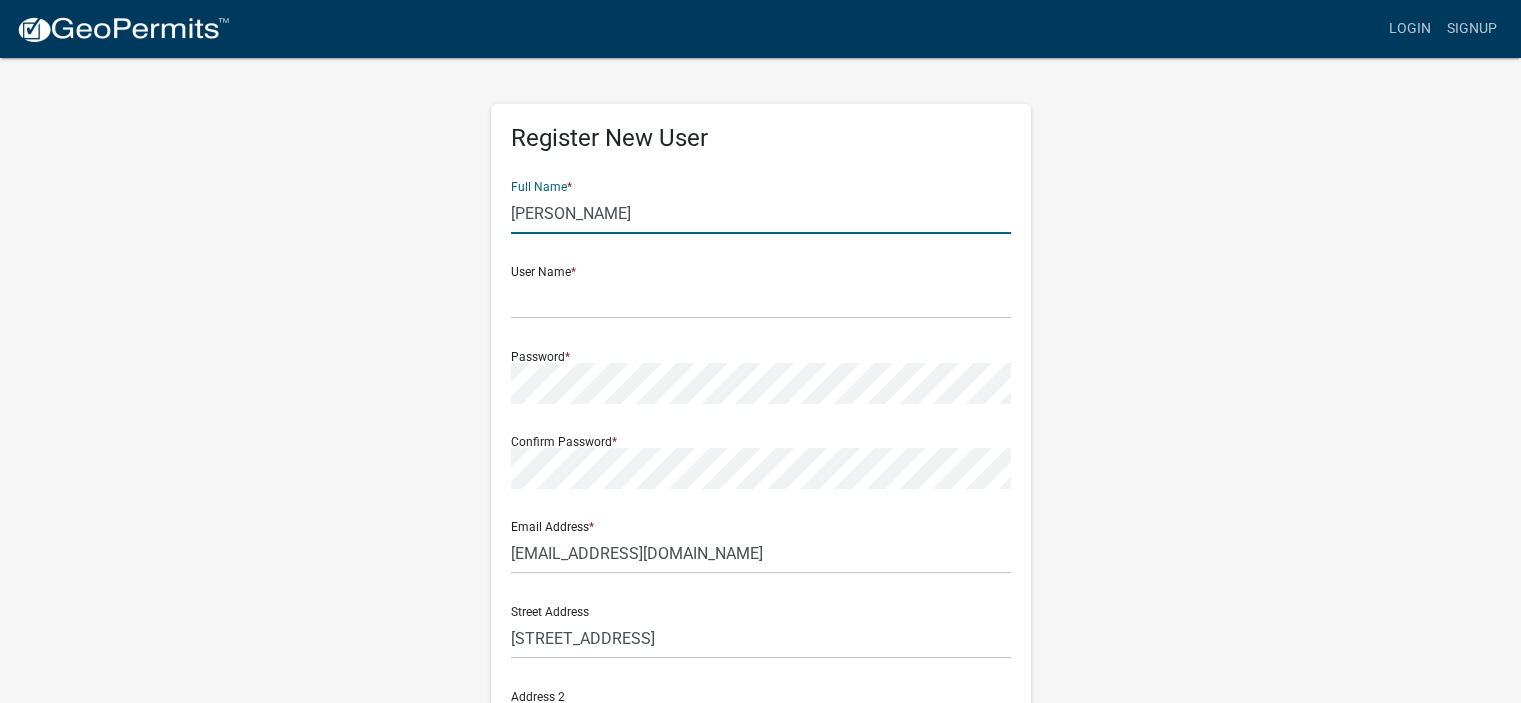 type on "Sully" 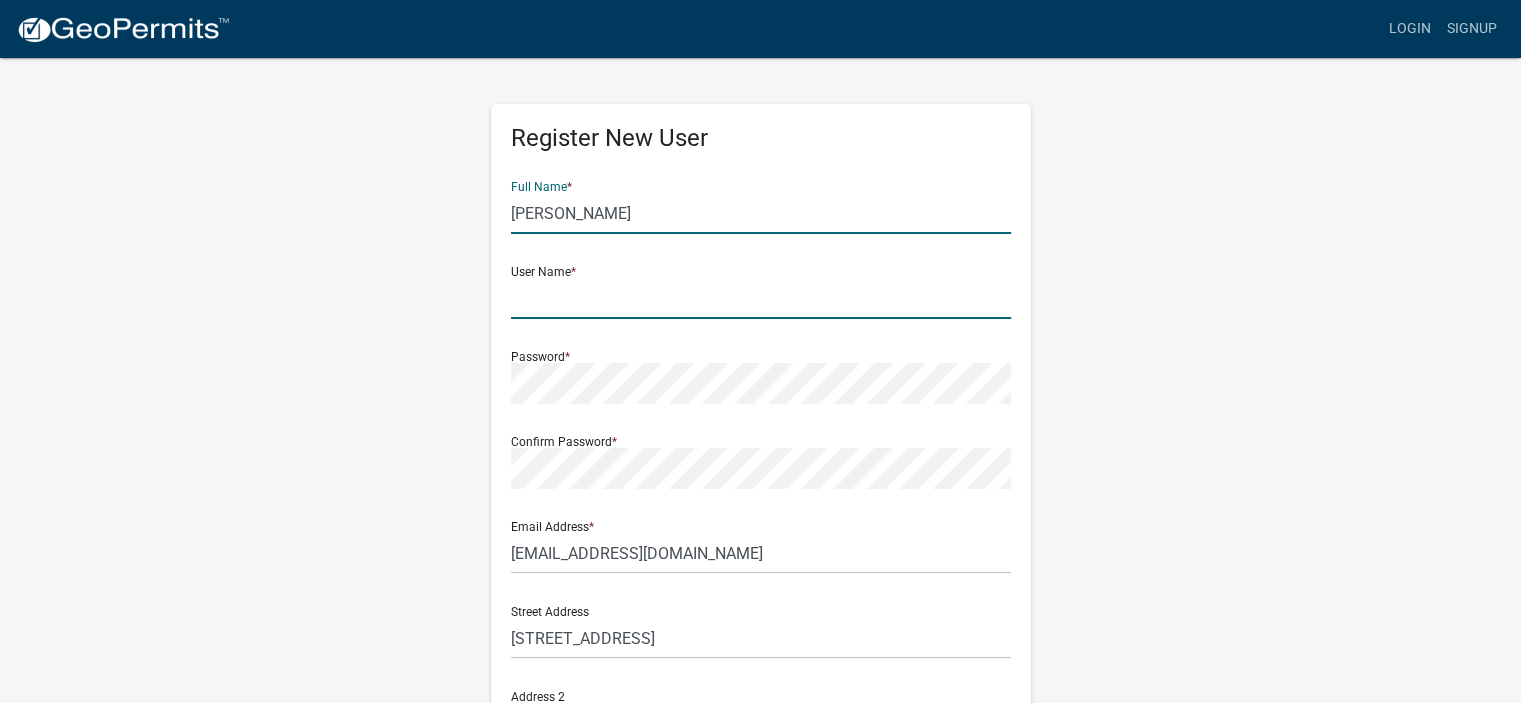 click 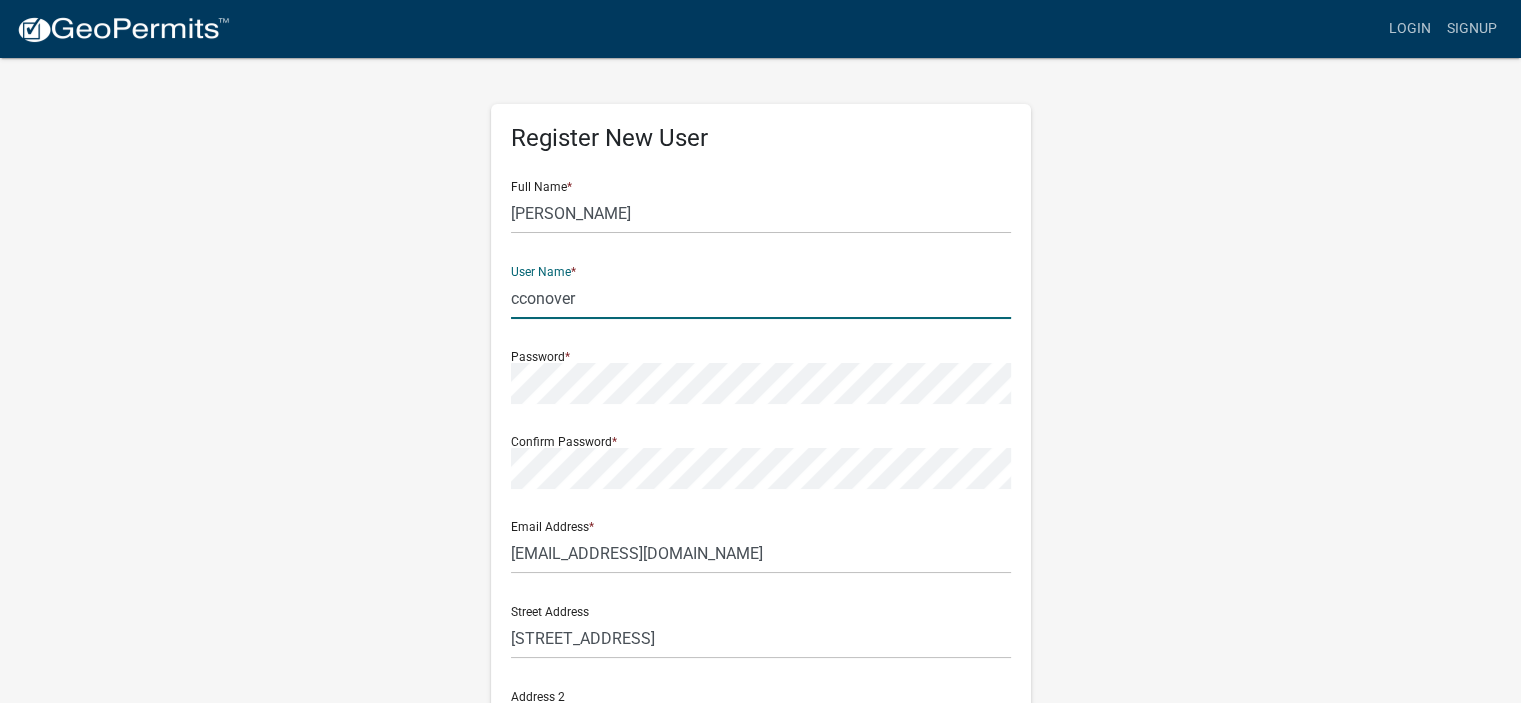 type on "cconover" 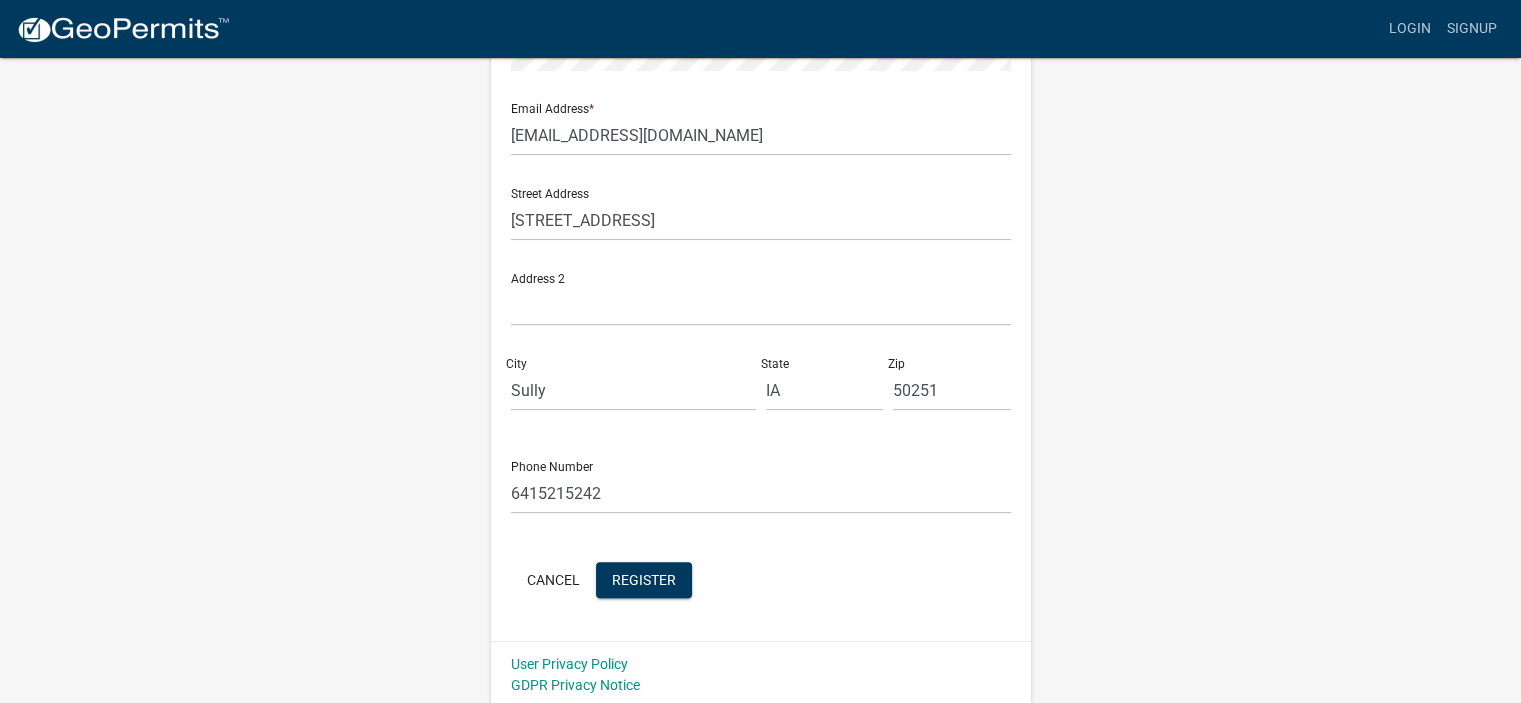 scroll, scrollTop: 422, scrollLeft: 0, axis: vertical 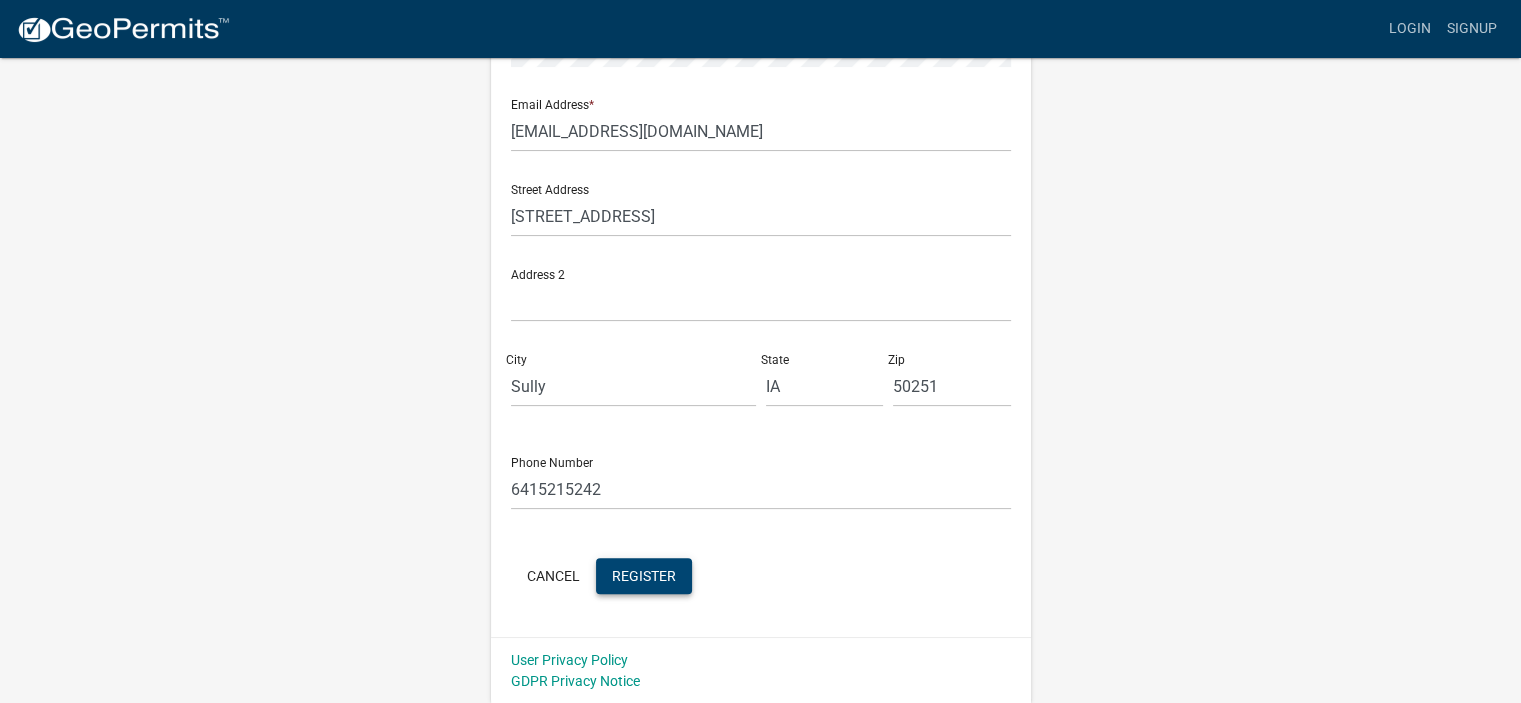 click on "Register" 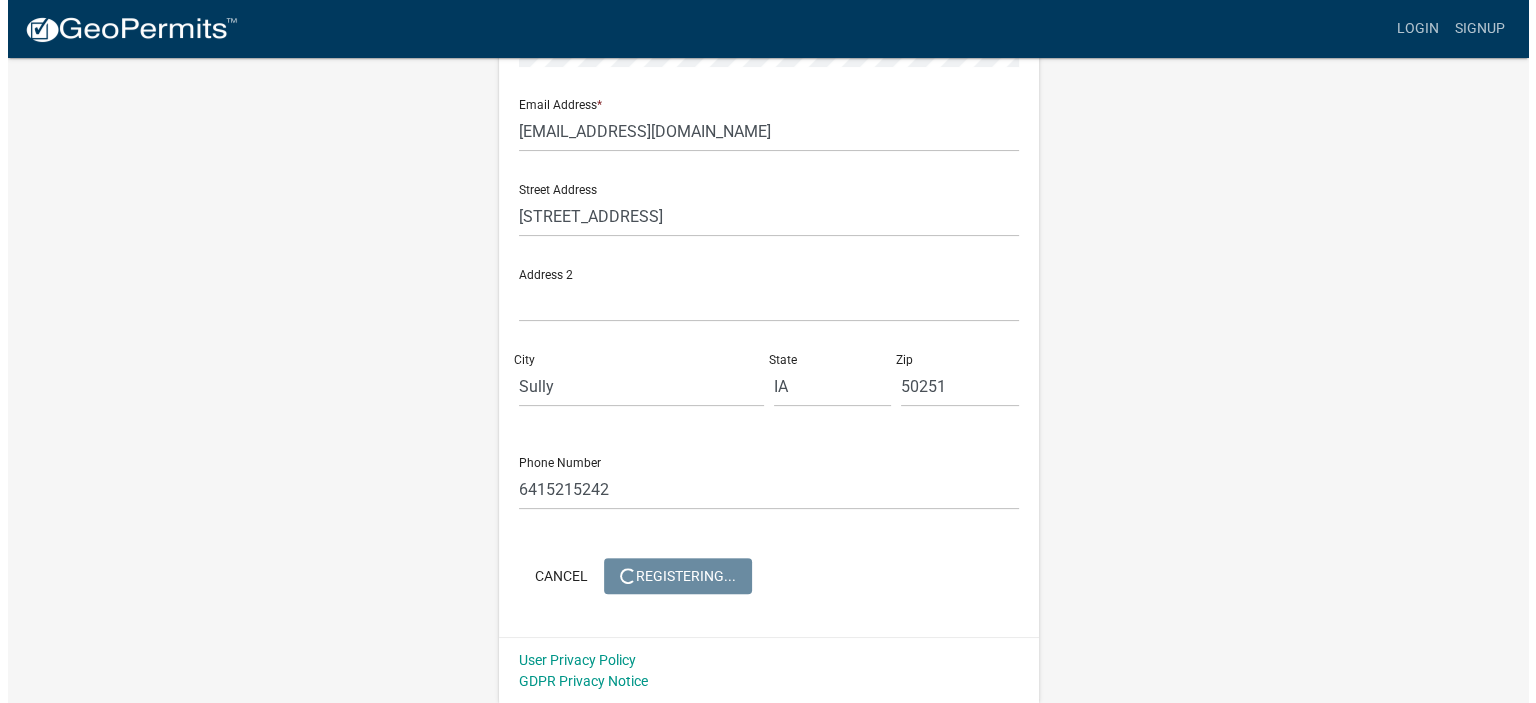 scroll, scrollTop: 0, scrollLeft: 0, axis: both 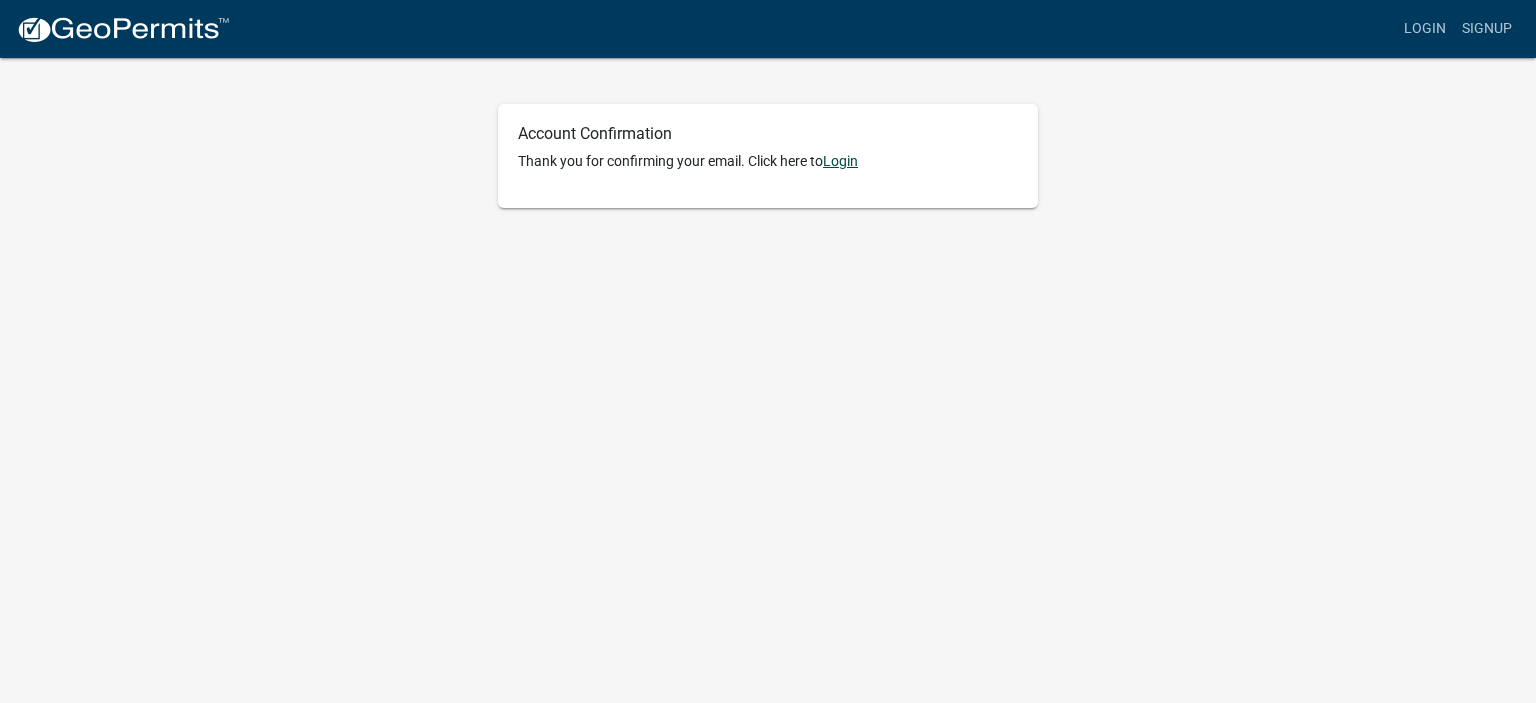 click on "Login" 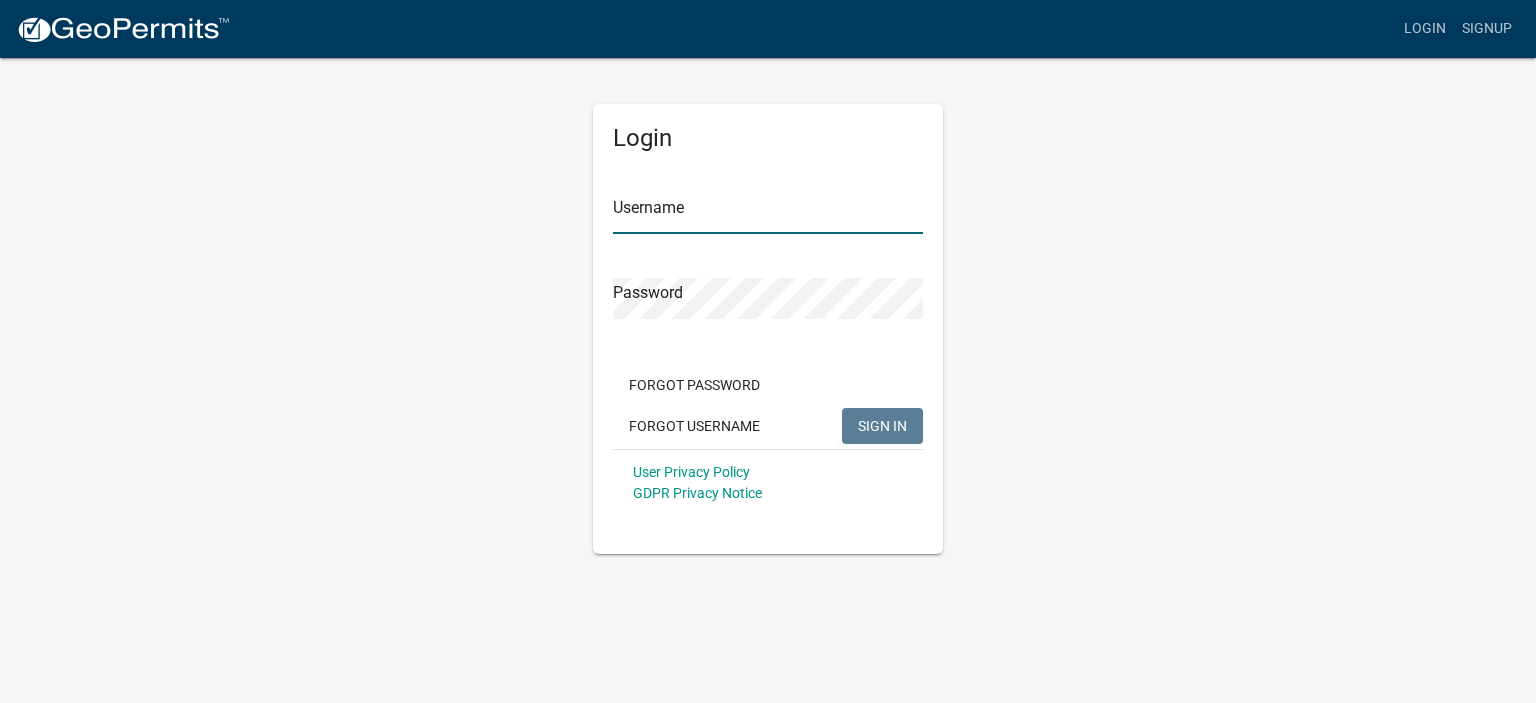 type on "cconover" 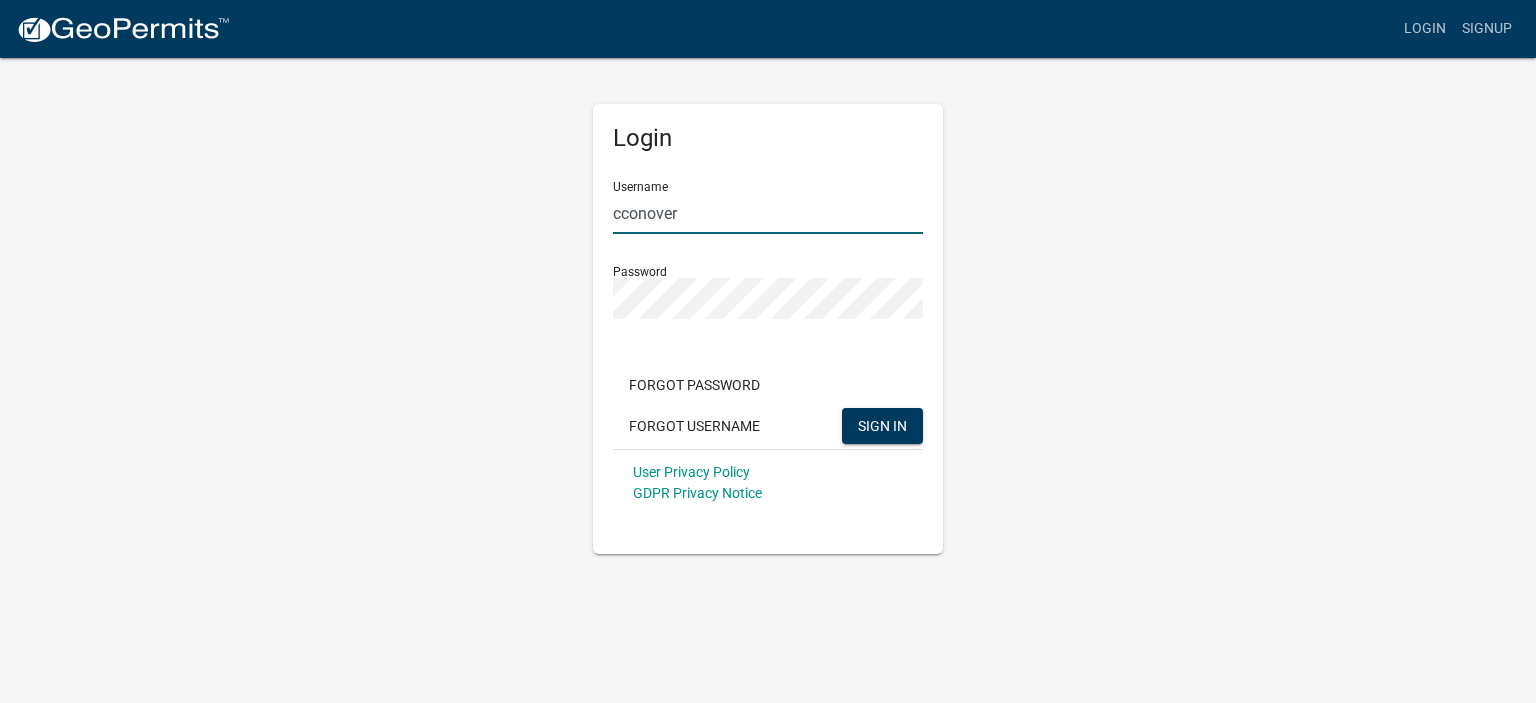 click on "cconover" at bounding box center (768, 213) 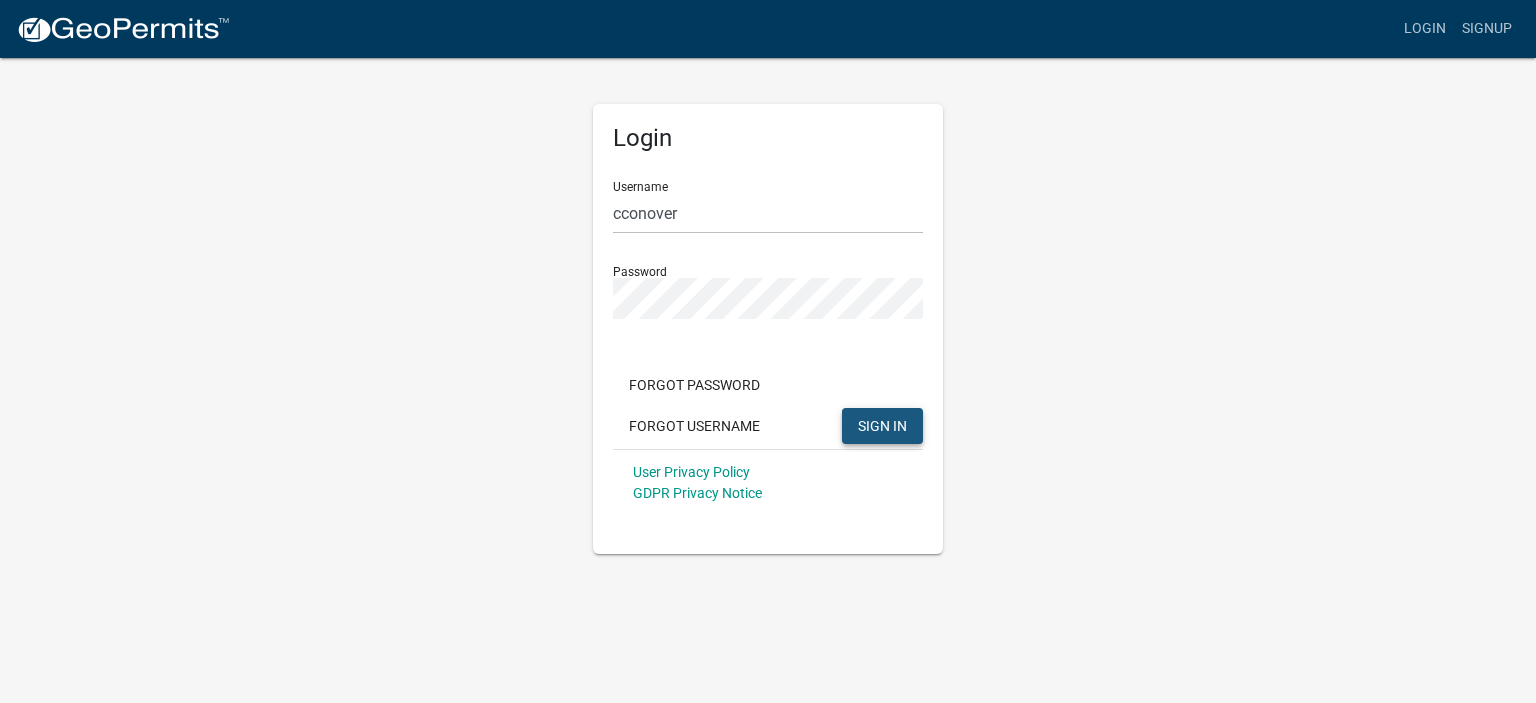 click on "SIGN IN" 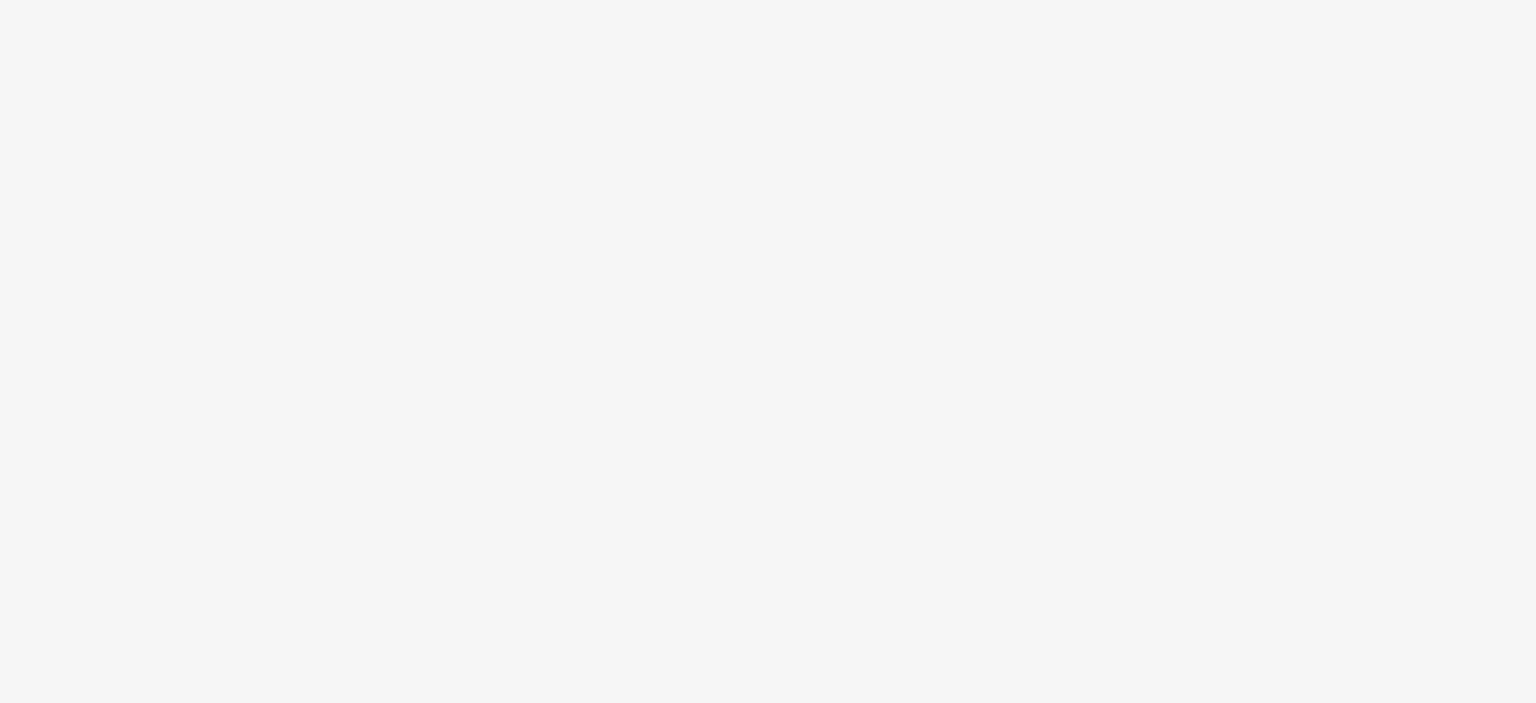 scroll, scrollTop: 0, scrollLeft: 0, axis: both 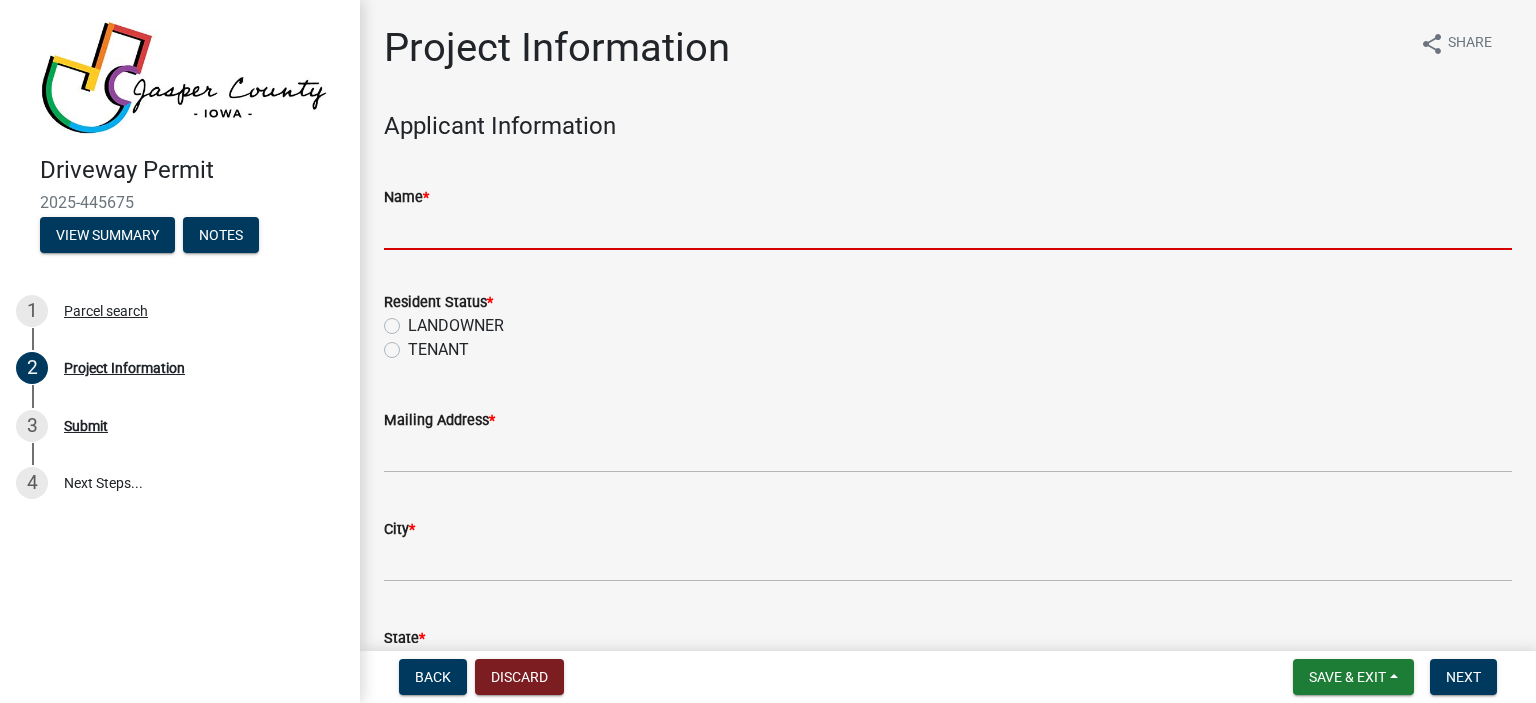 click on "Name  *" at bounding box center (948, 229) 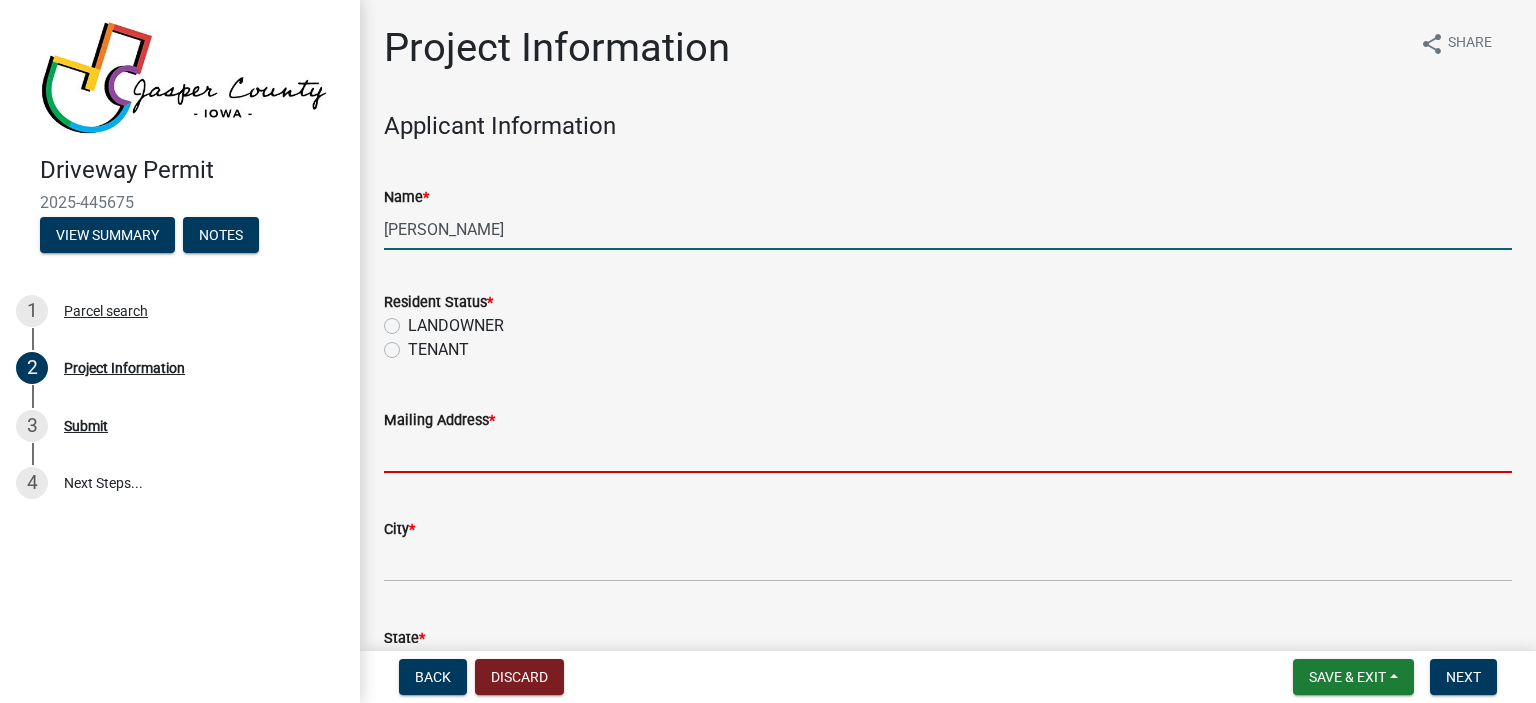 type on "12143 S 80TH AVE E" 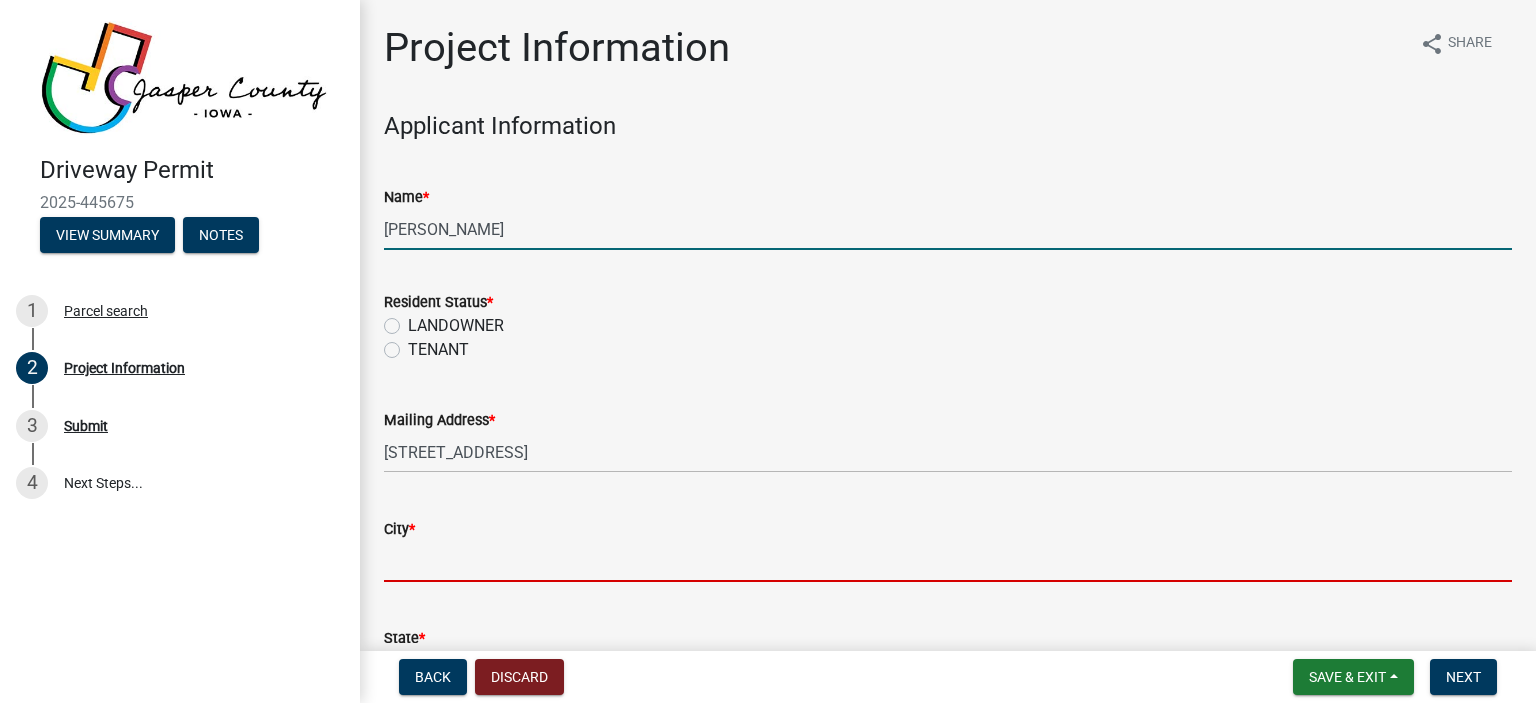 type on "Sully" 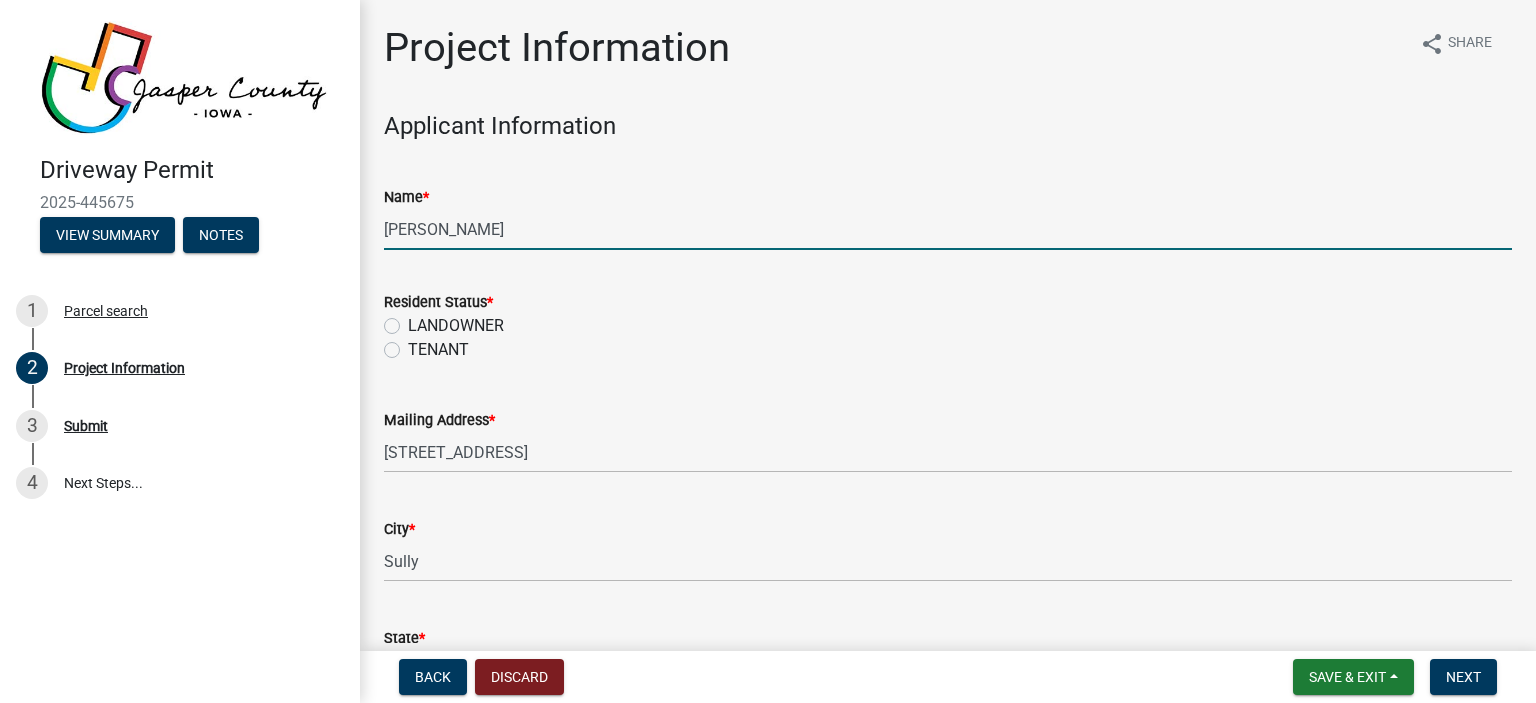 type on "50251" 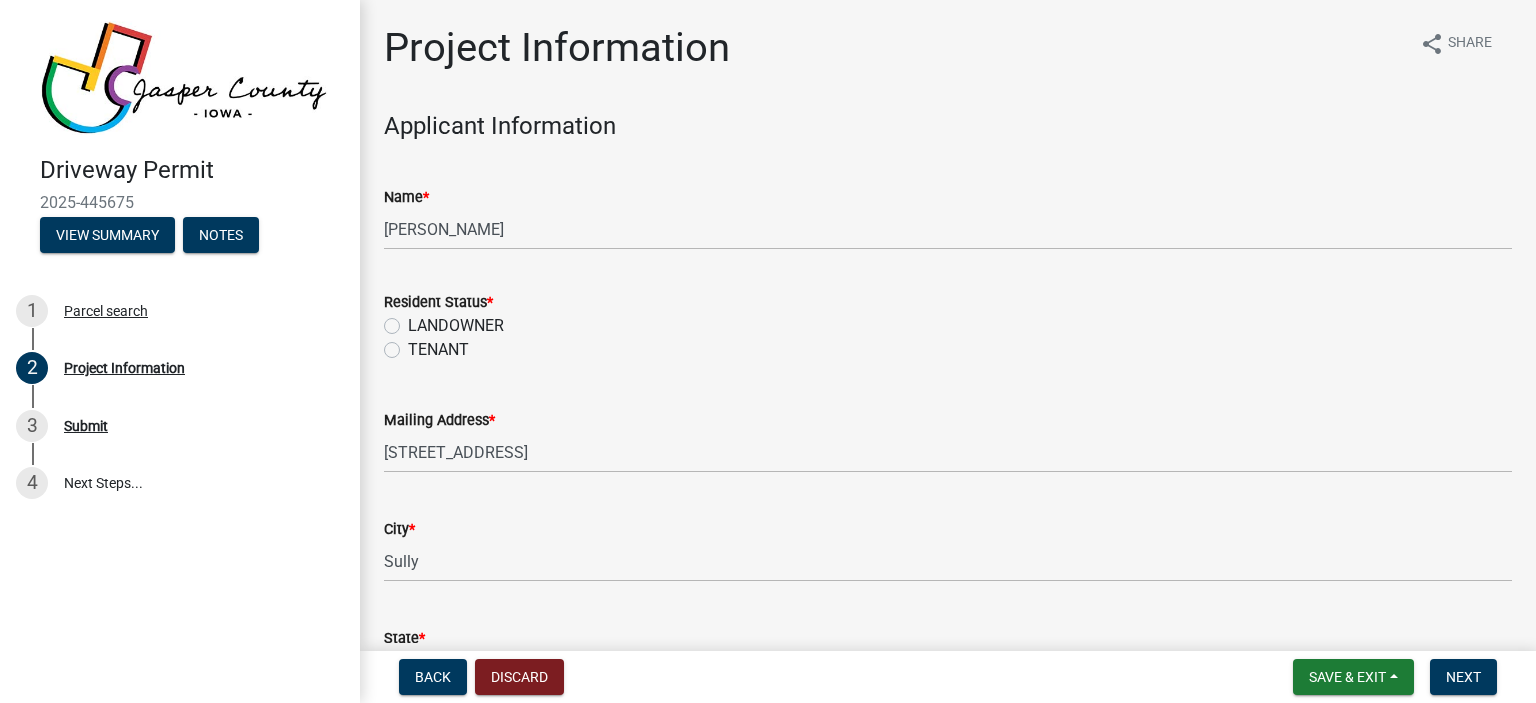 click on "LANDOWNER" 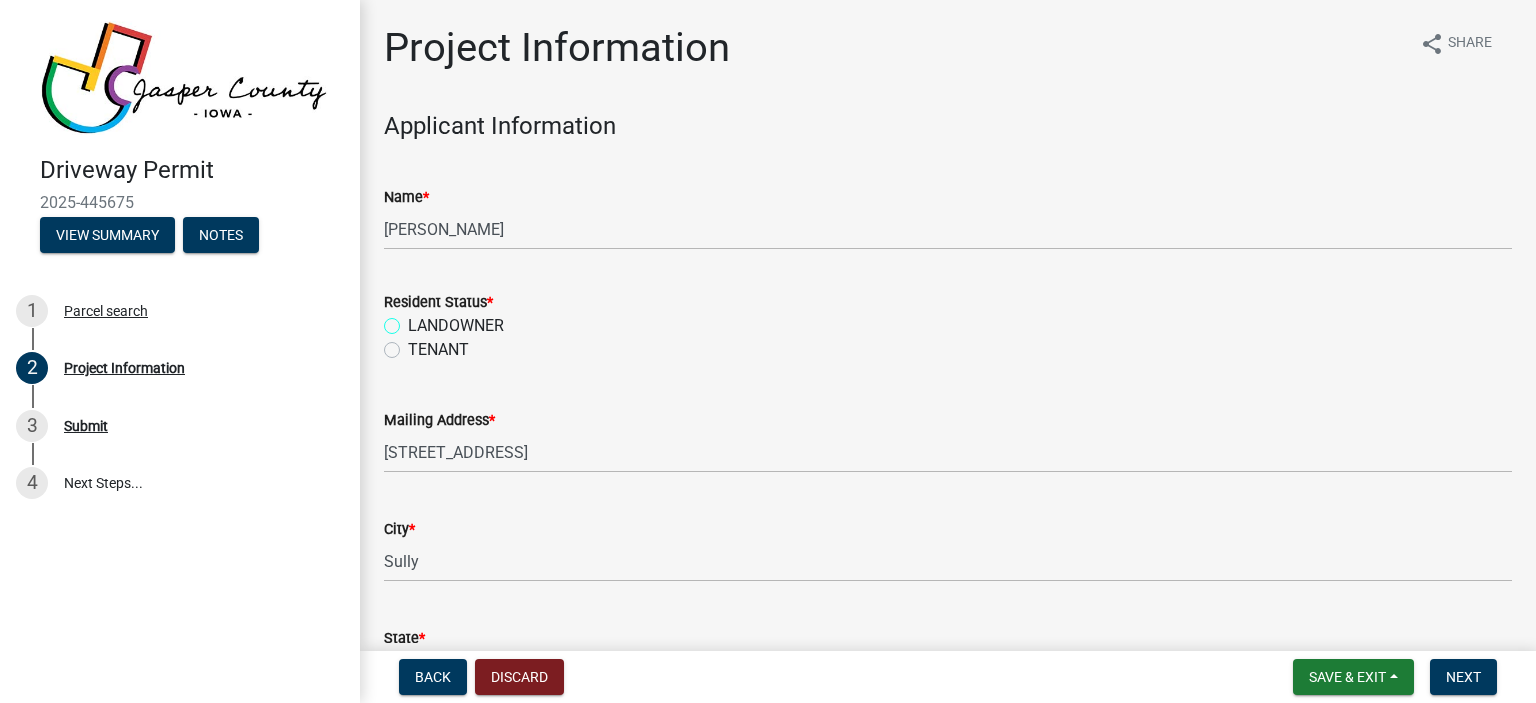 click on "LANDOWNER" at bounding box center (414, 320) 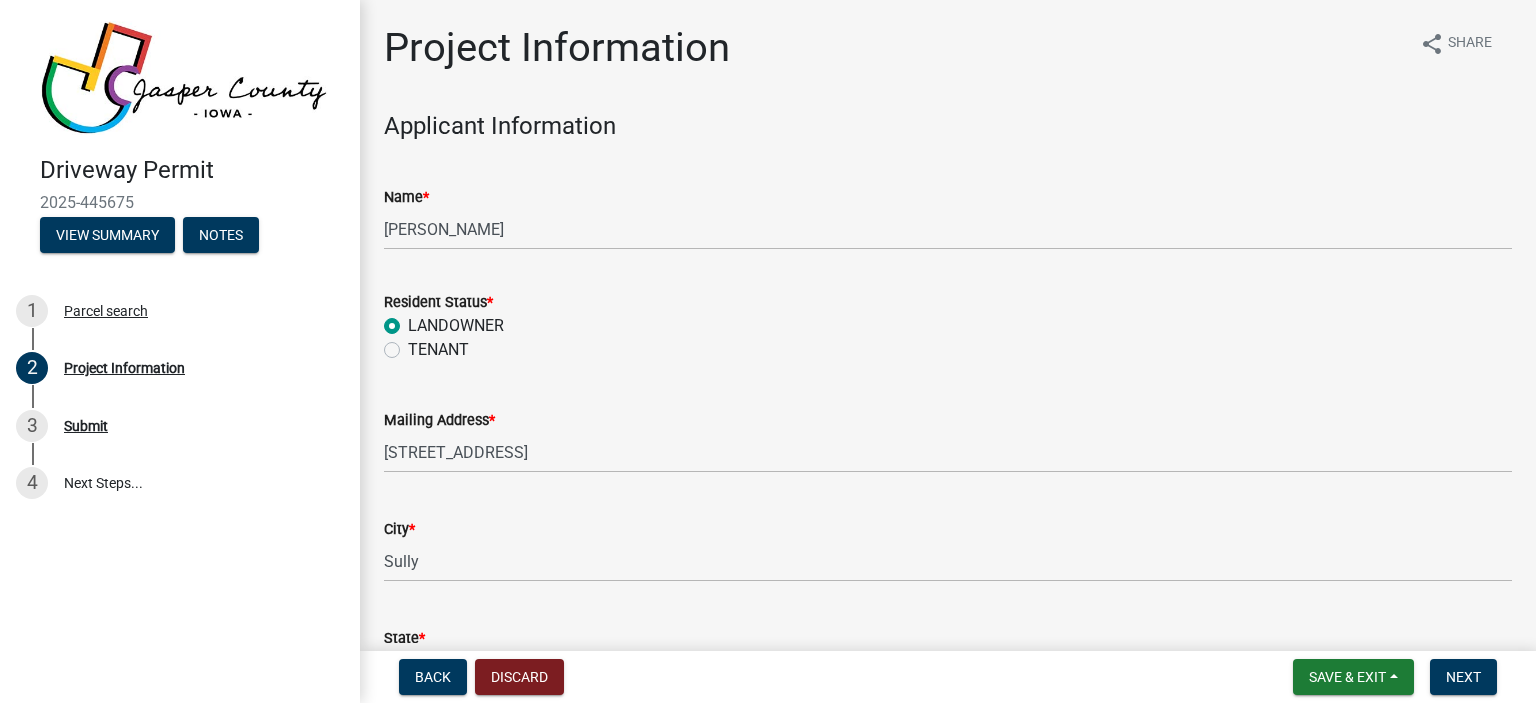 radio on "true" 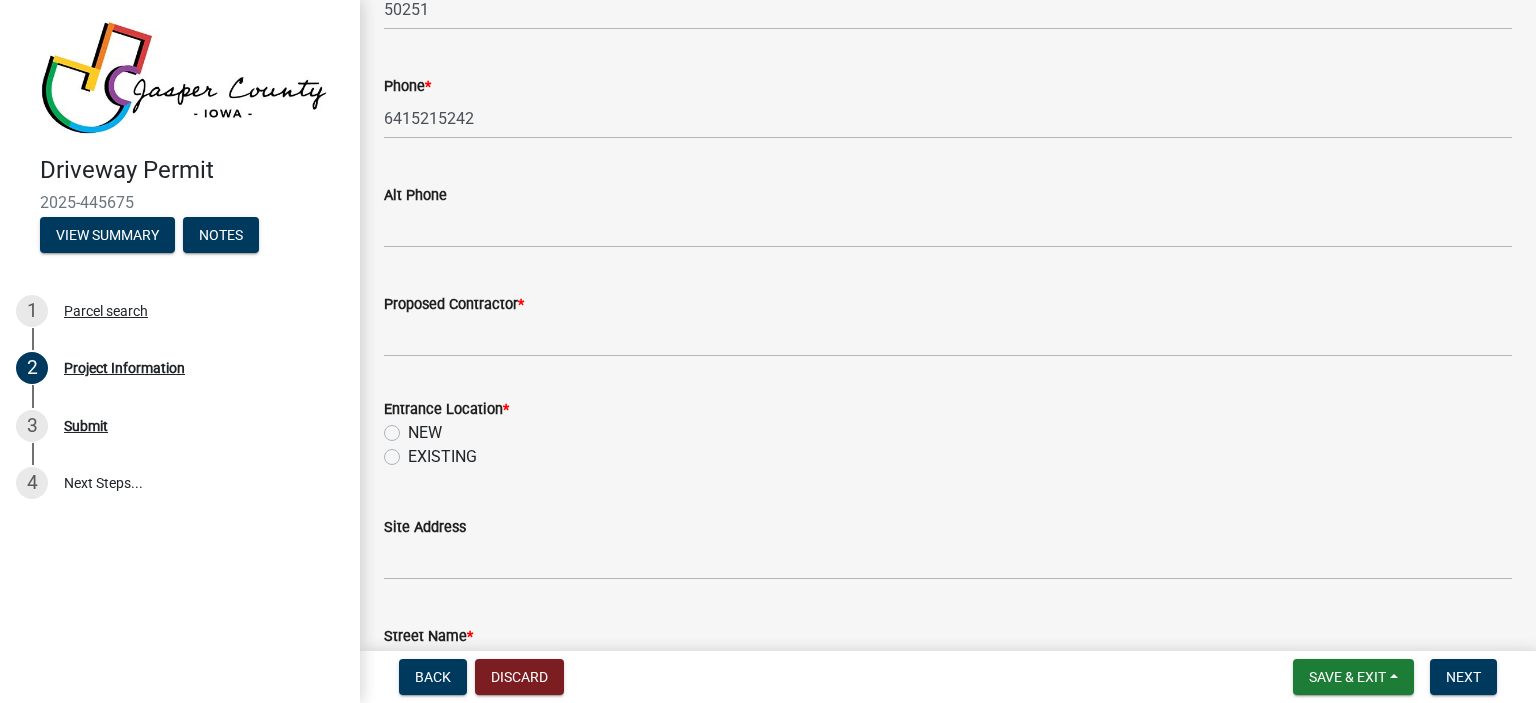 scroll, scrollTop: 802, scrollLeft: 0, axis: vertical 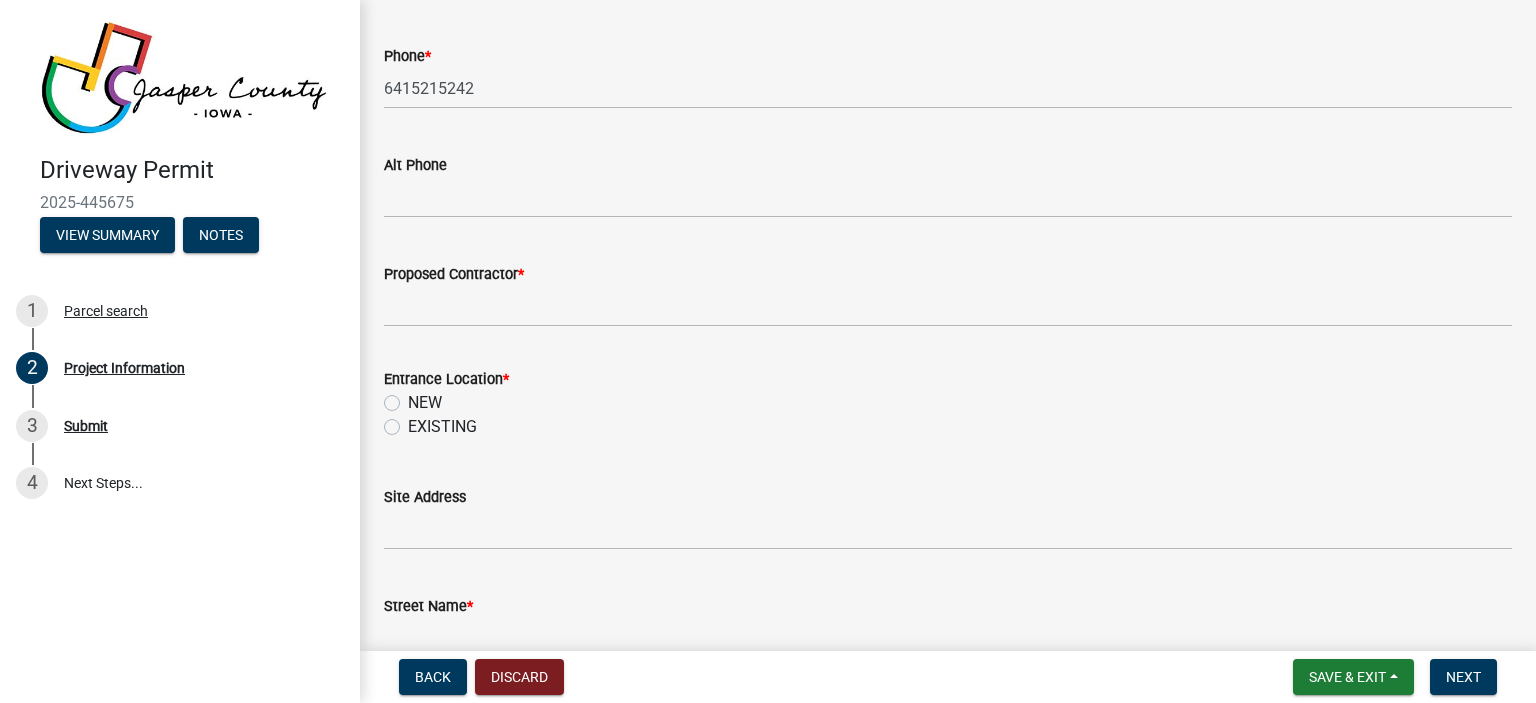 click on "EXISTING" 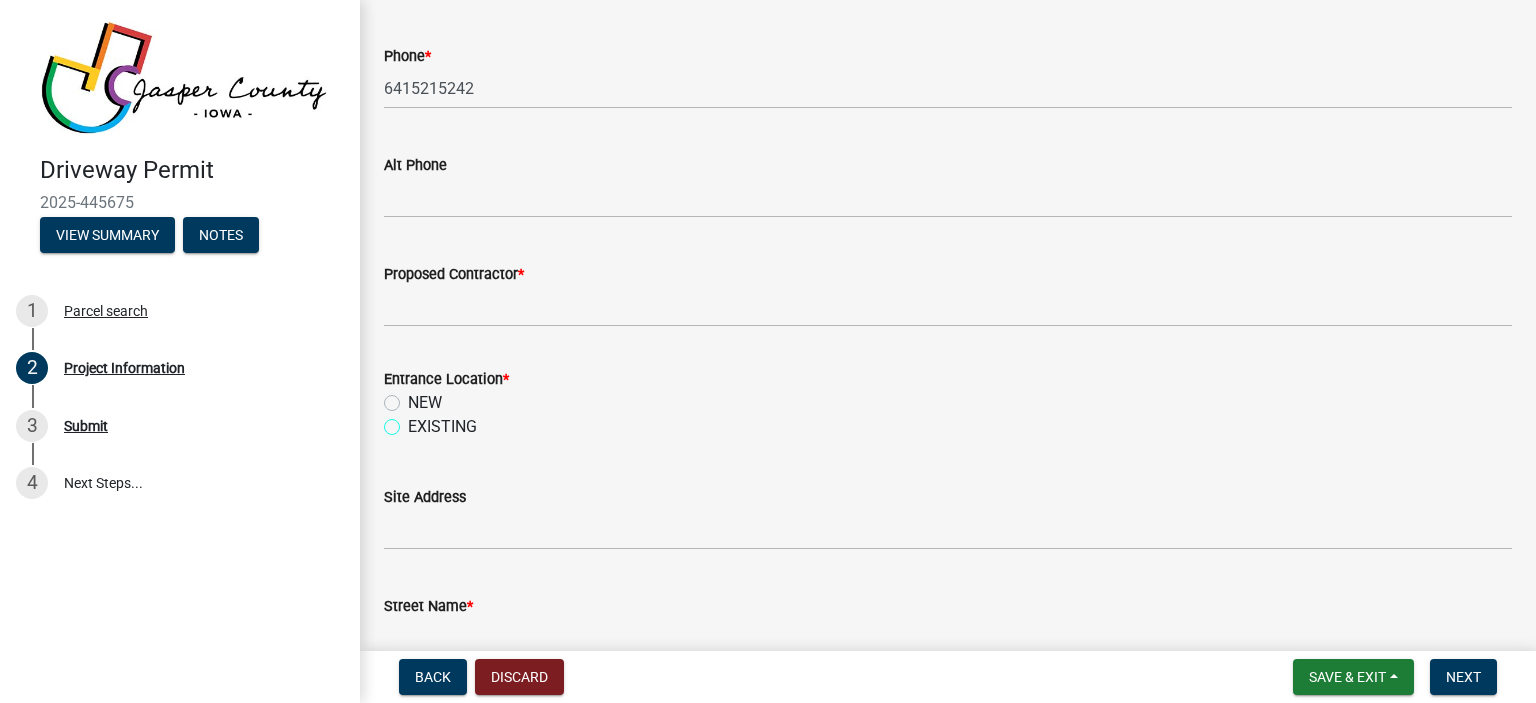 click on "EXISTING" at bounding box center [414, 421] 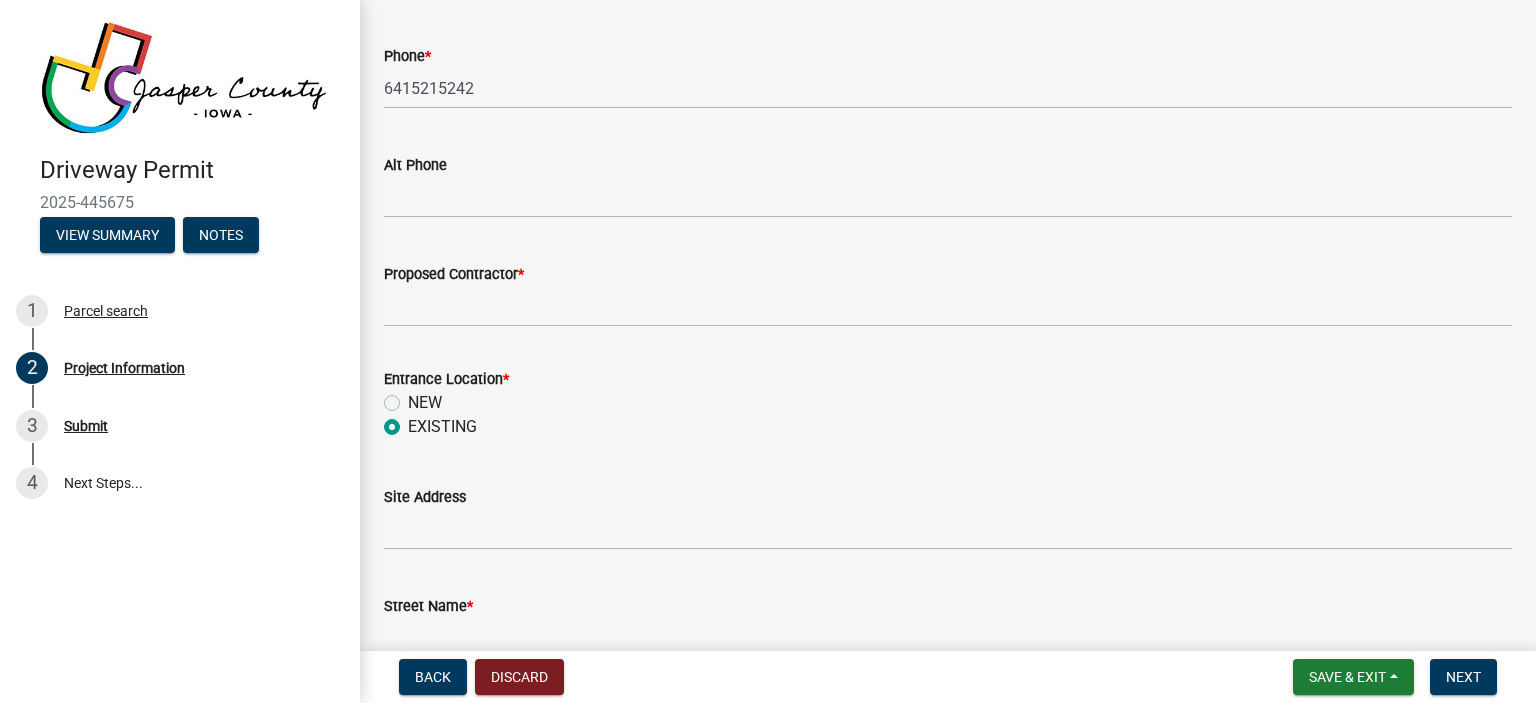 radio on "true" 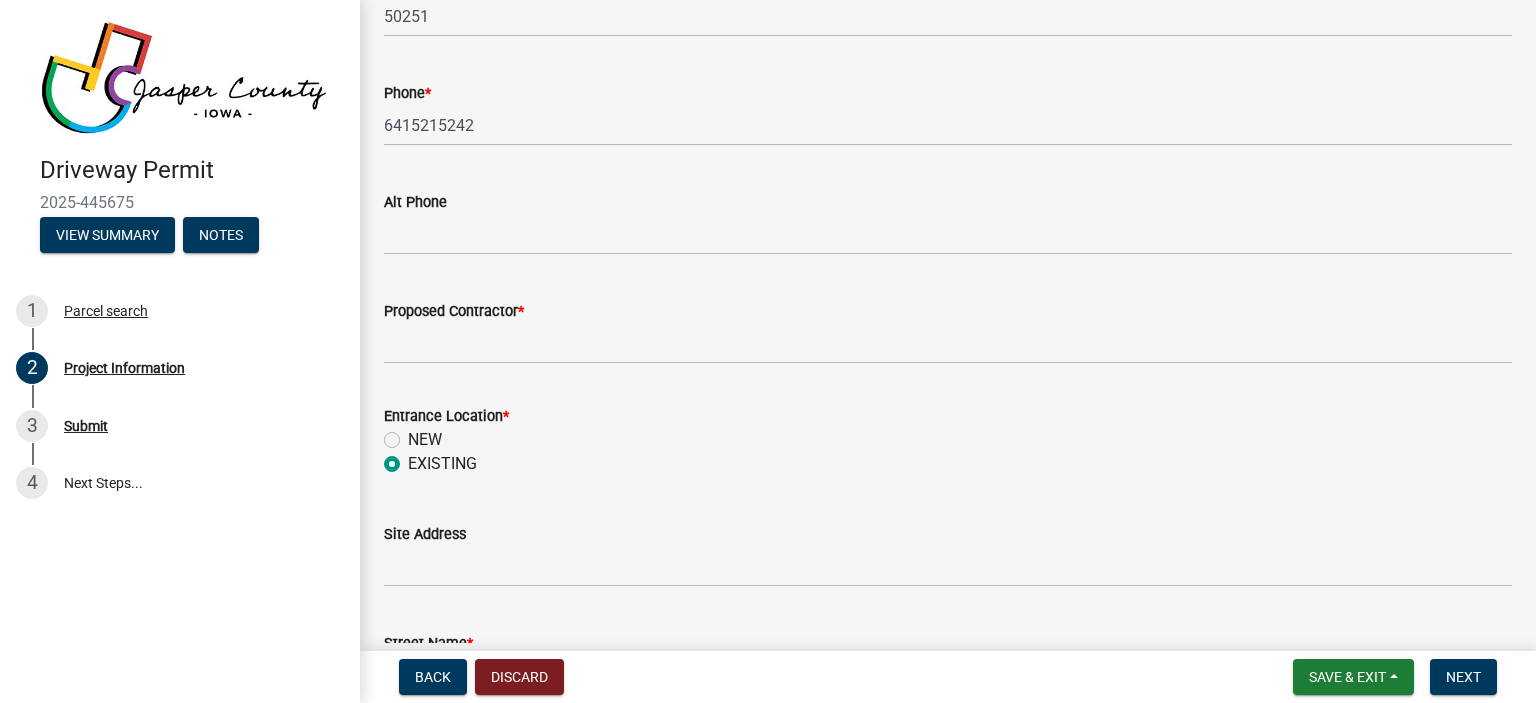 scroll, scrollTop: 739, scrollLeft: 0, axis: vertical 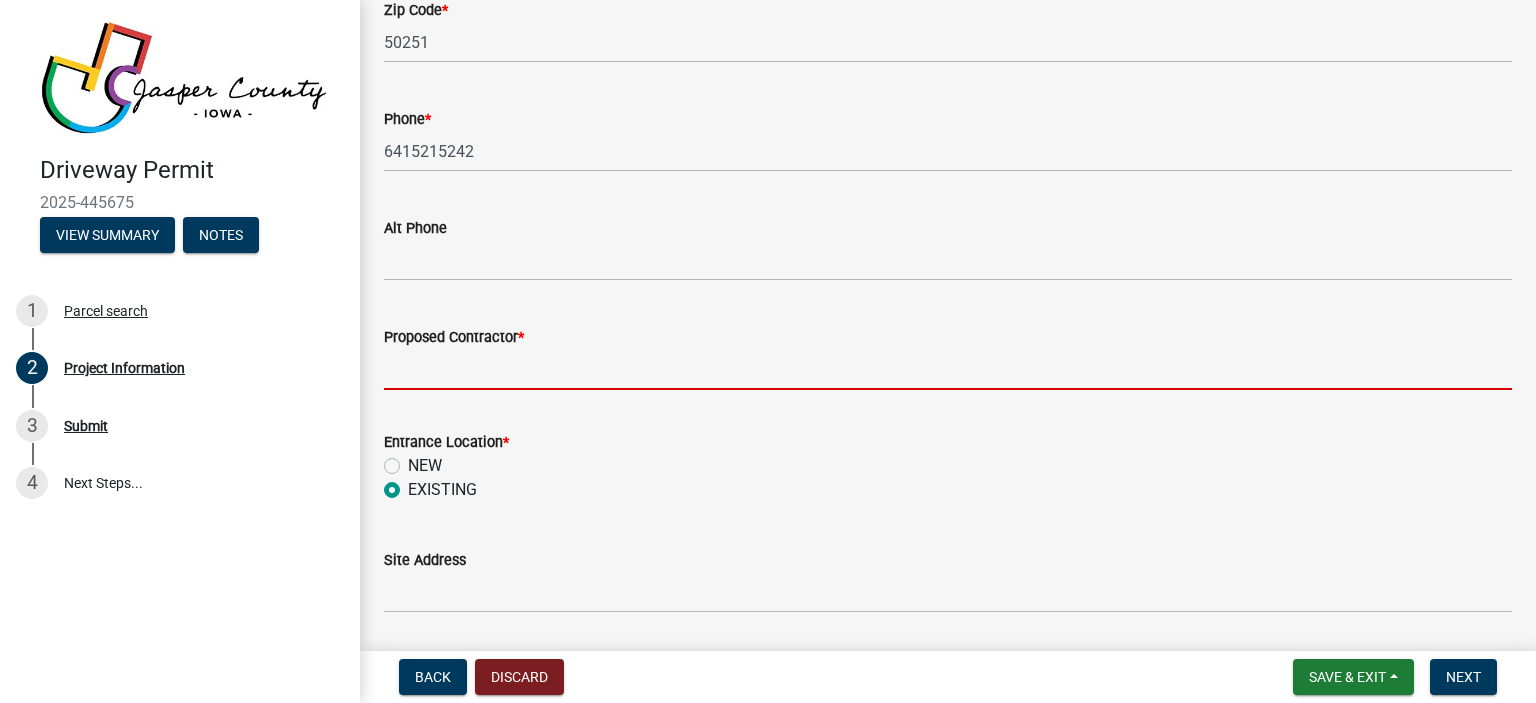click on "Proposed Contractor  *" at bounding box center [948, 369] 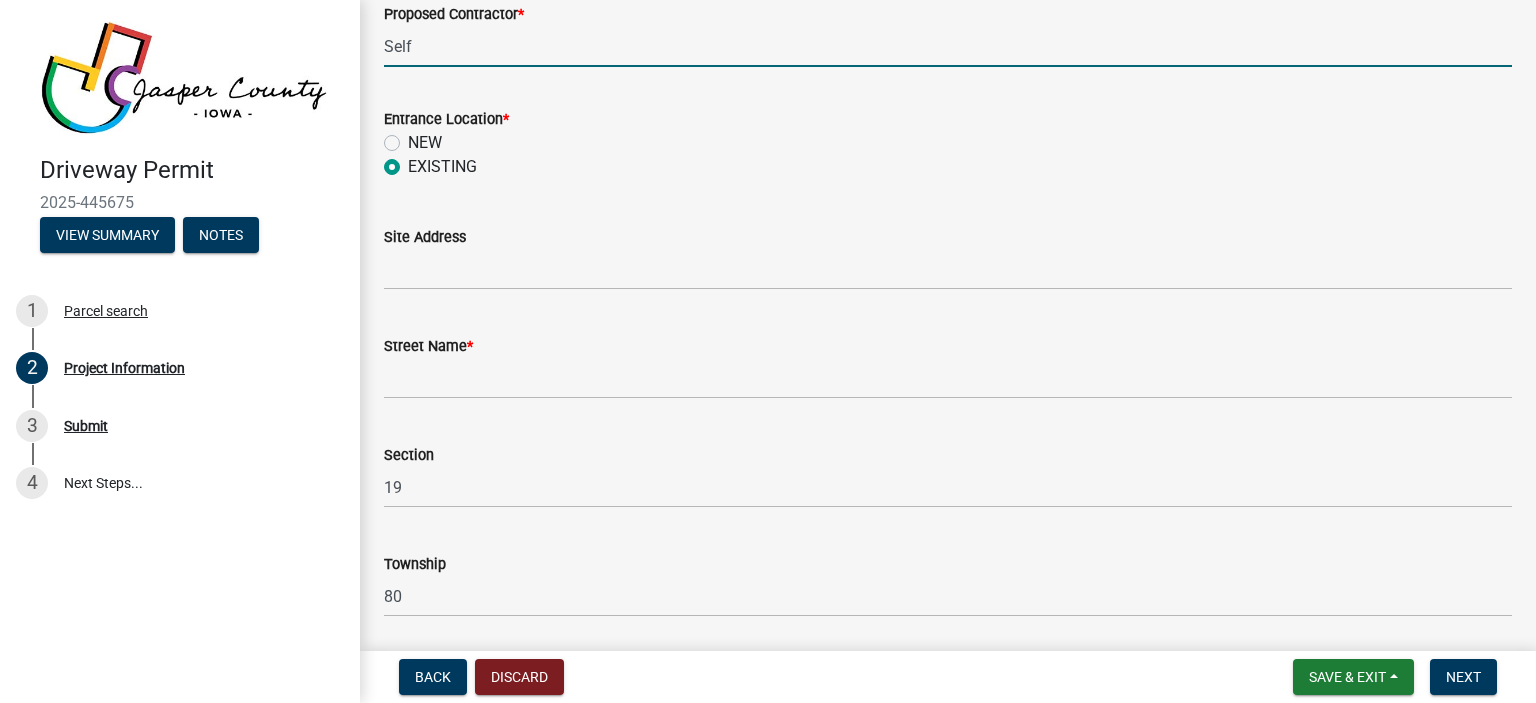 scroll, scrollTop: 1066, scrollLeft: 0, axis: vertical 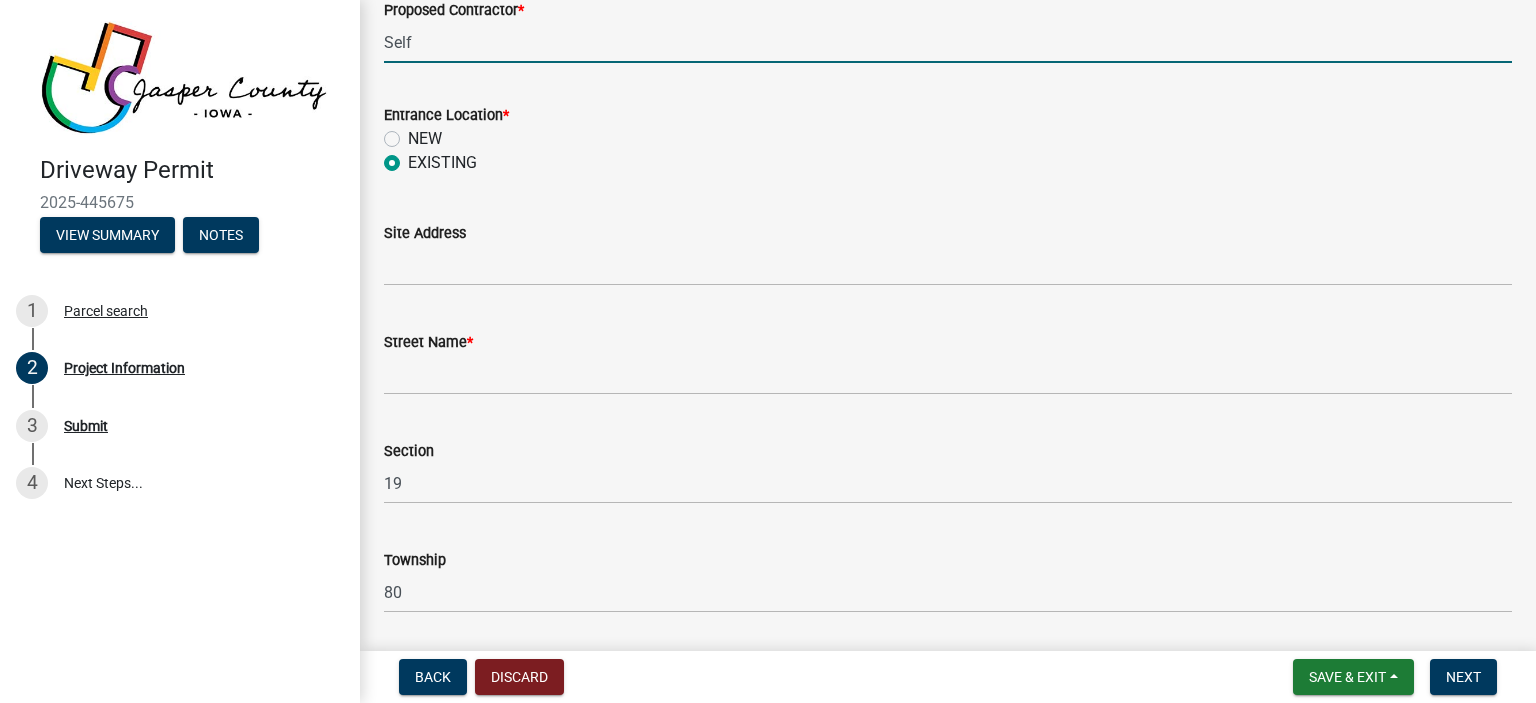 type on "Self" 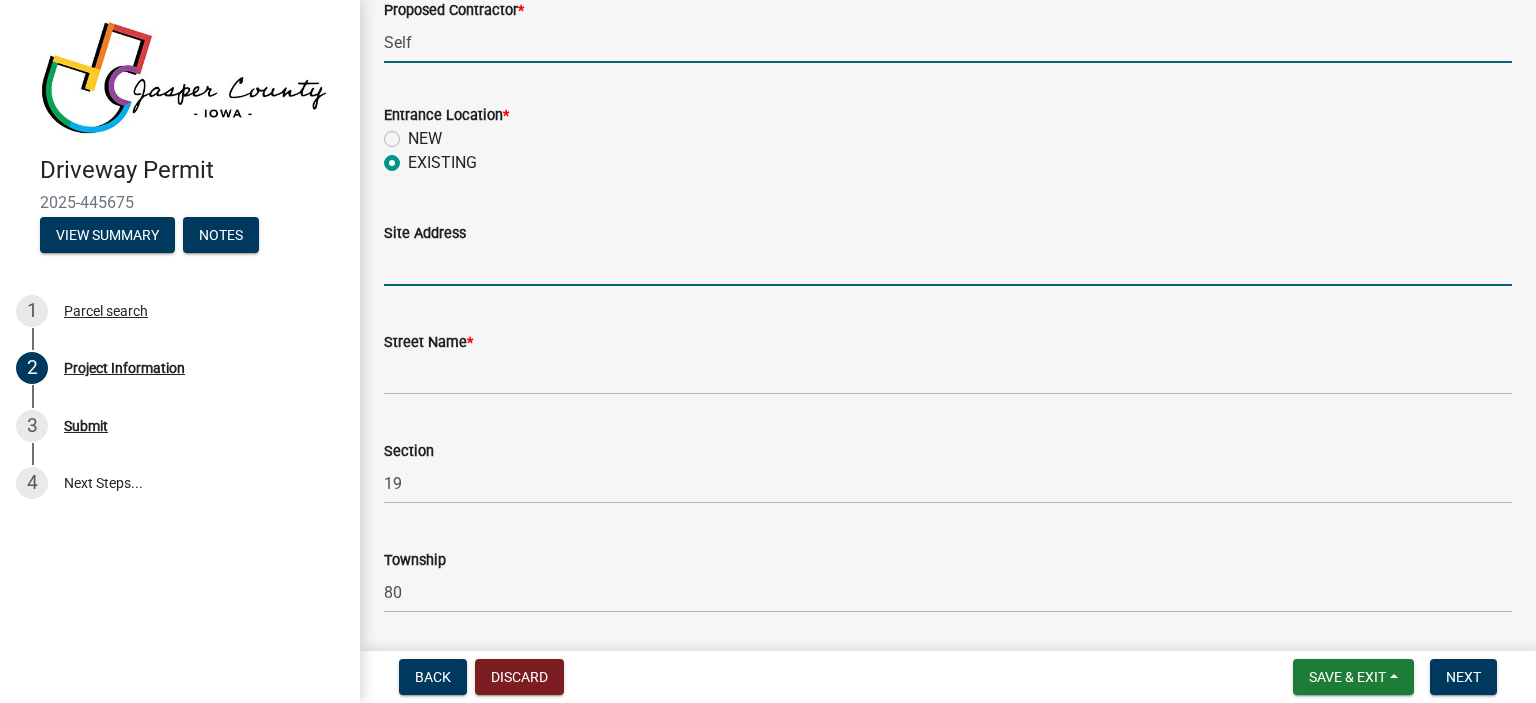 click on "Site Address" at bounding box center (948, 265) 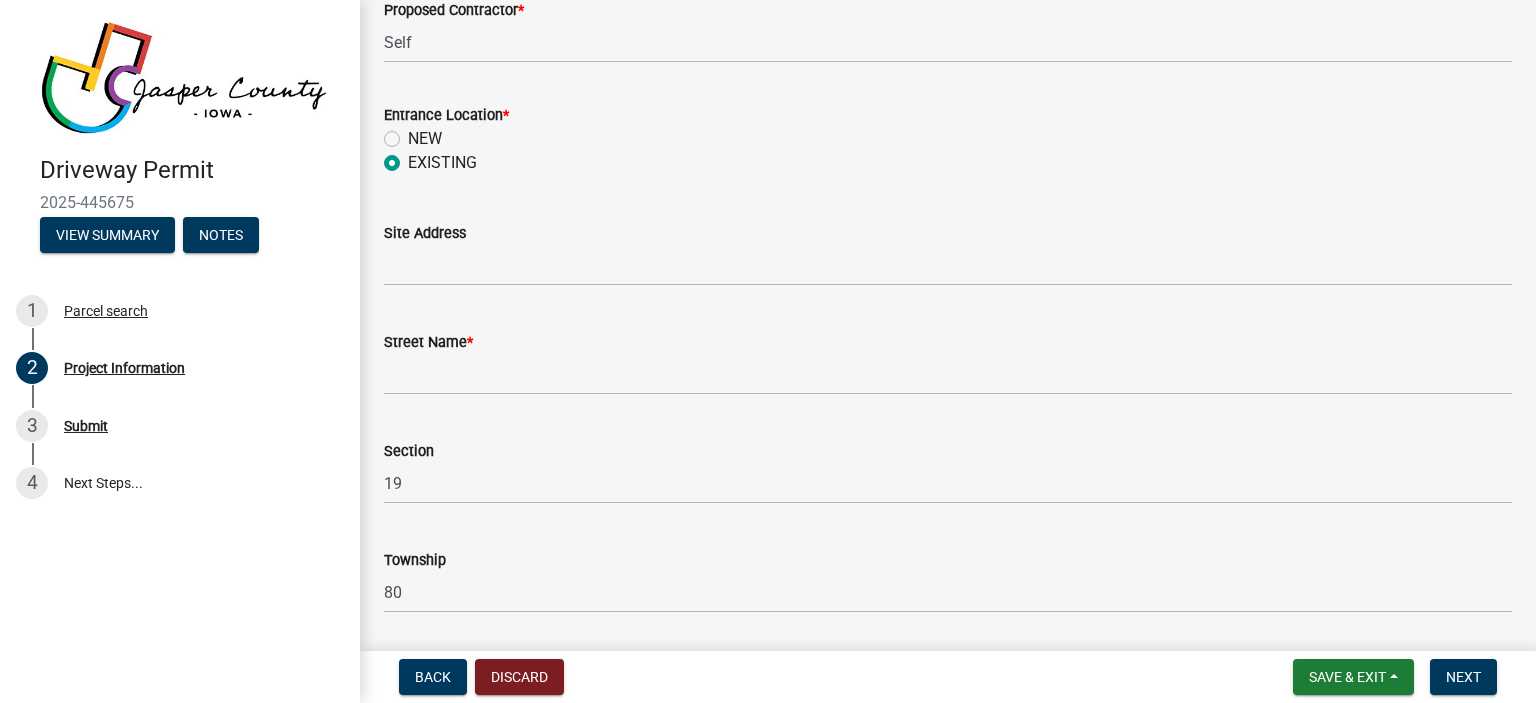 click on "Section  19" 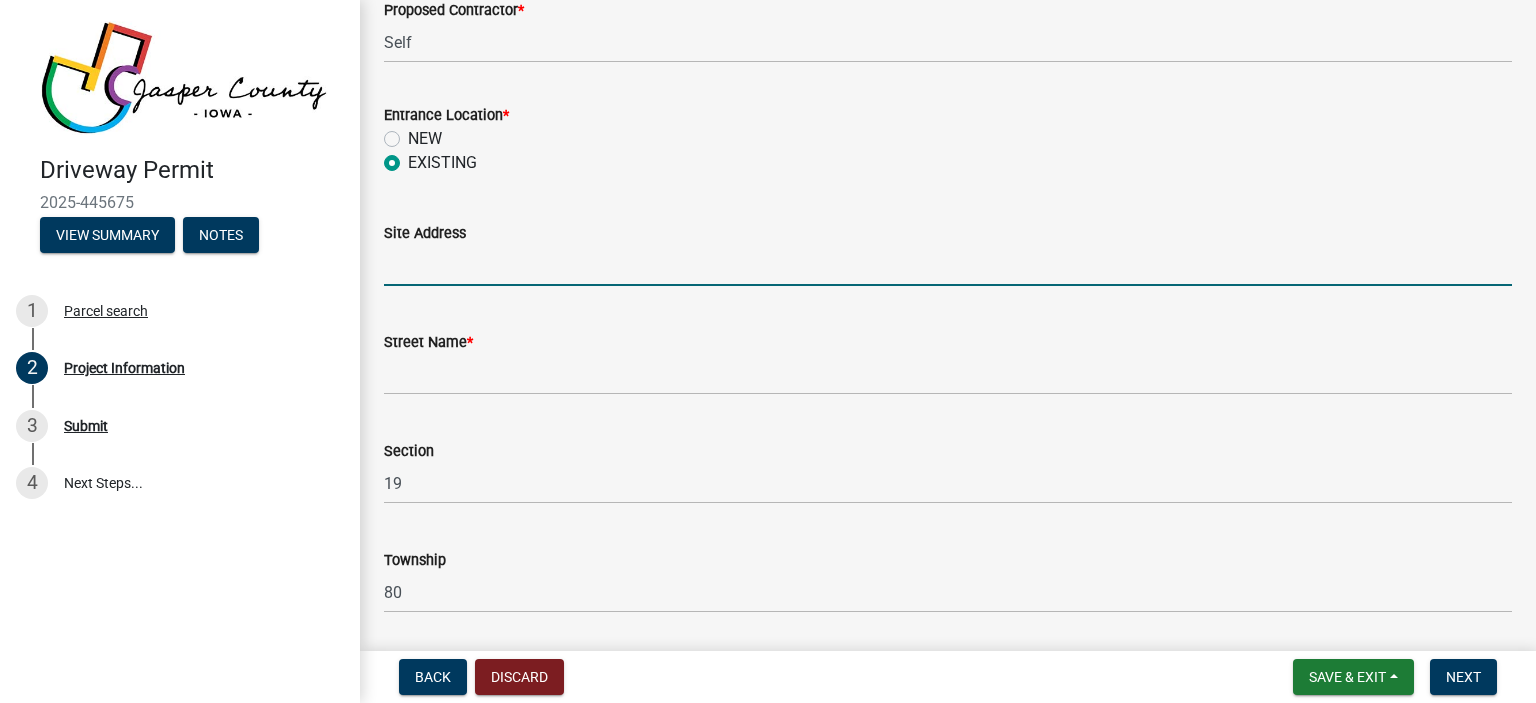 click on "Site Address" at bounding box center (948, 265) 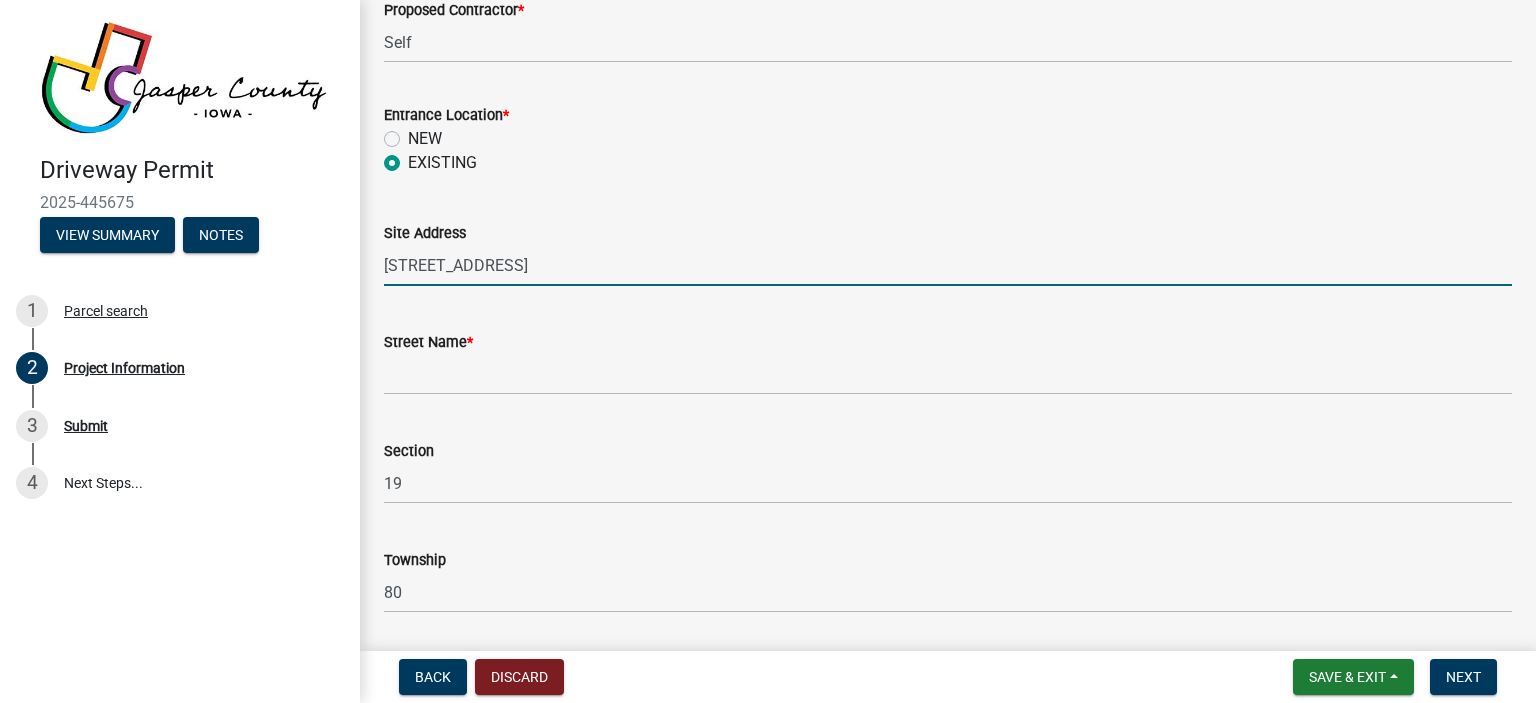 type on "11400 N 27TH Ave E" 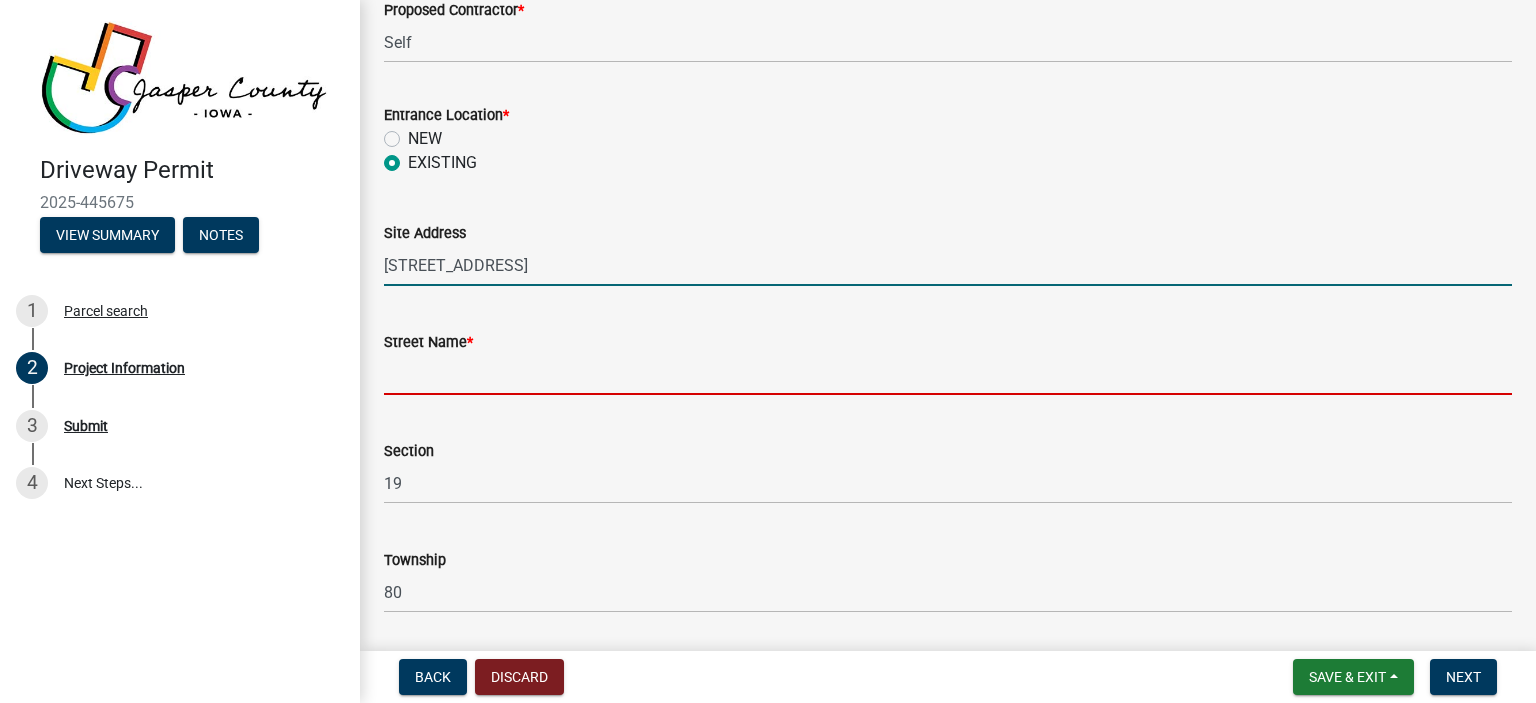 click on "Street Name  *" at bounding box center (948, 374) 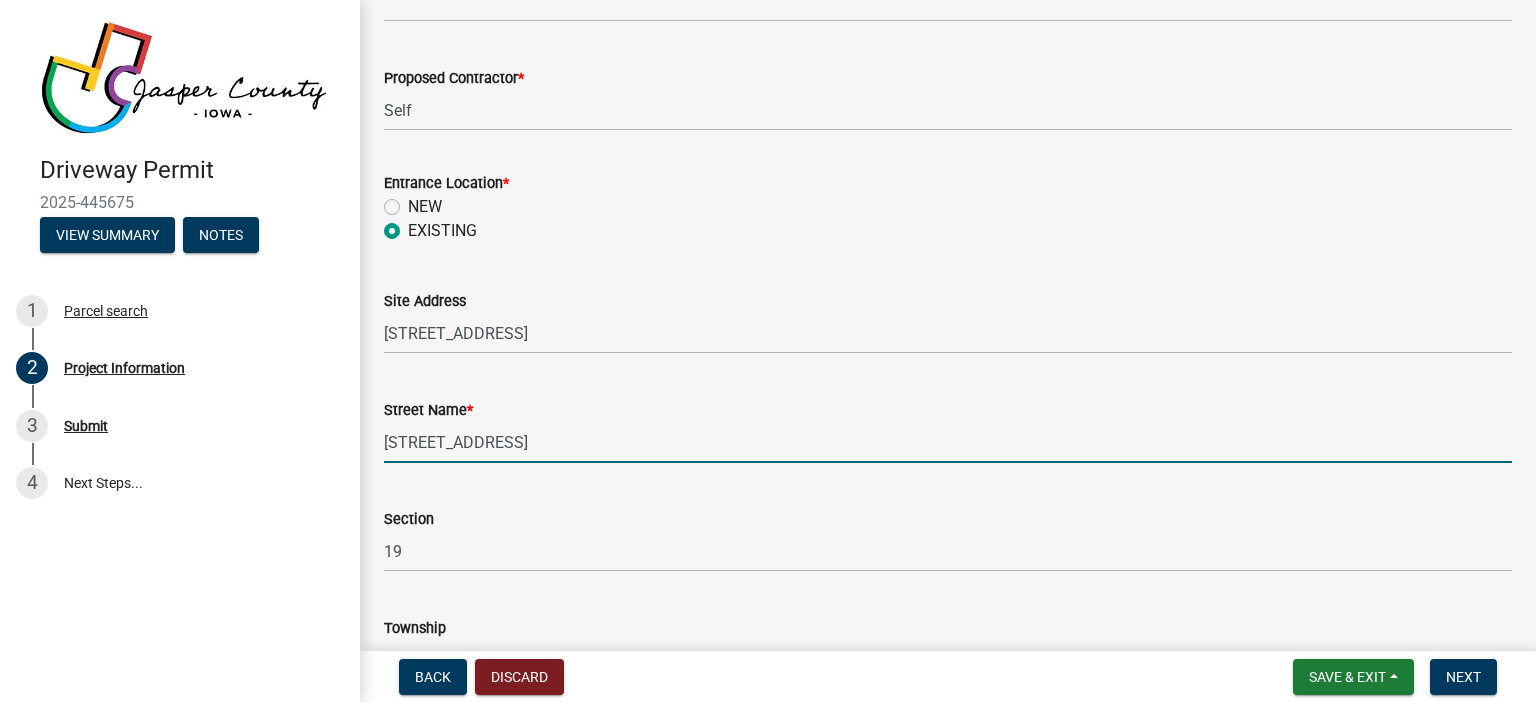 scroll, scrollTop: 966, scrollLeft: 0, axis: vertical 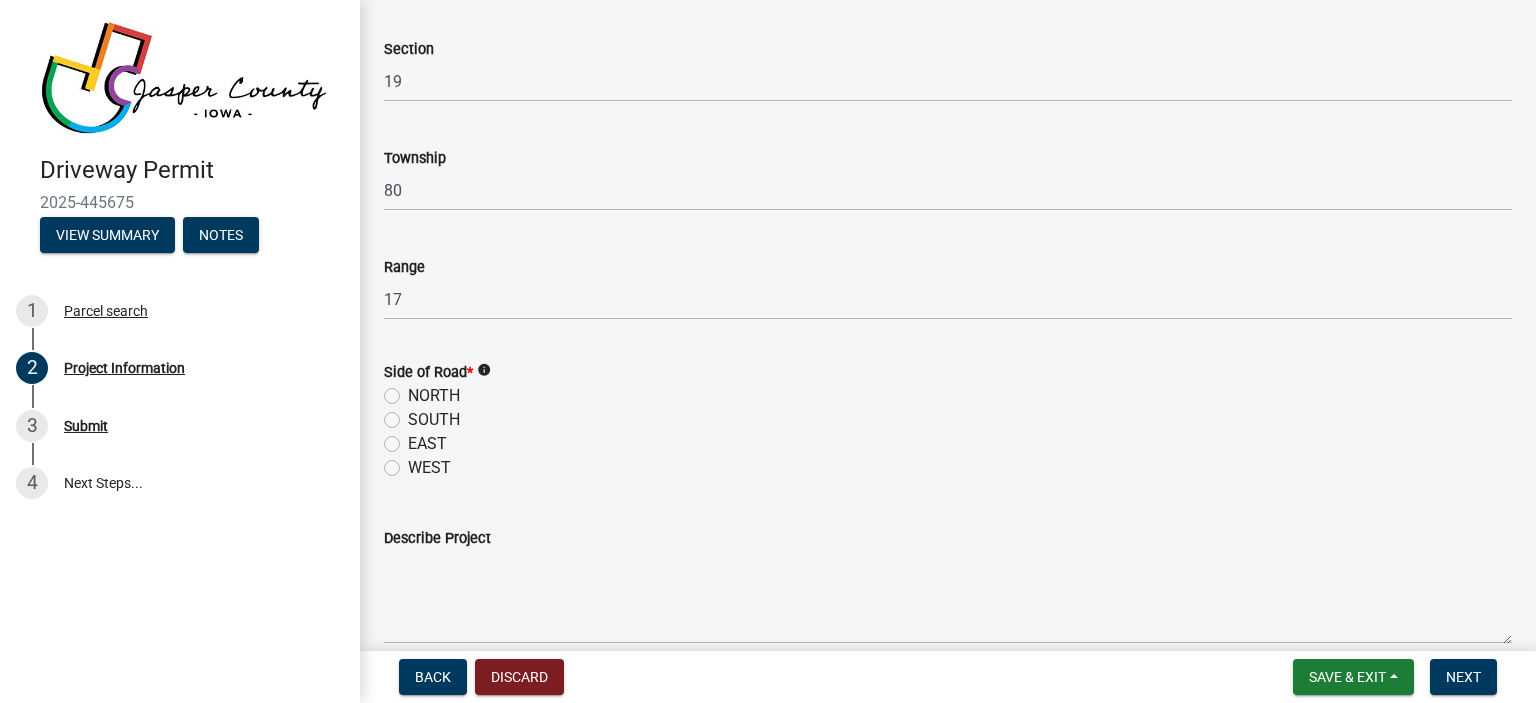 type on "N 27Th Ave East" 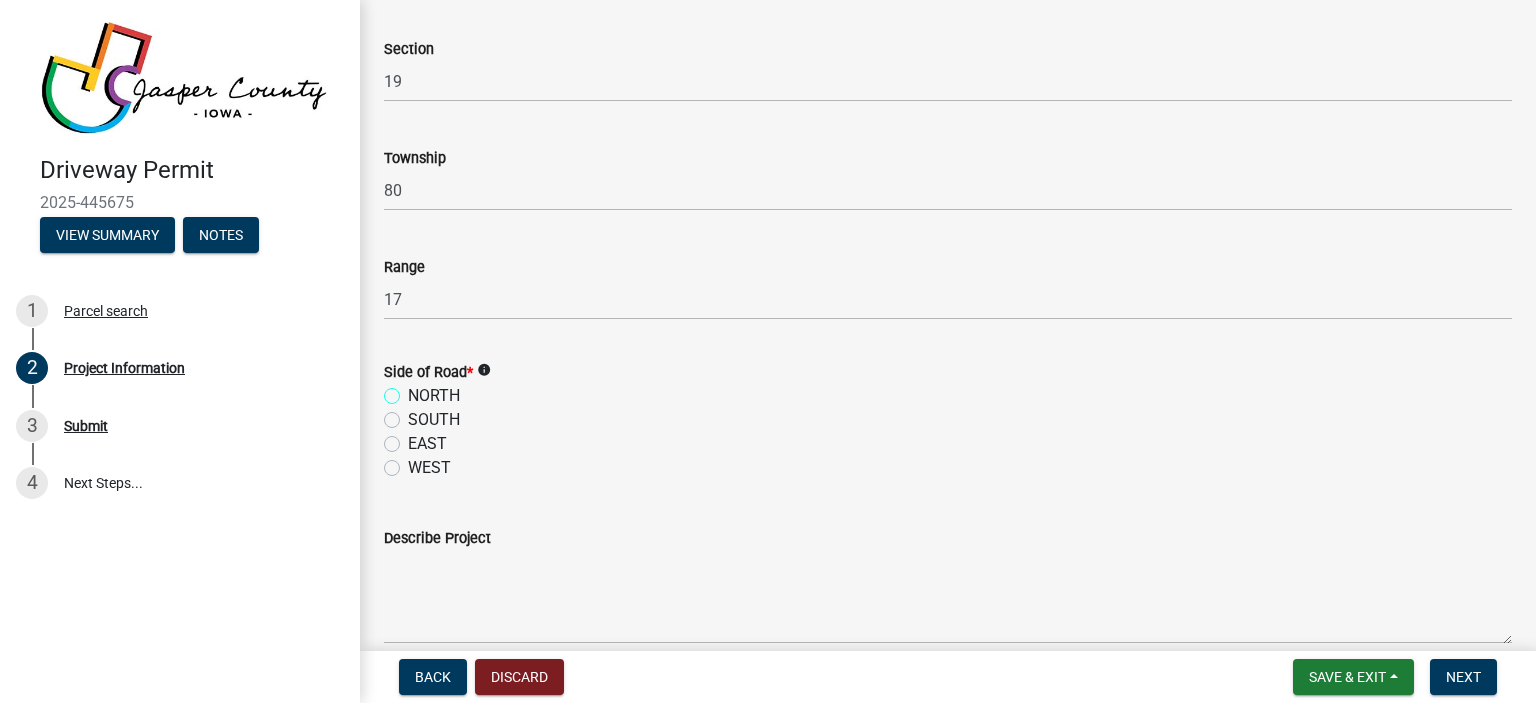 click on "NORTH" at bounding box center [414, 390] 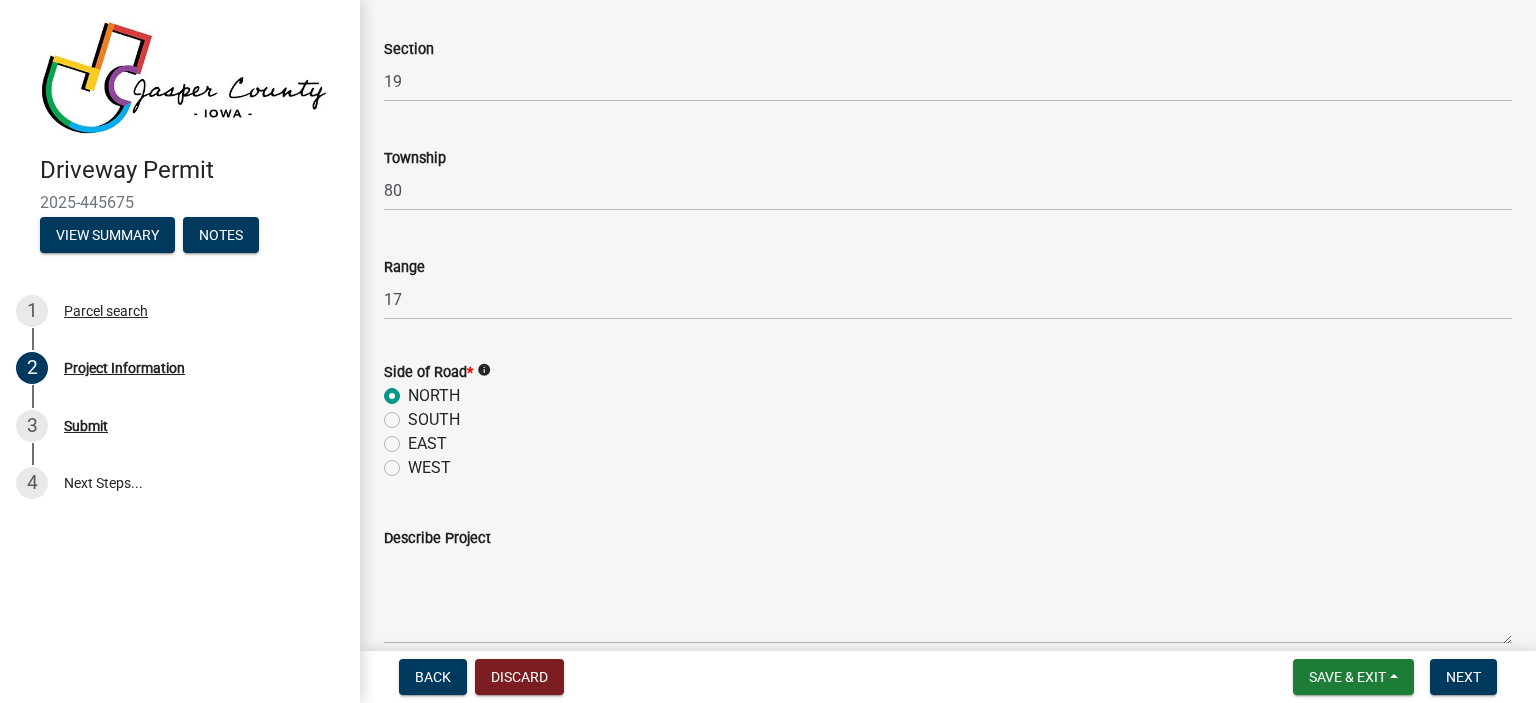 radio on "true" 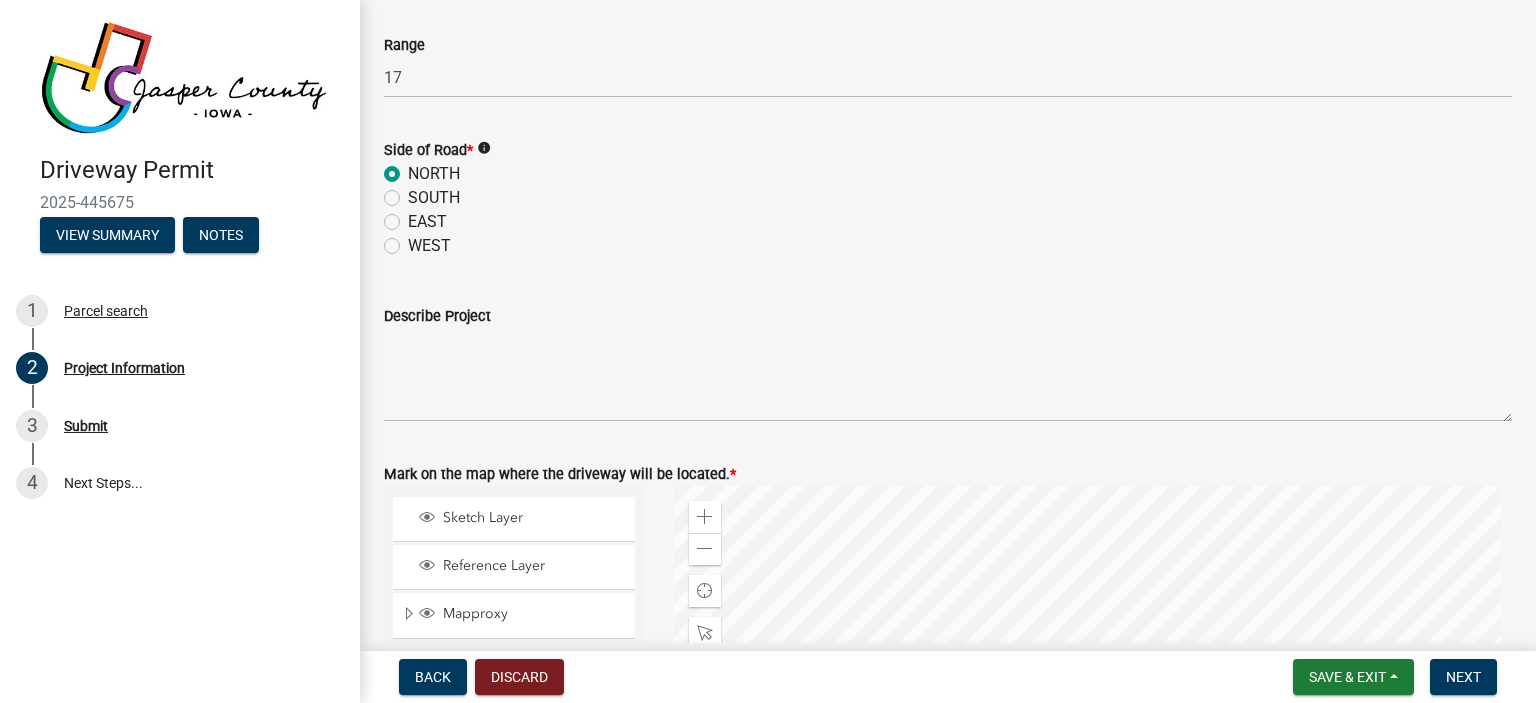 scroll, scrollTop: 1694, scrollLeft: 0, axis: vertical 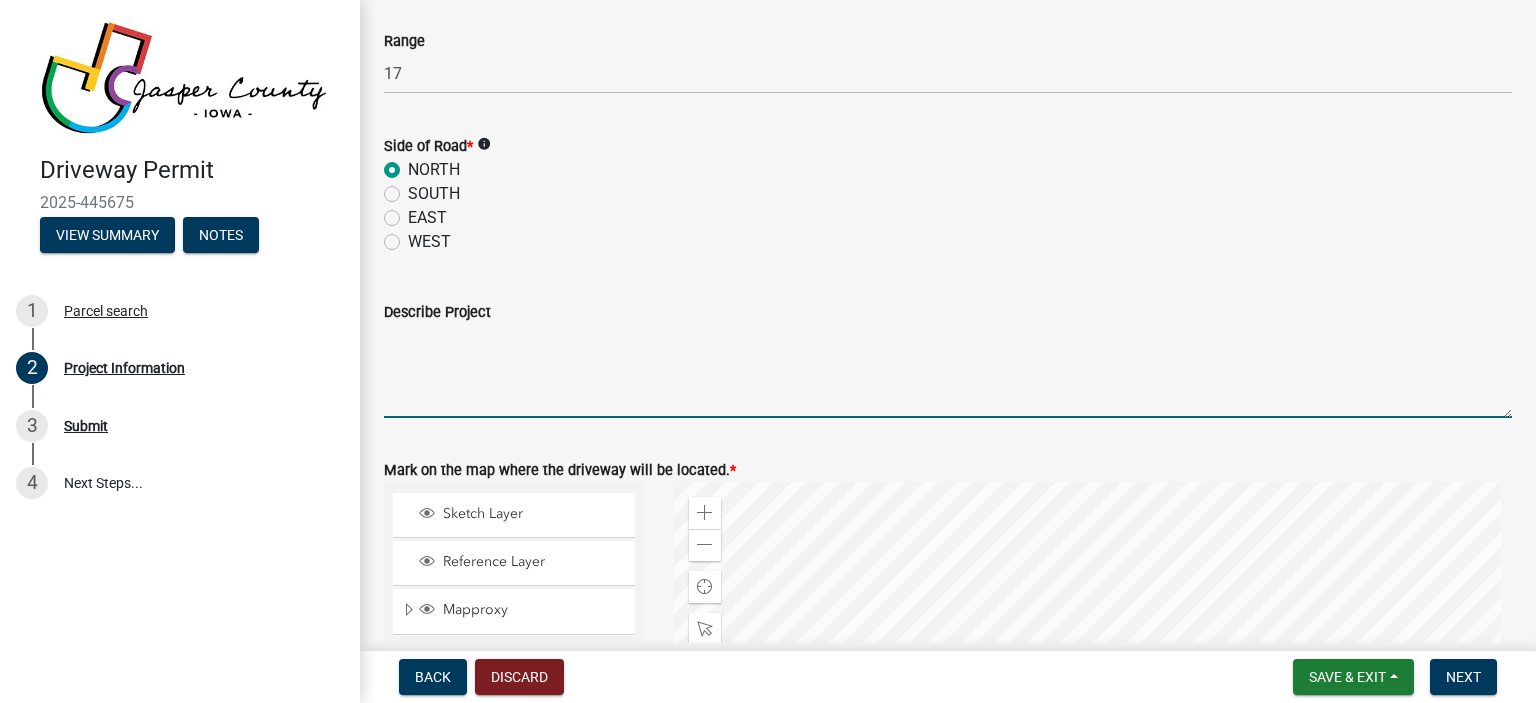 click on "Describe Project" at bounding box center [948, 371] 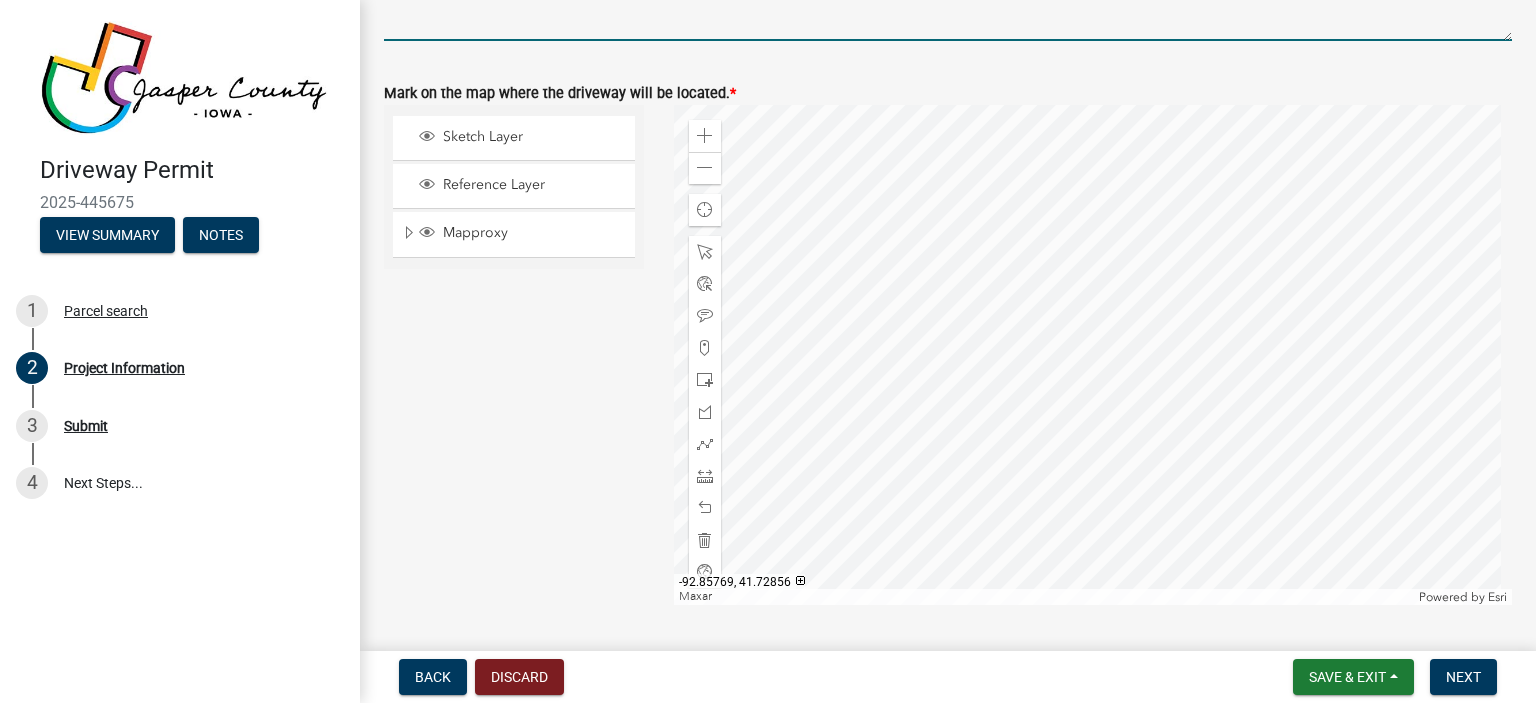 scroll, scrollTop: 2082, scrollLeft: 0, axis: vertical 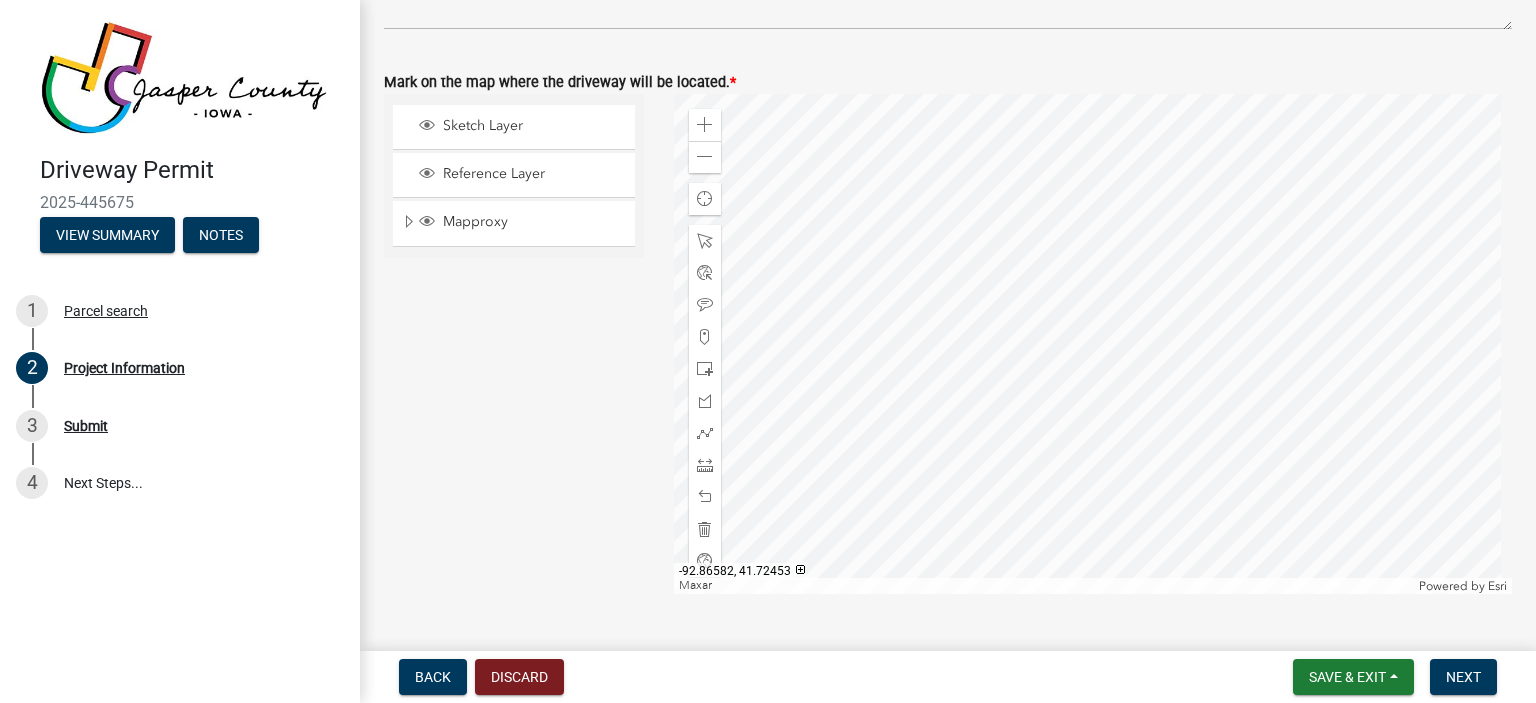 click 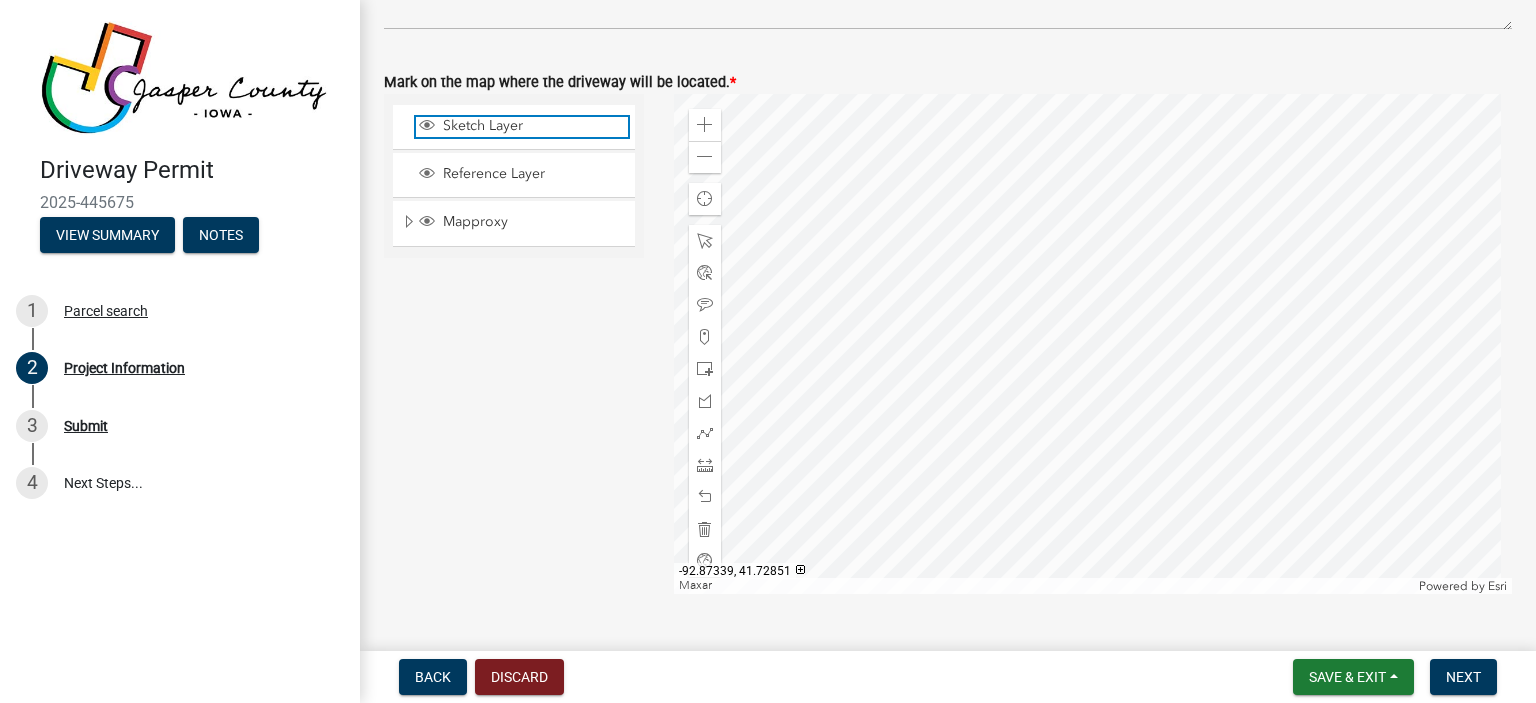 click on "Sketch Layer" at bounding box center [533, 126] 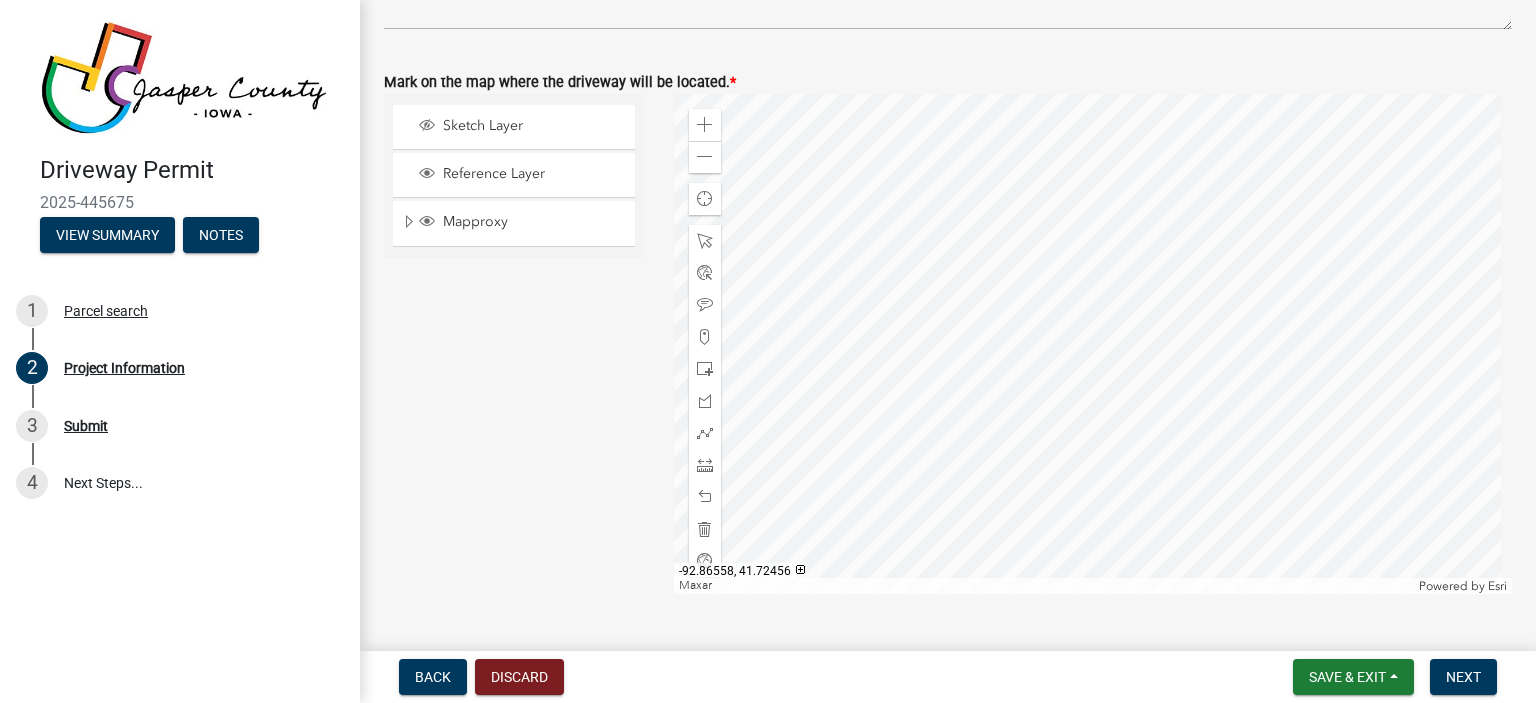 click 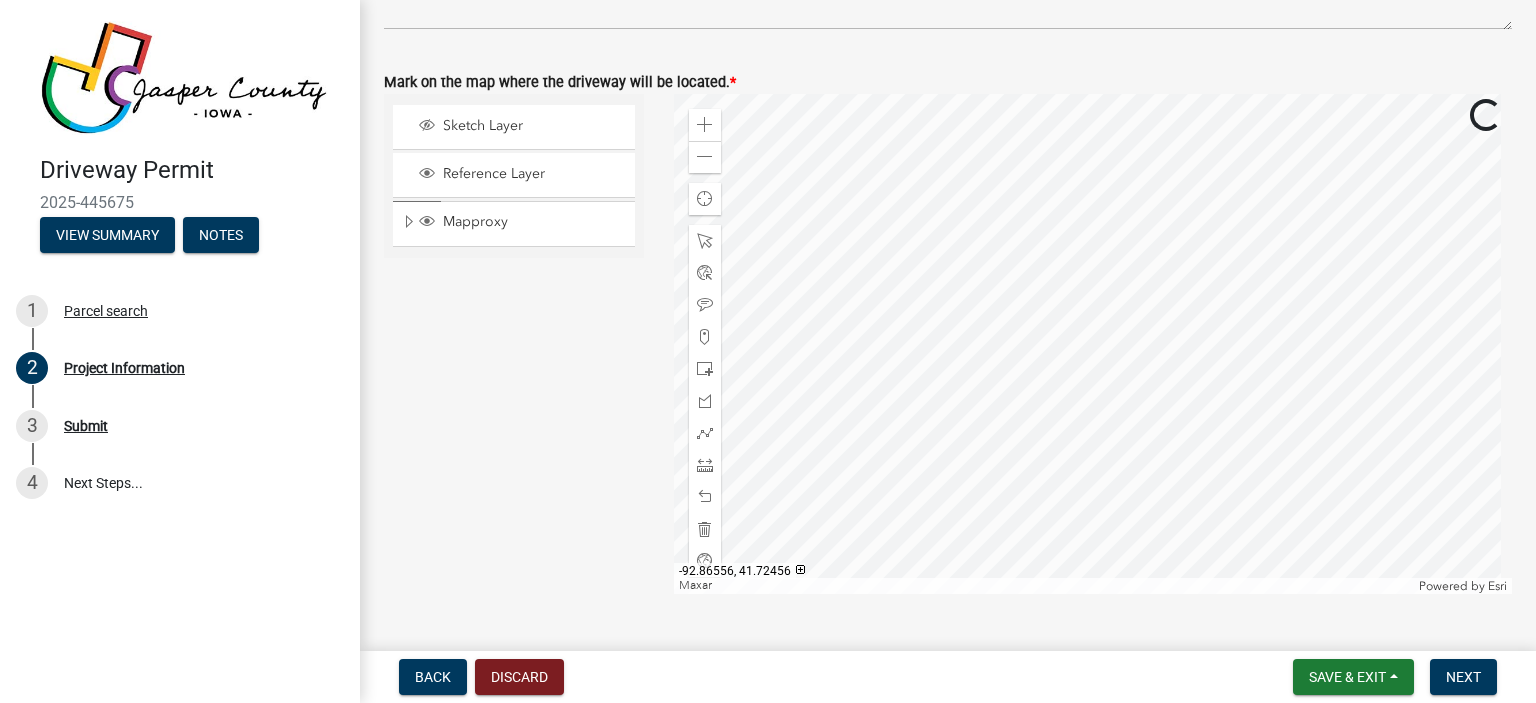 click 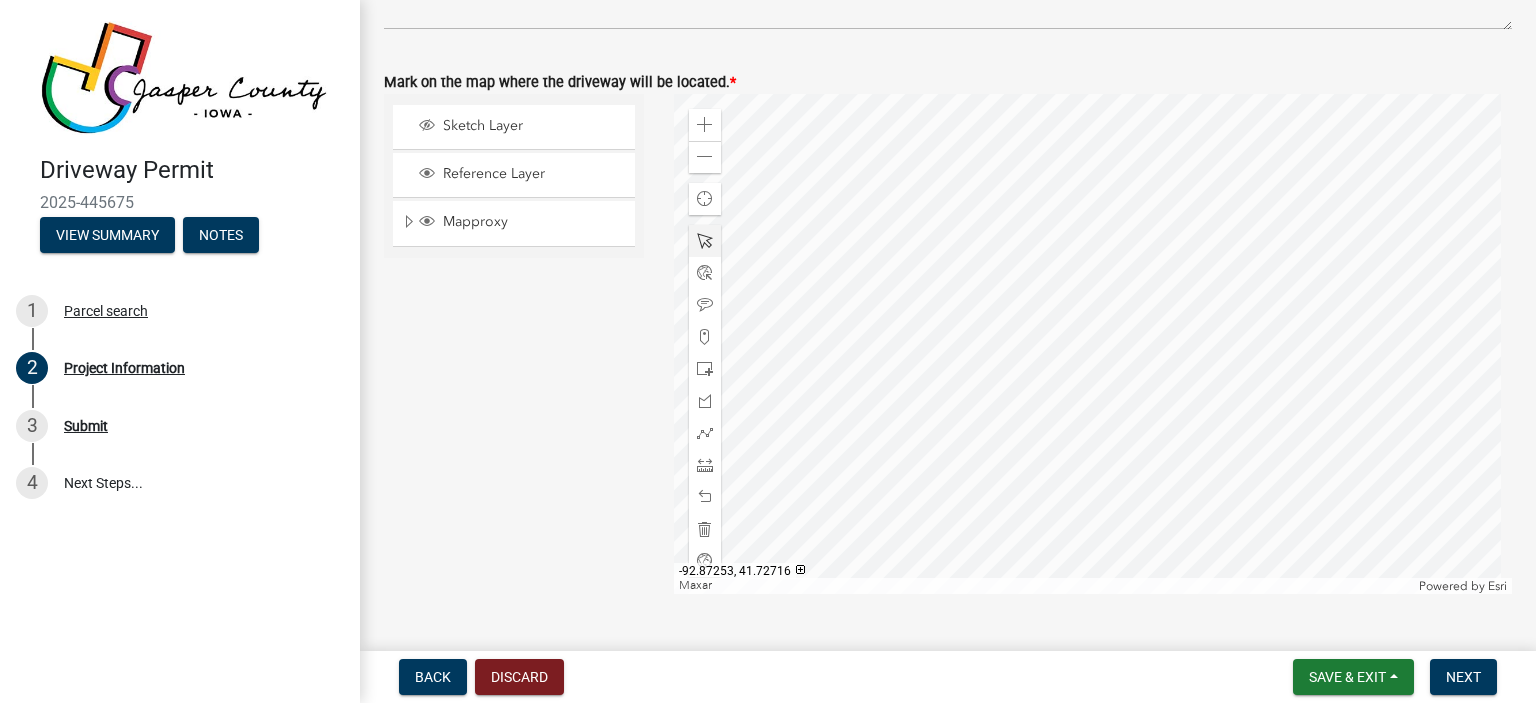 click 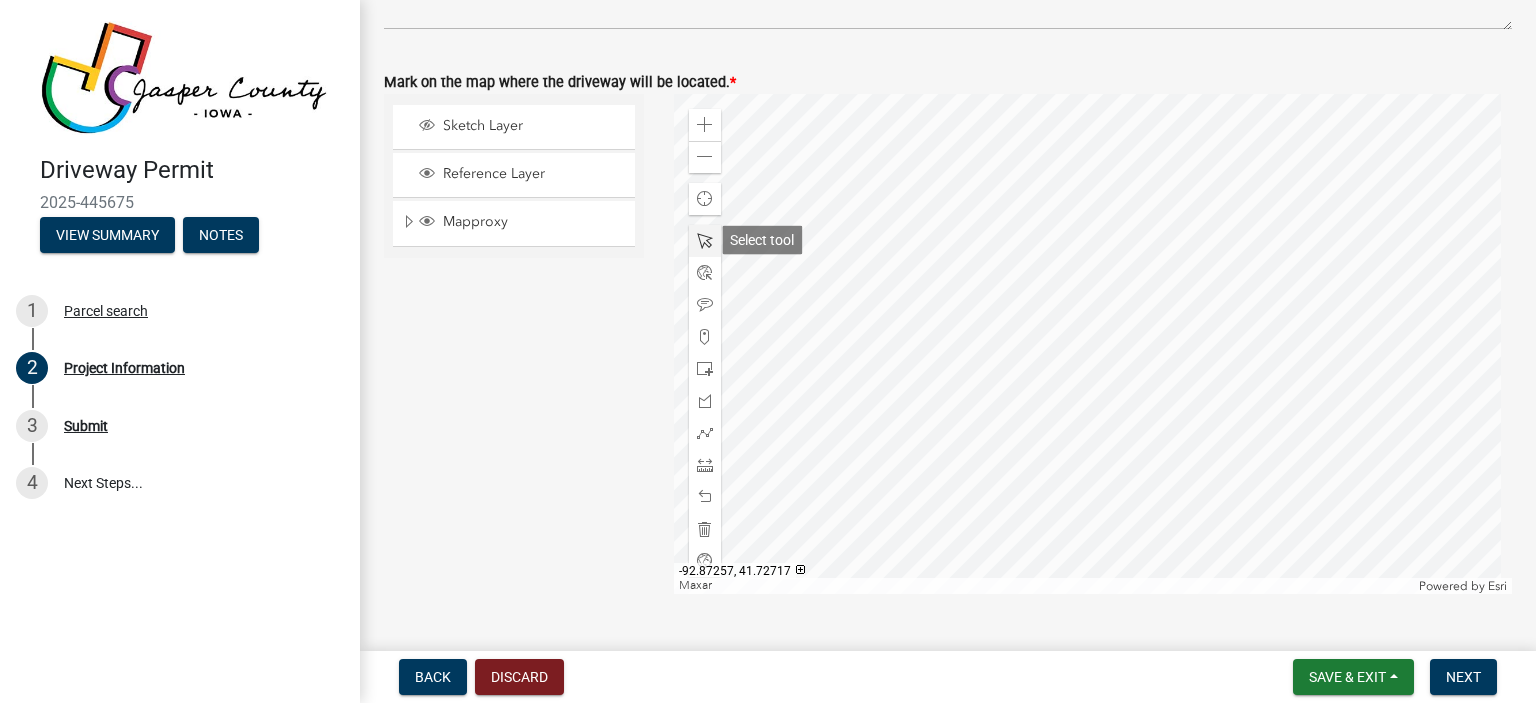 click 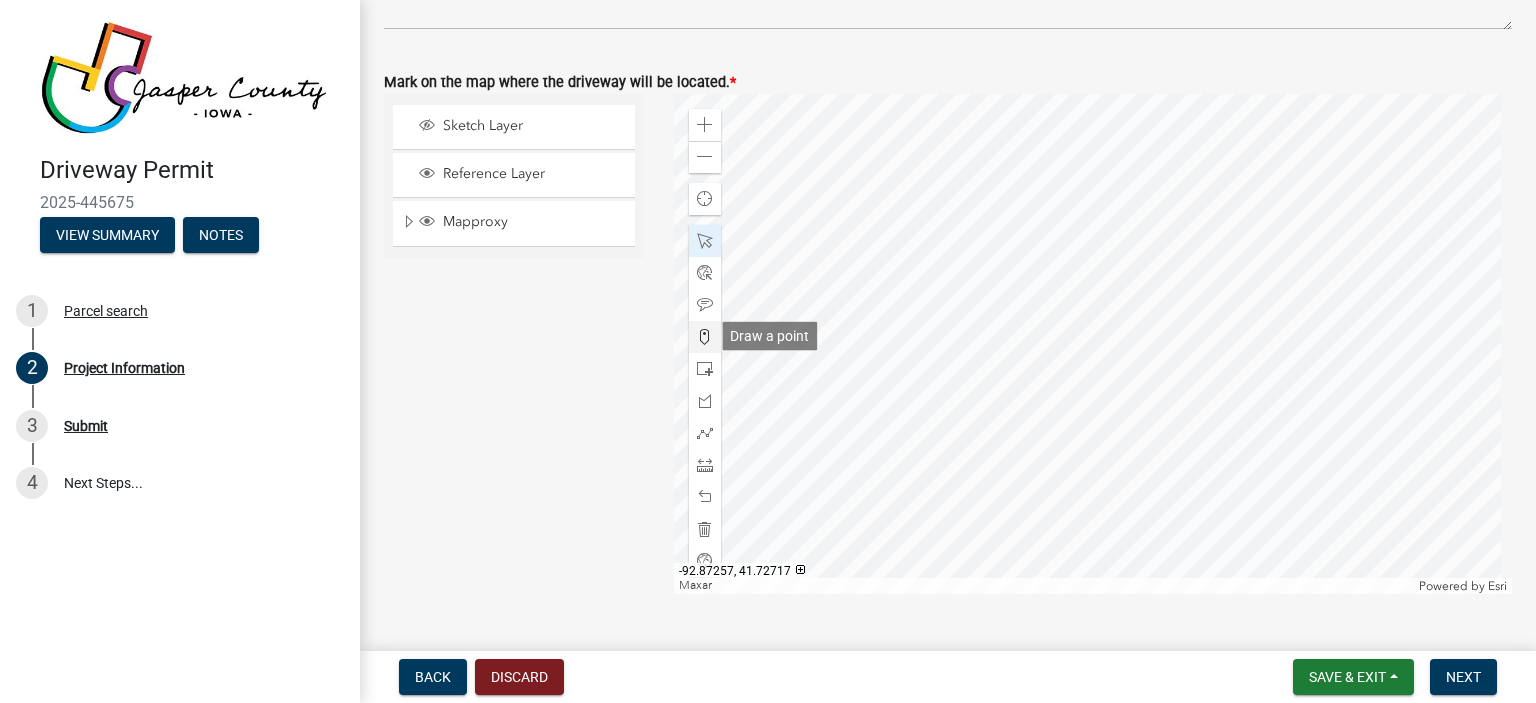 click 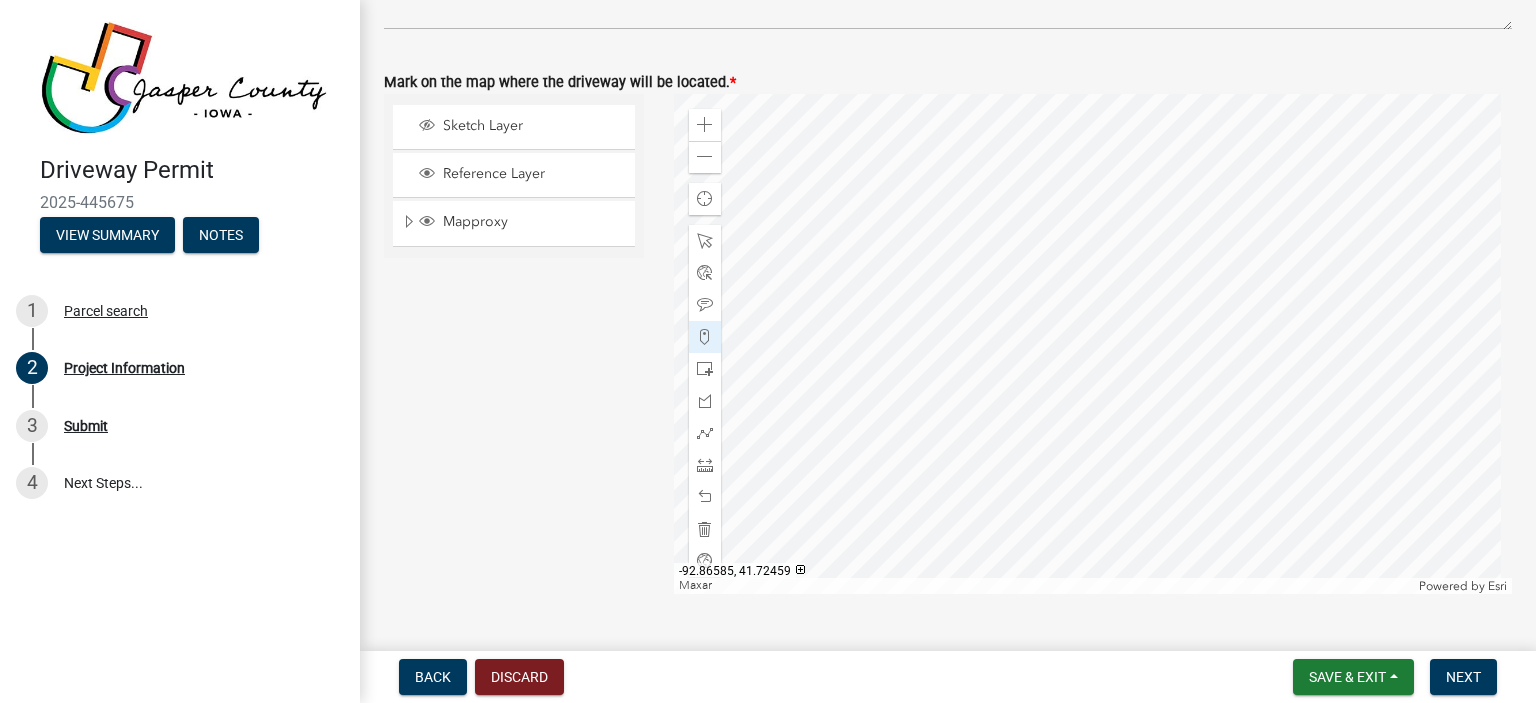 click 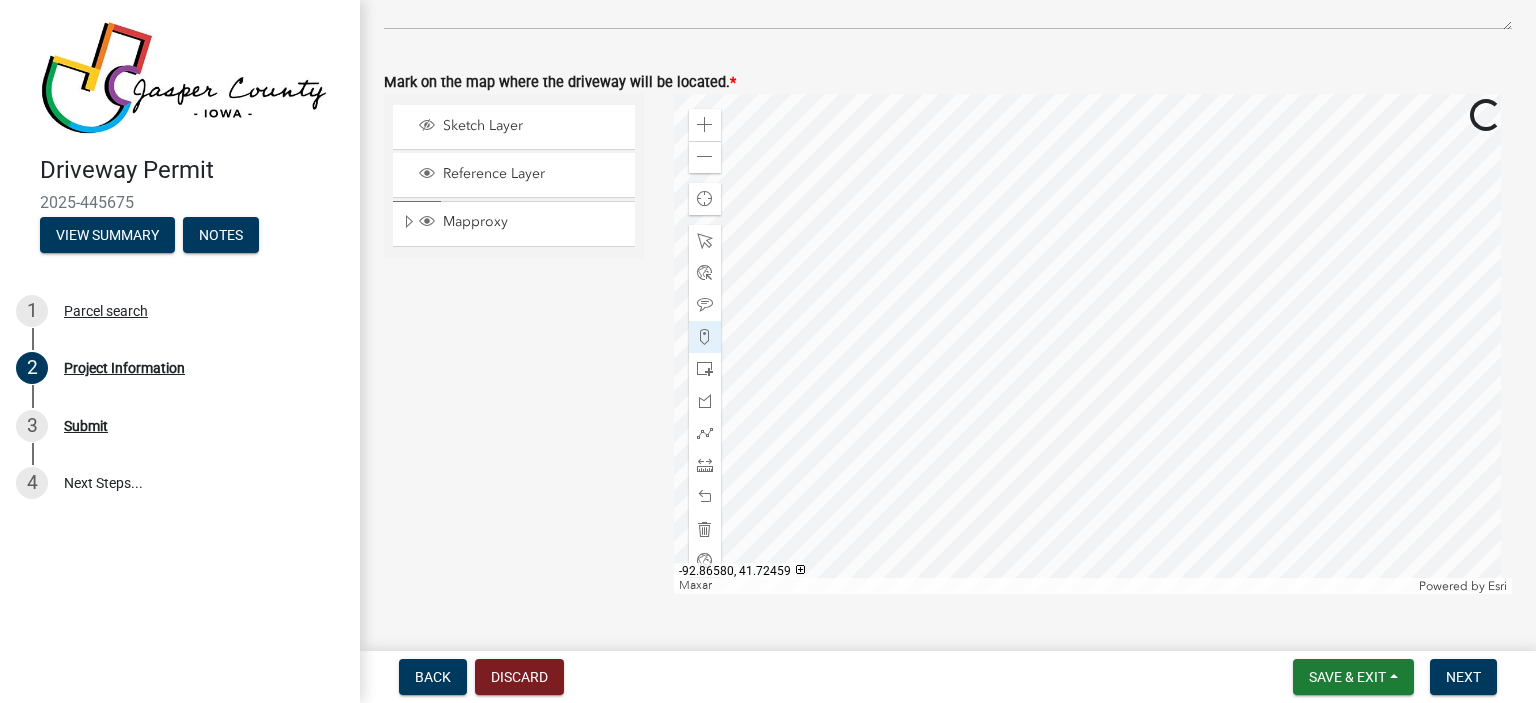click 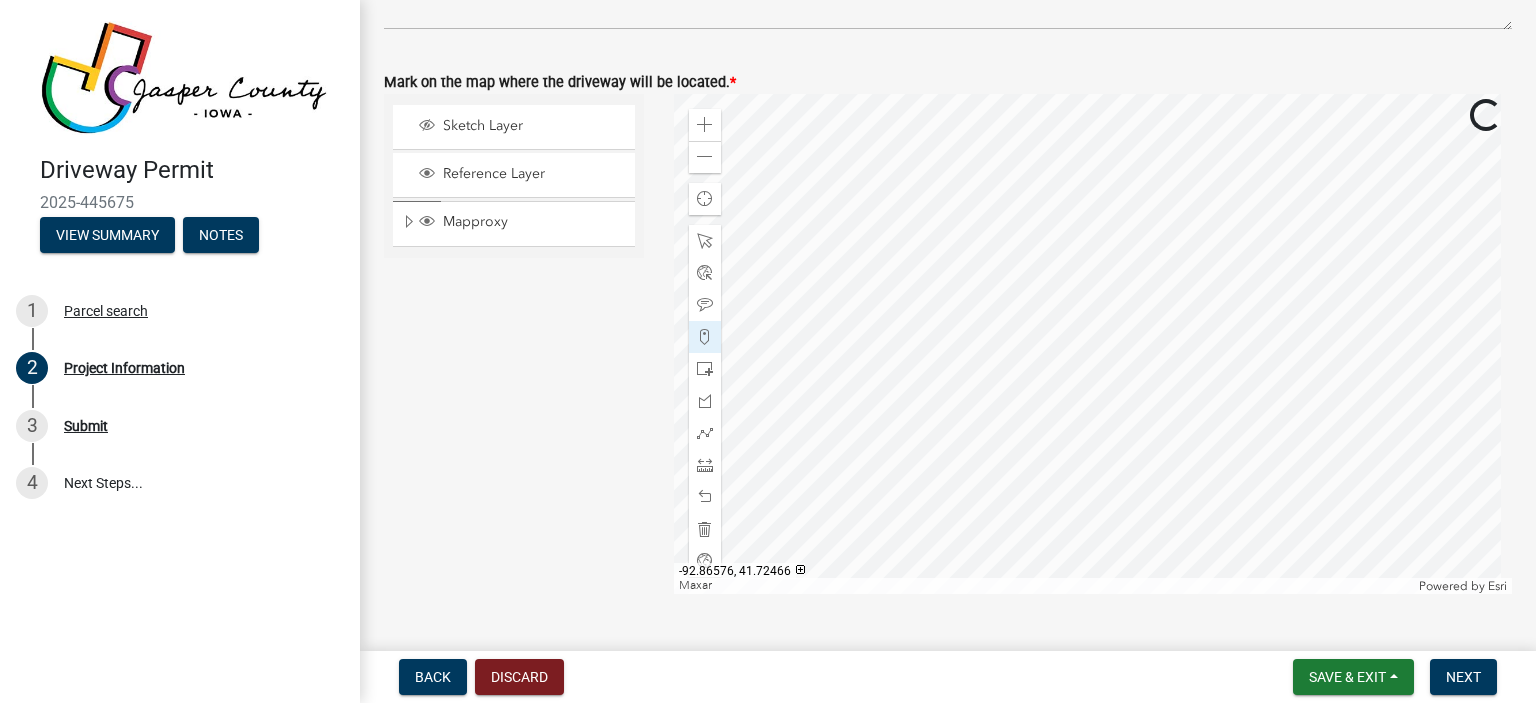 click 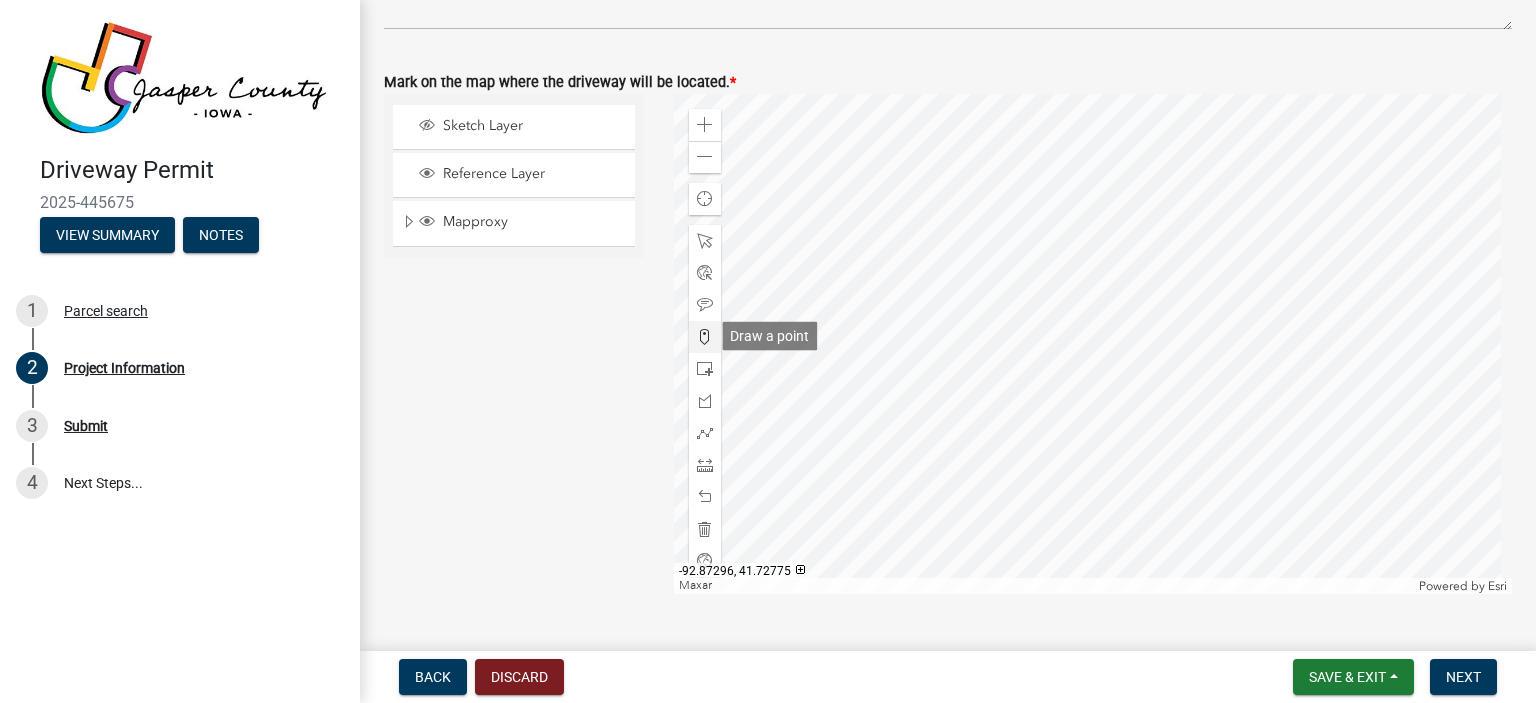 click 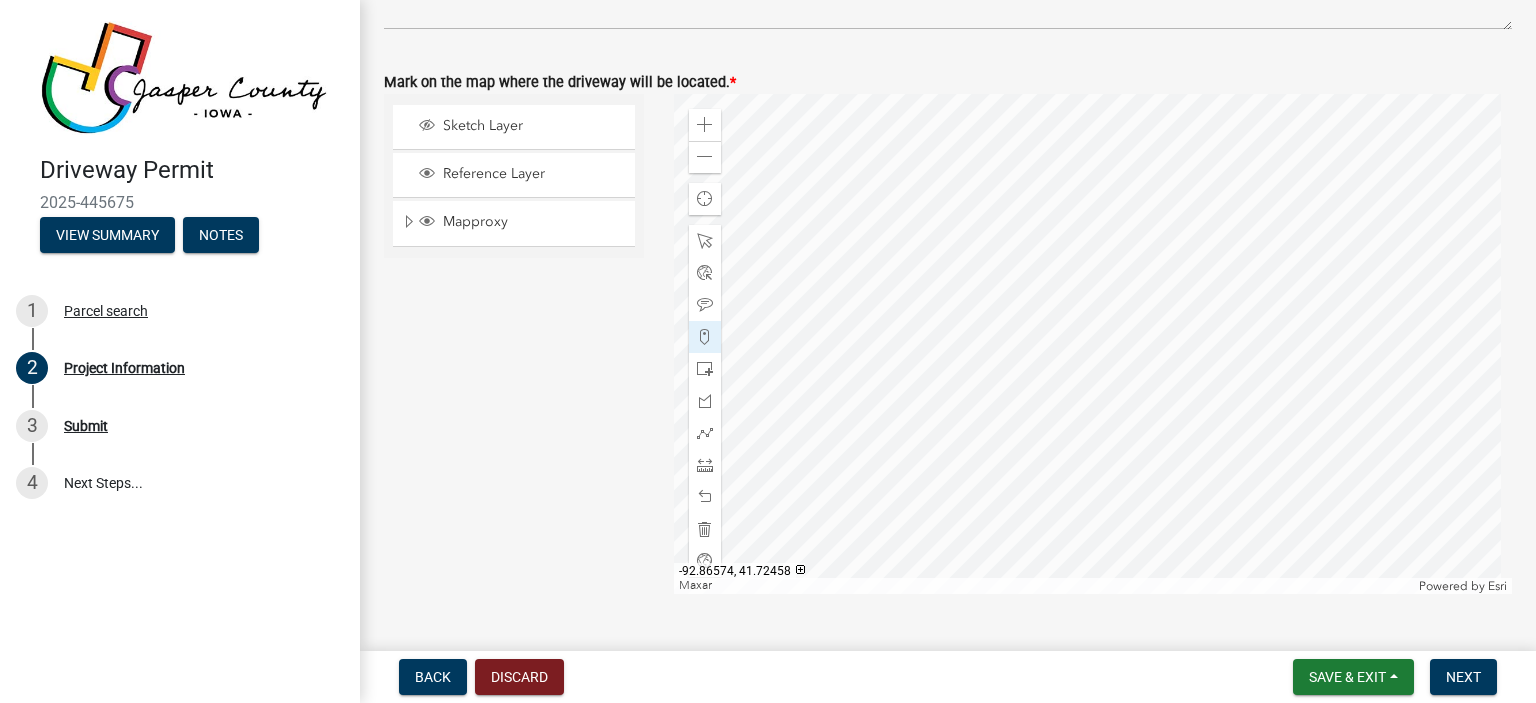 click 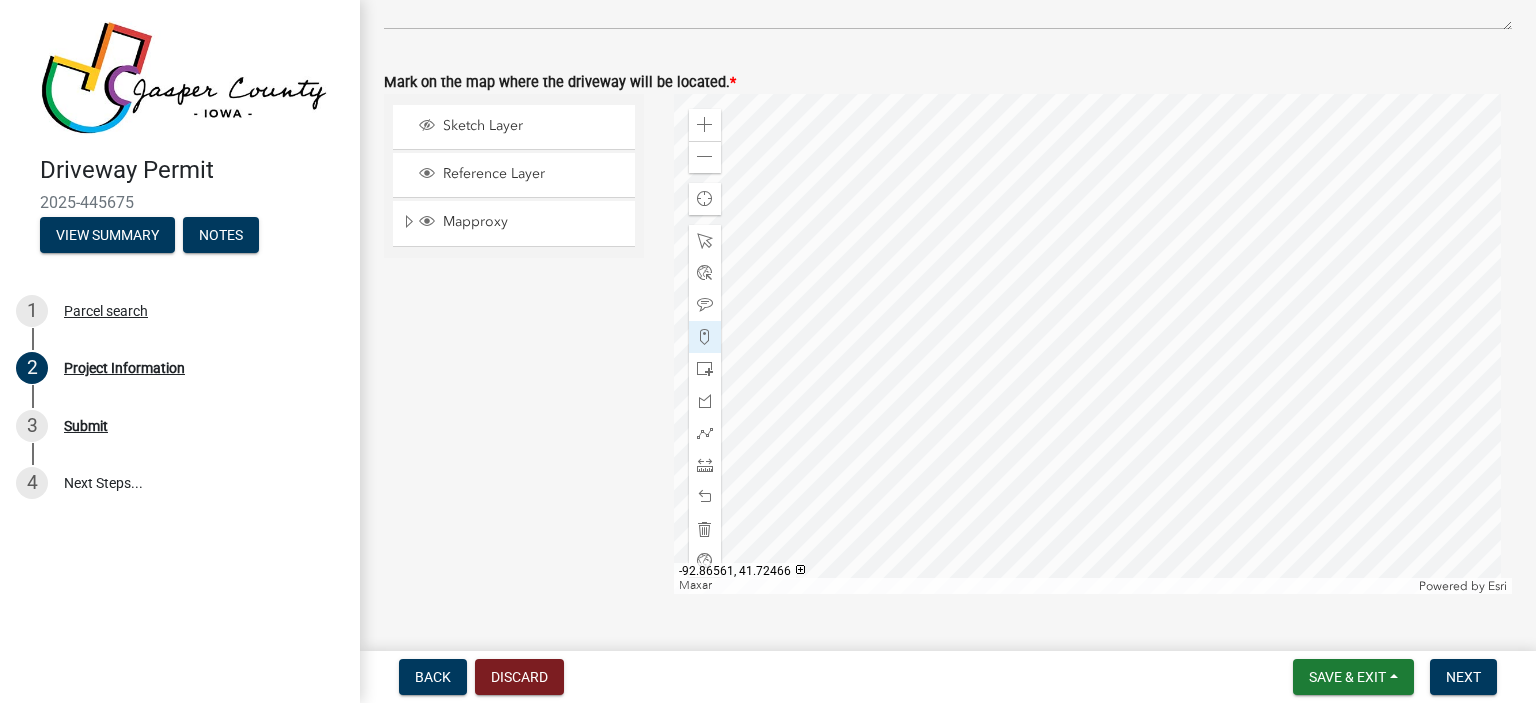 click 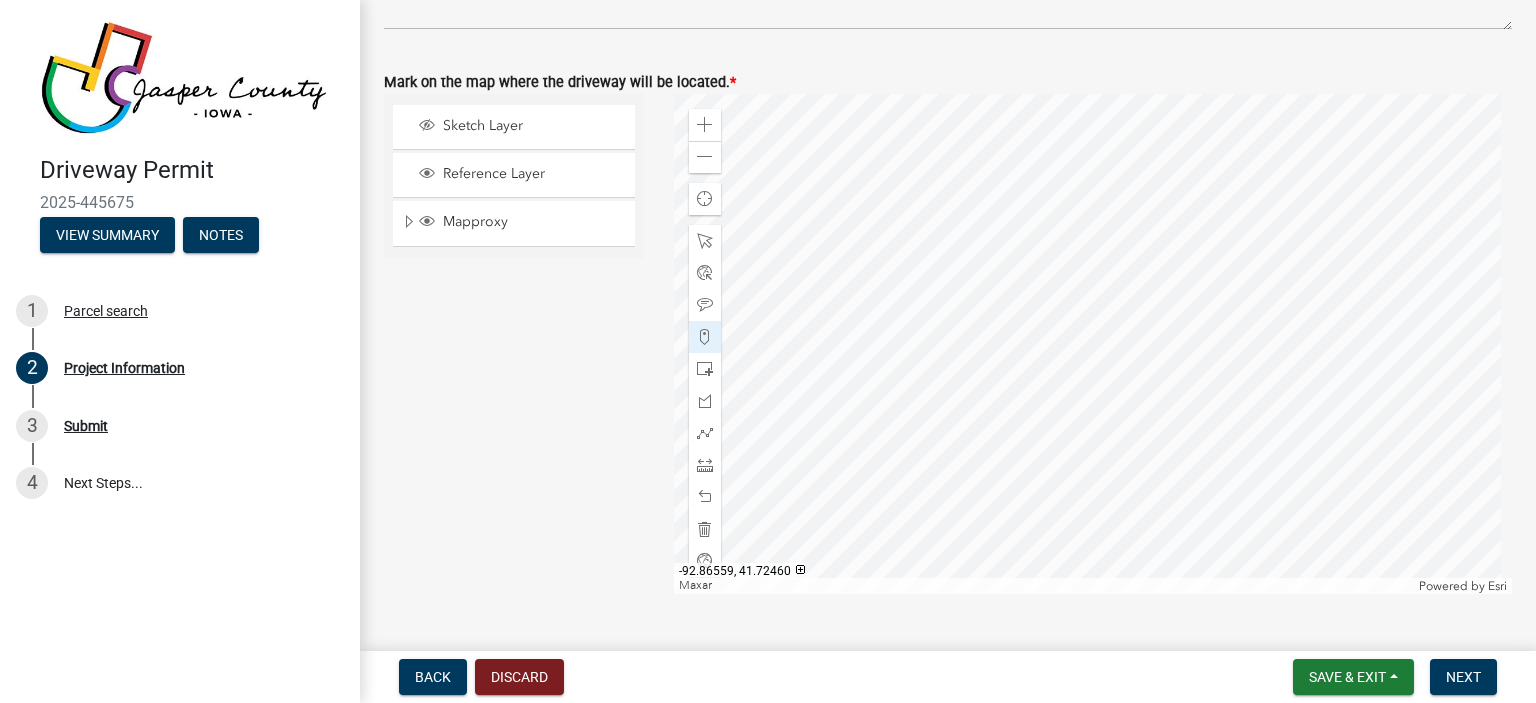 click 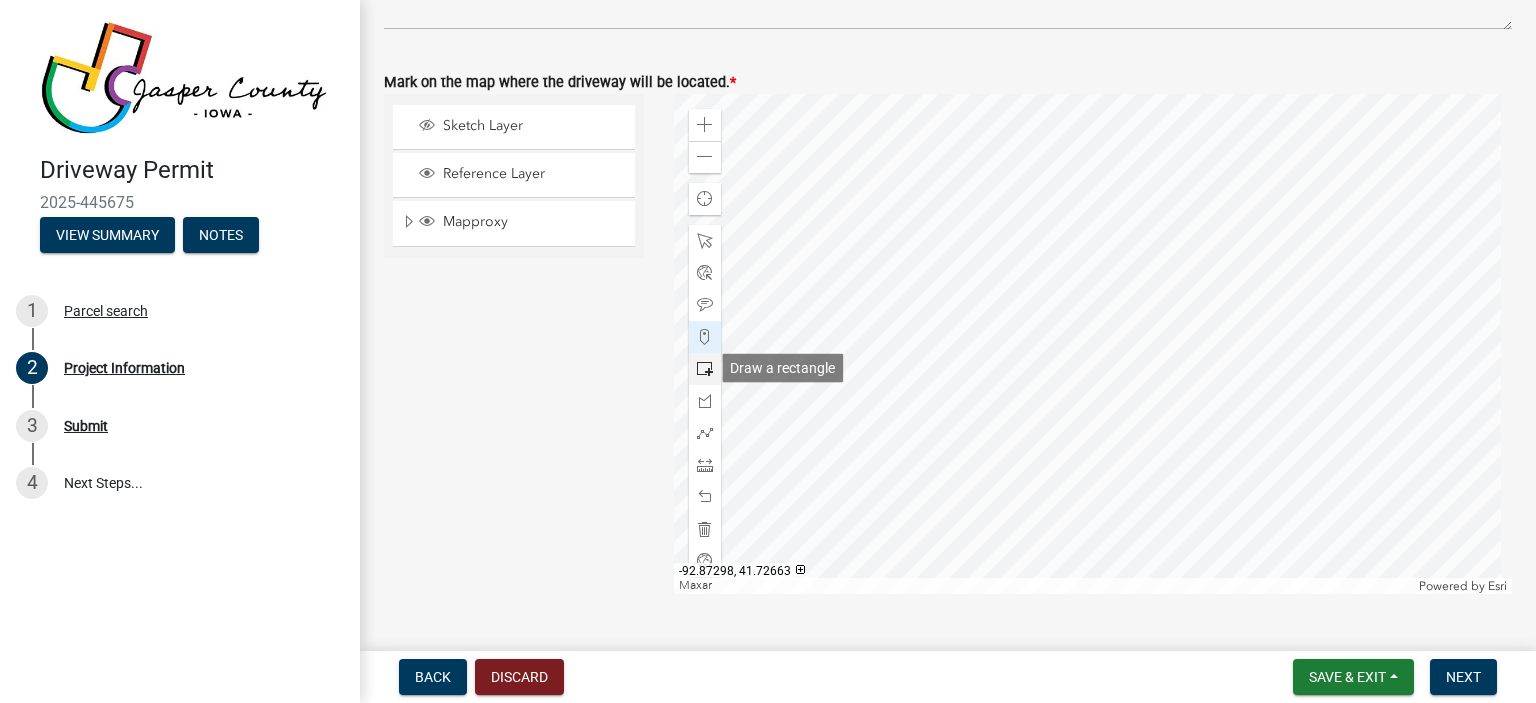 click 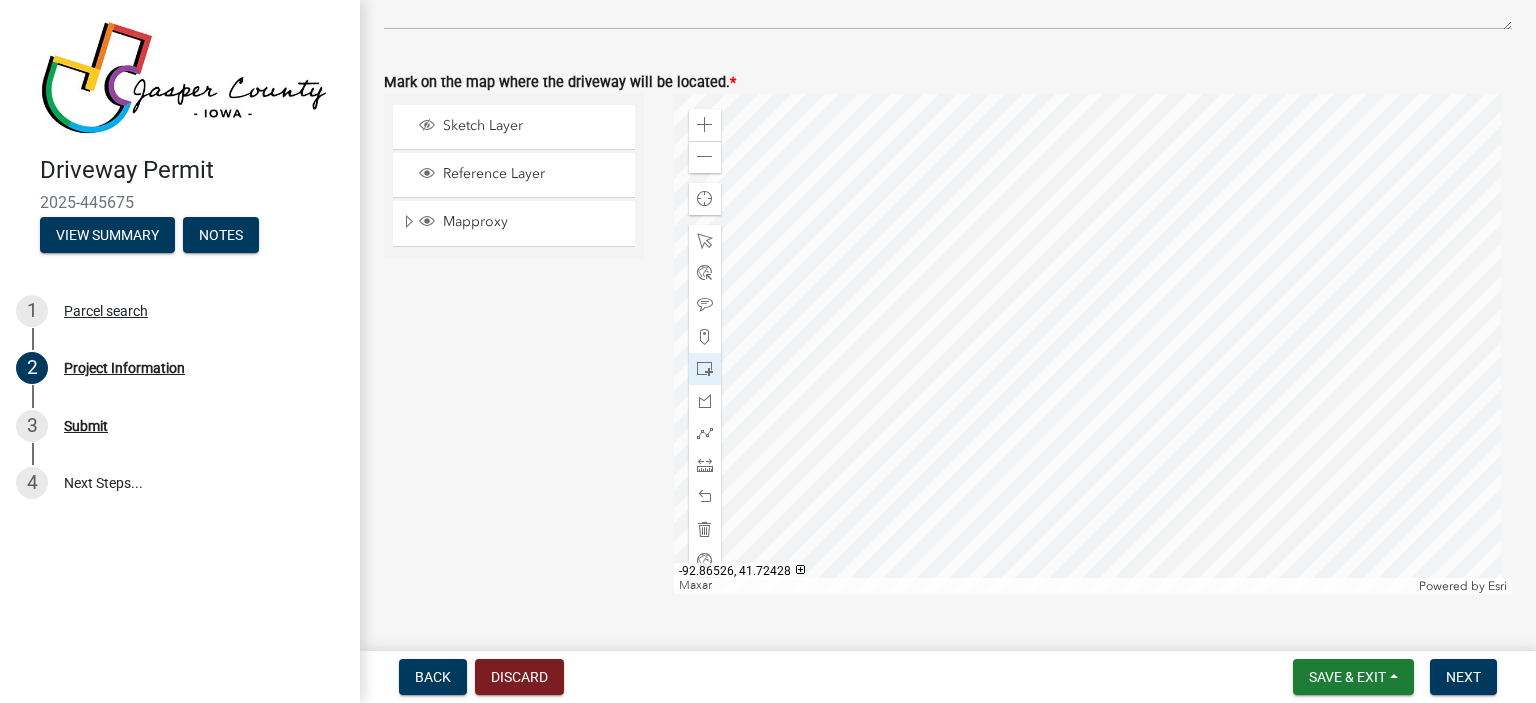 click 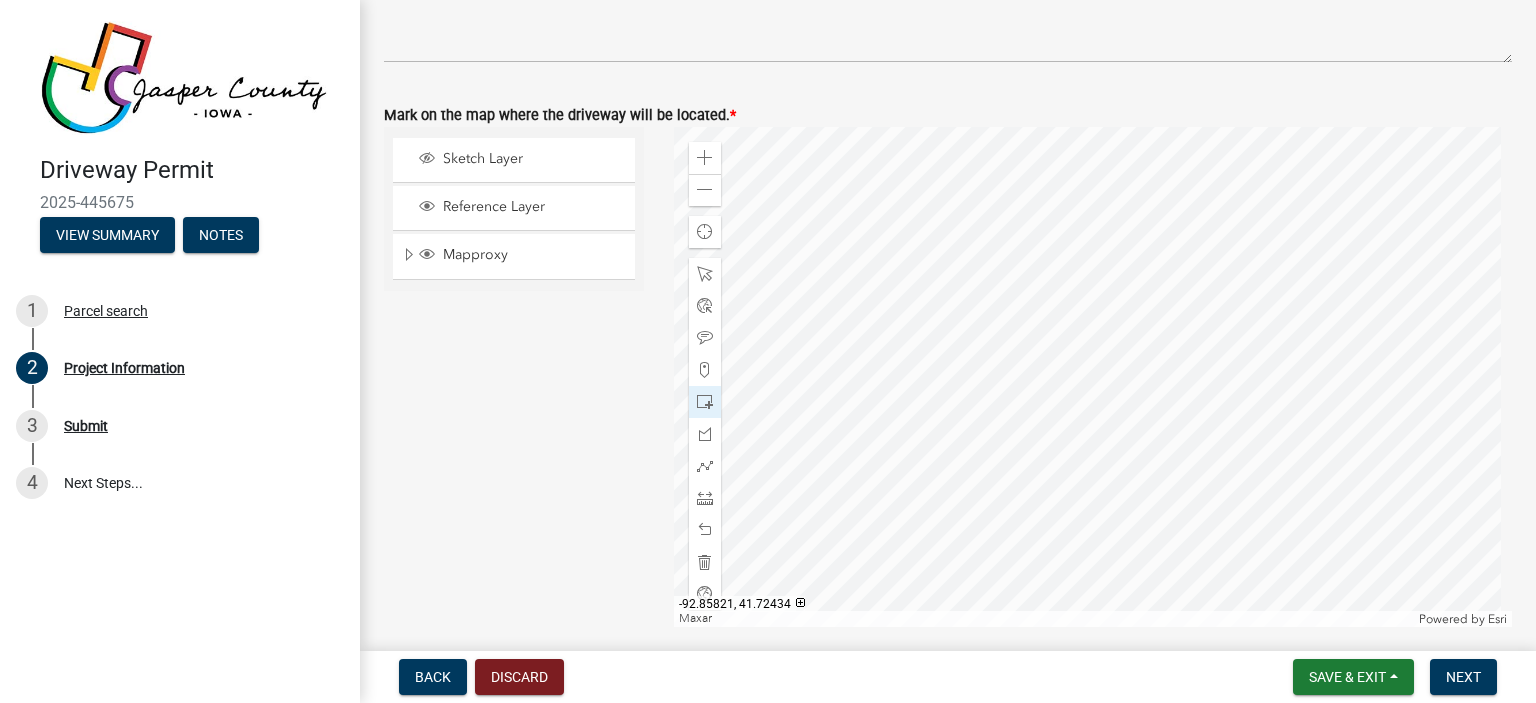 scroll, scrollTop: 2098, scrollLeft: 0, axis: vertical 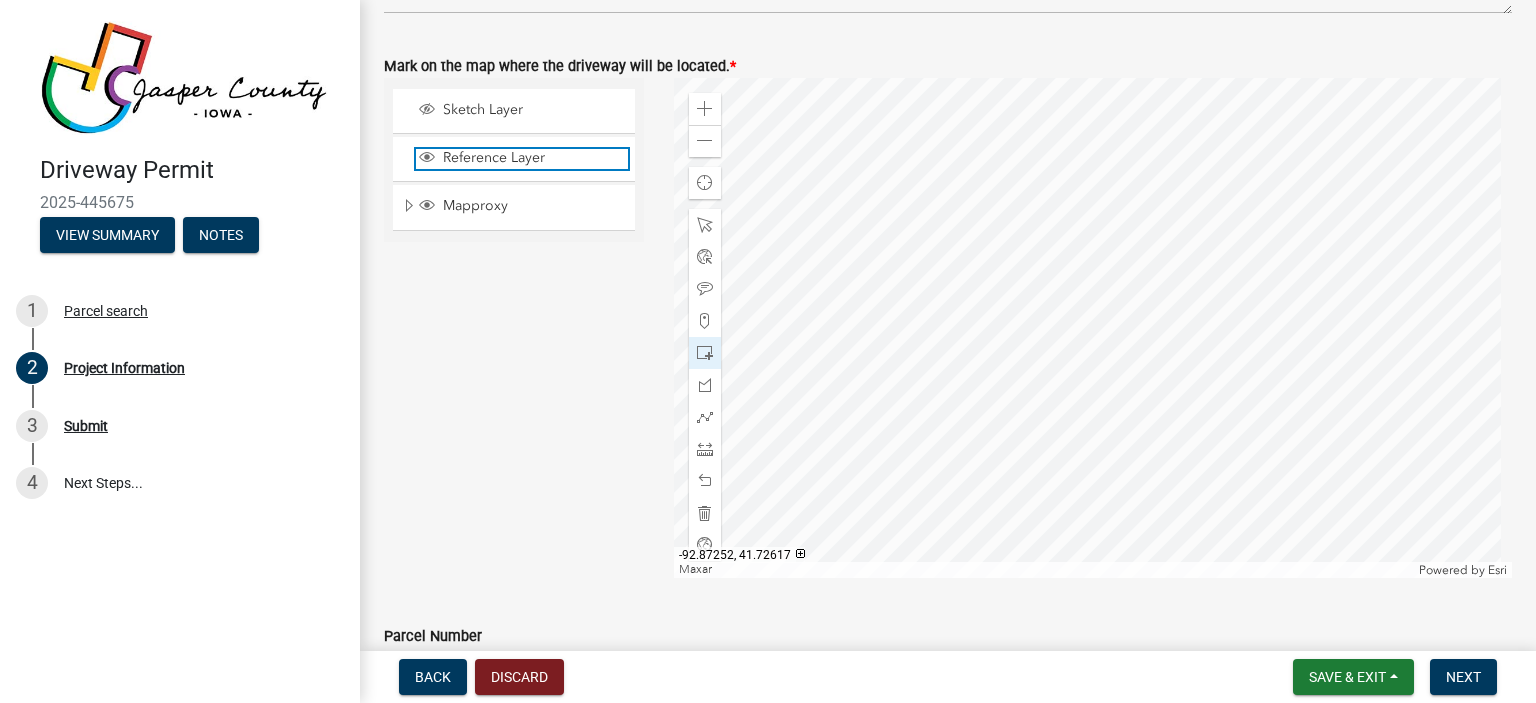 click on "Reference Layer" at bounding box center (533, 158) 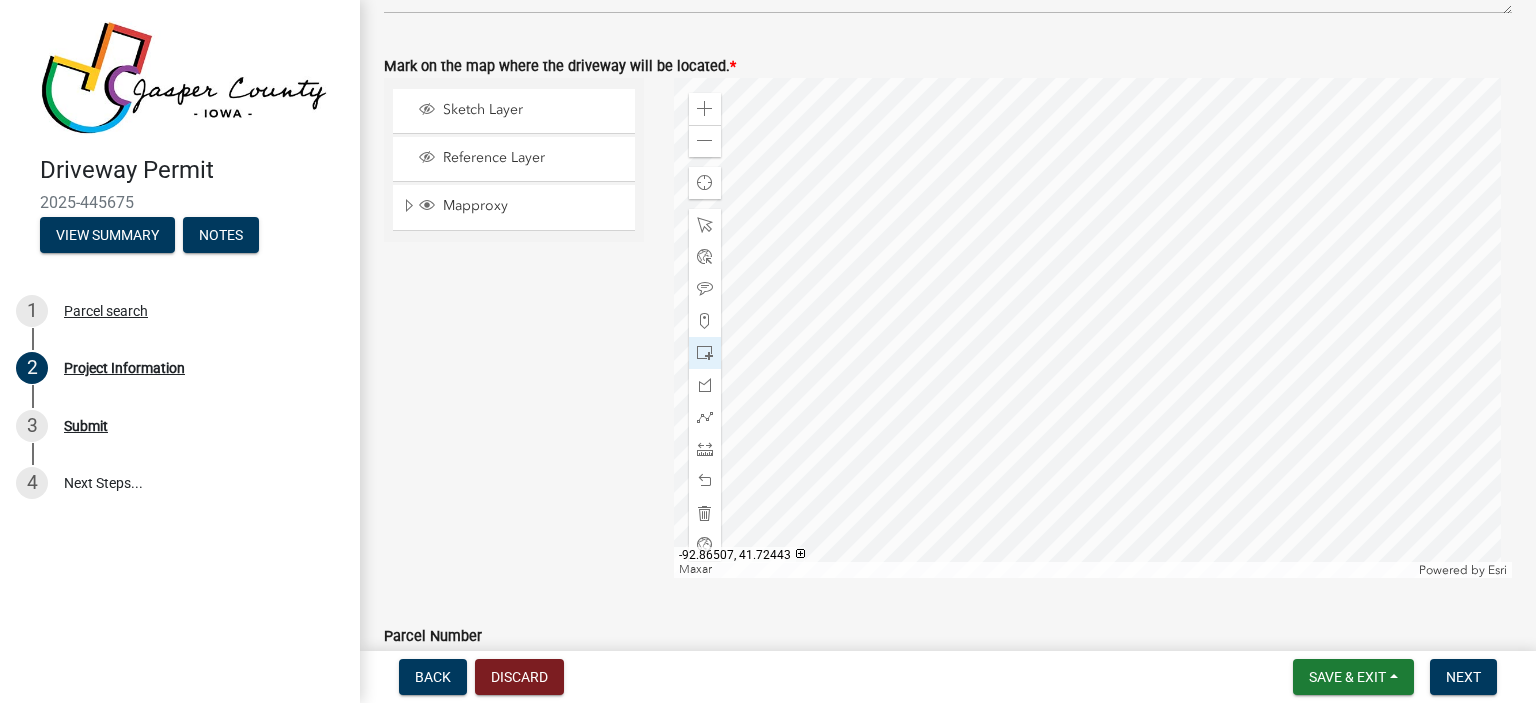 click 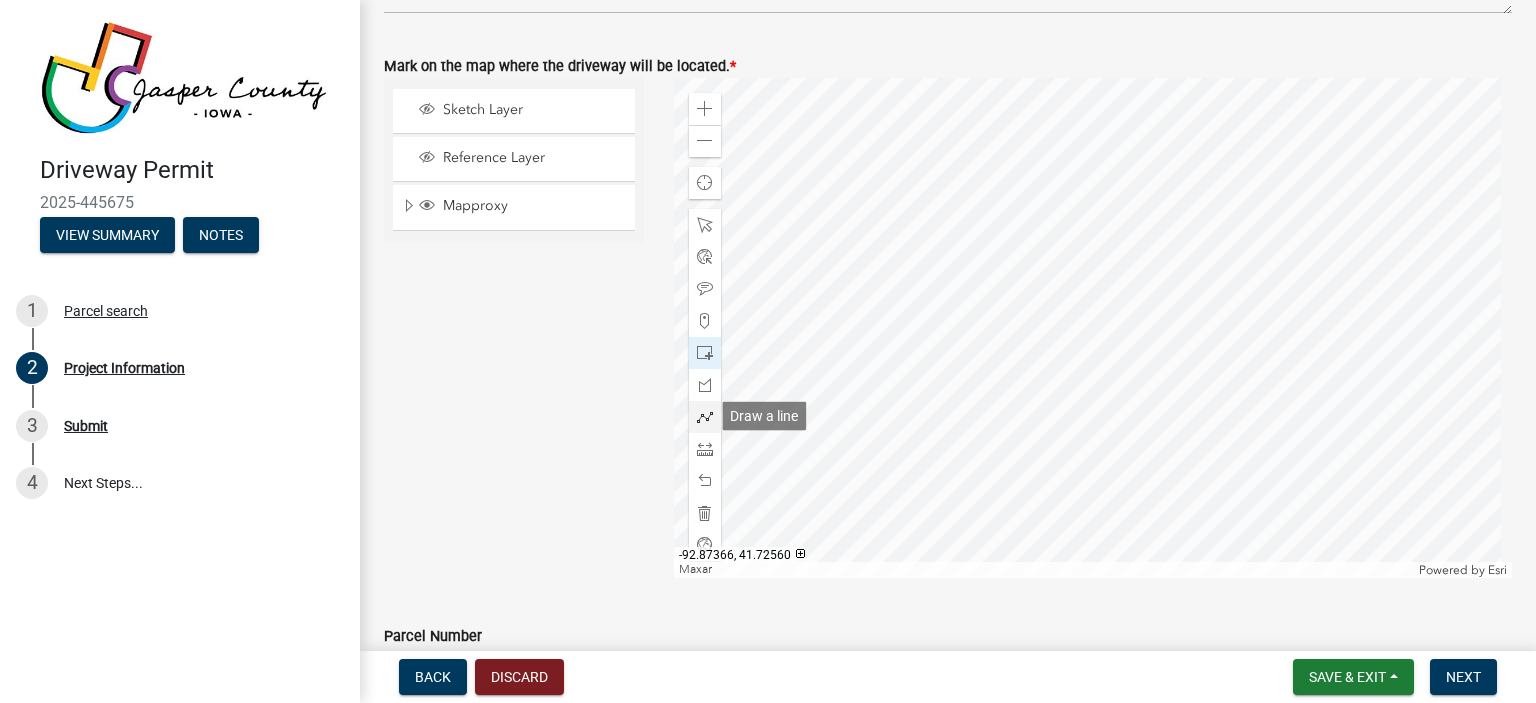 drag, startPoint x: 704, startPoint y: 410, endPoint x: 755, endPoint y: 420, distance: 51.971146 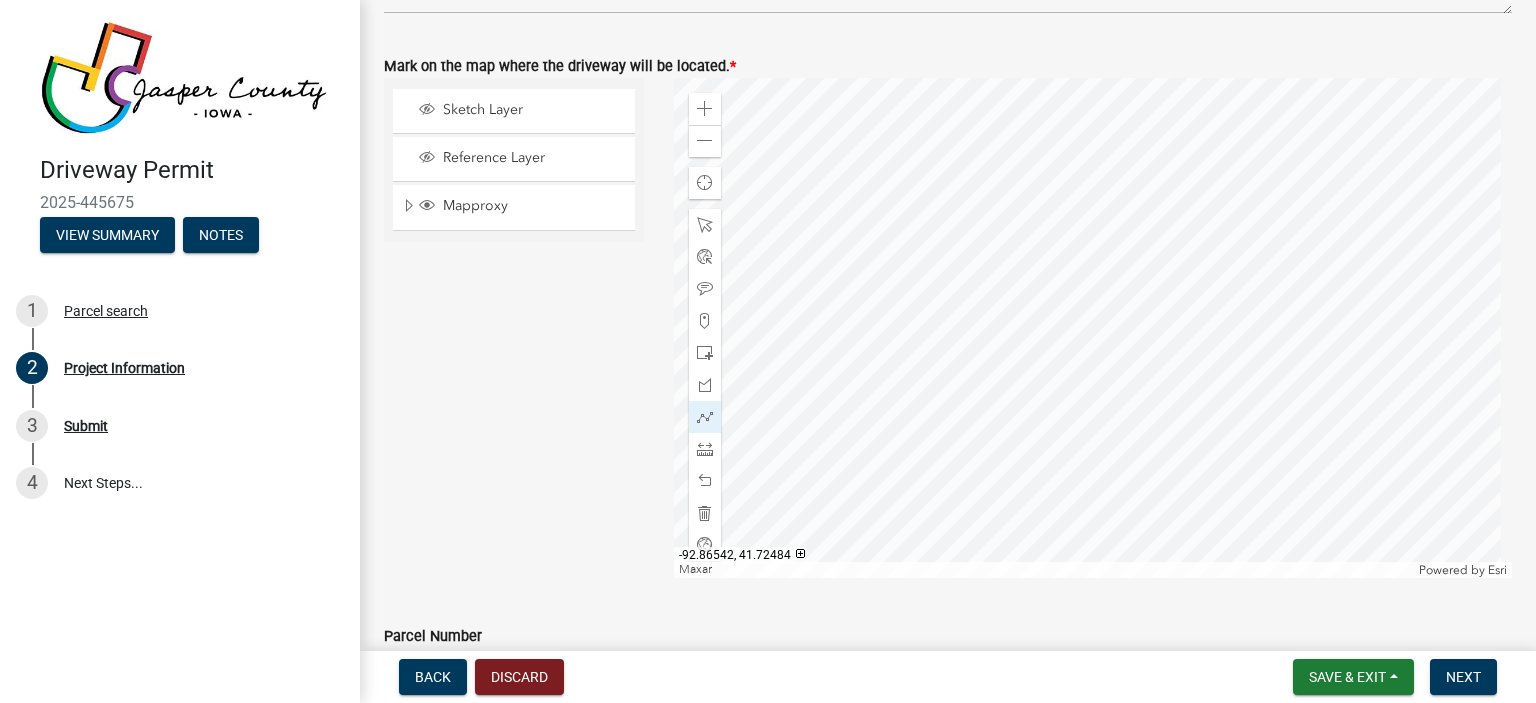 click 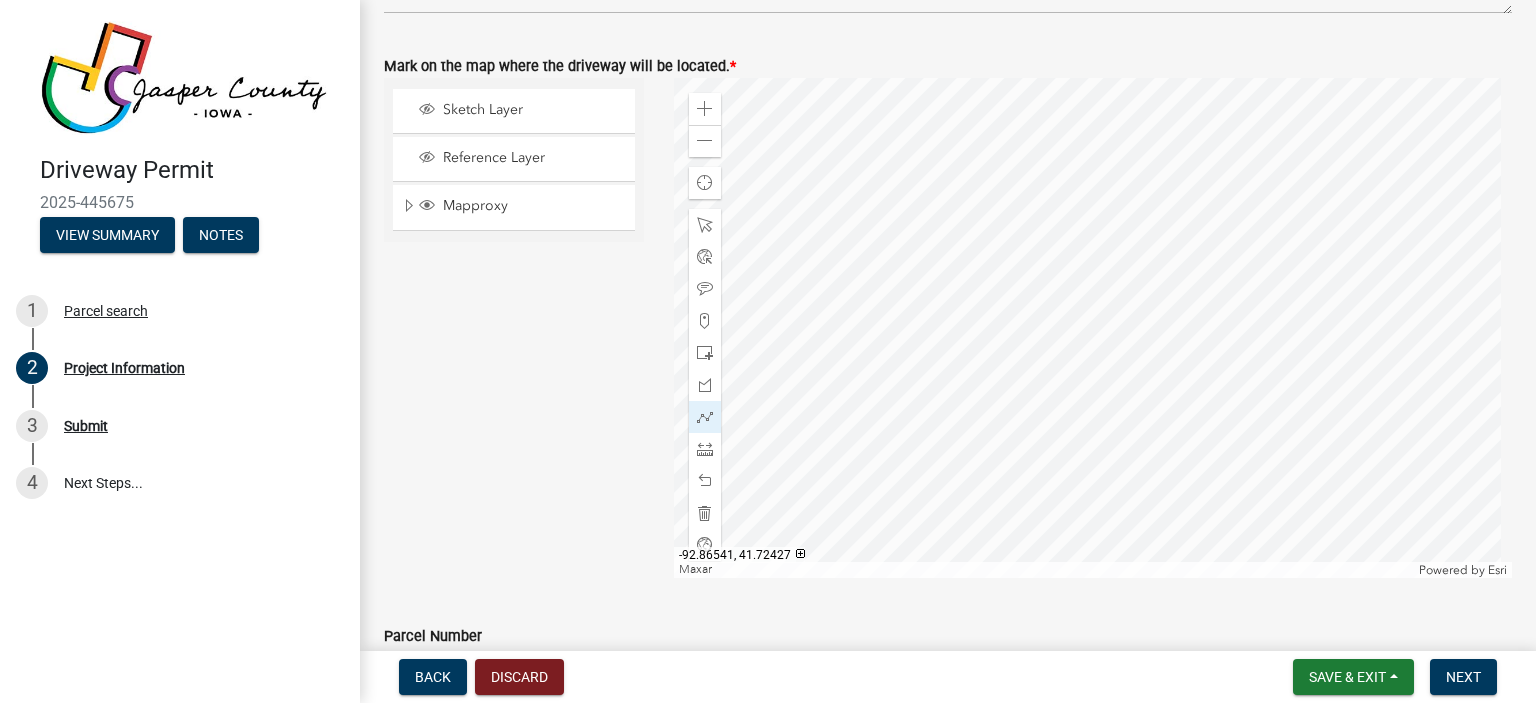 click 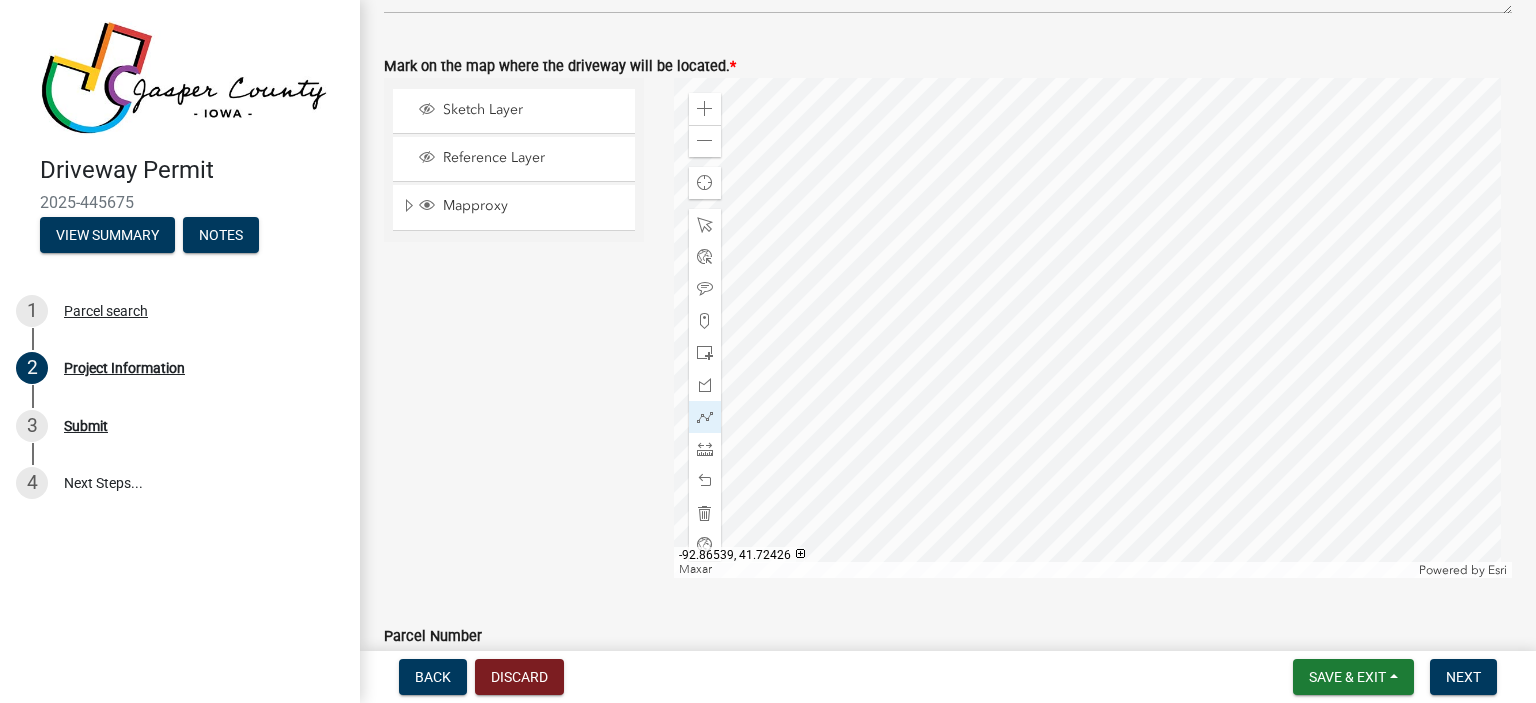 click 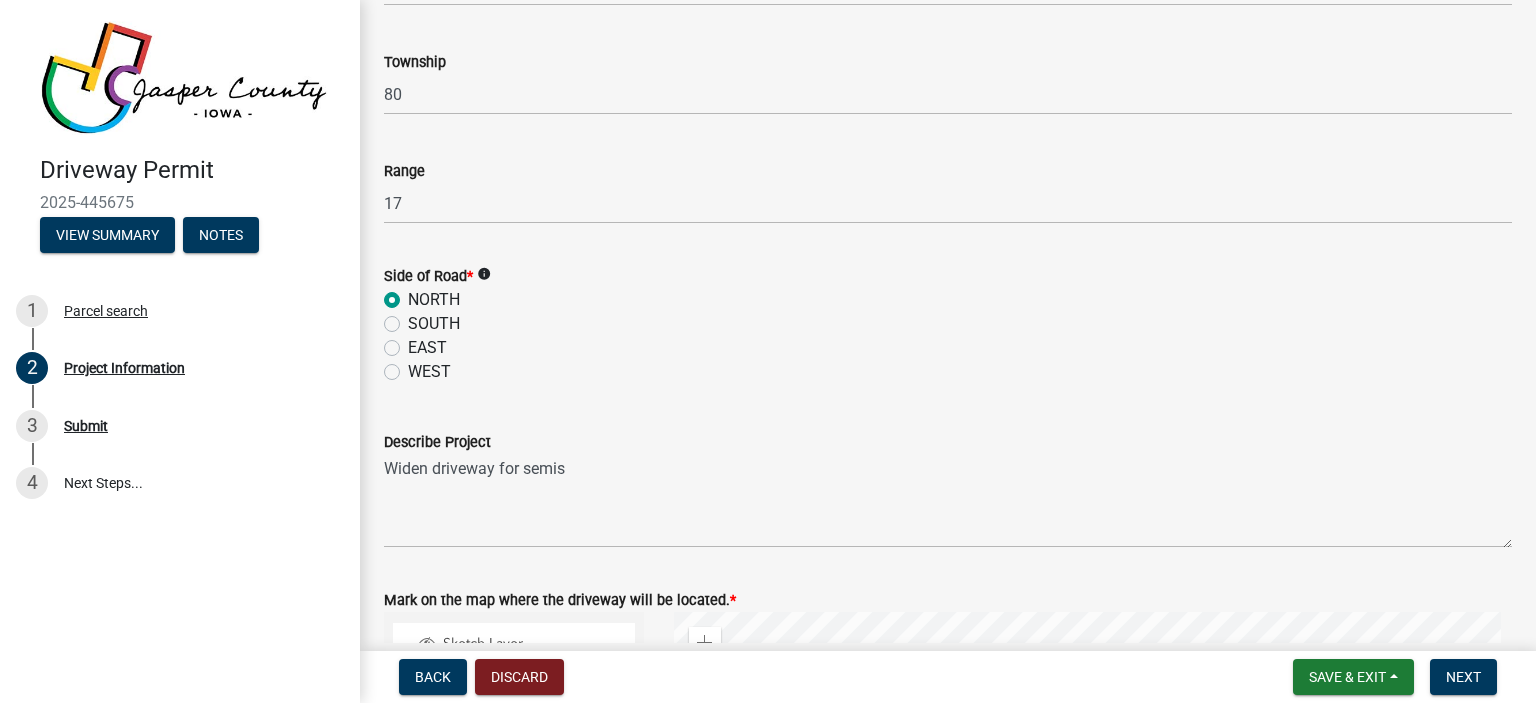 scroll, scrollTop: 1503, scrollLeft: 0, axis: vertical 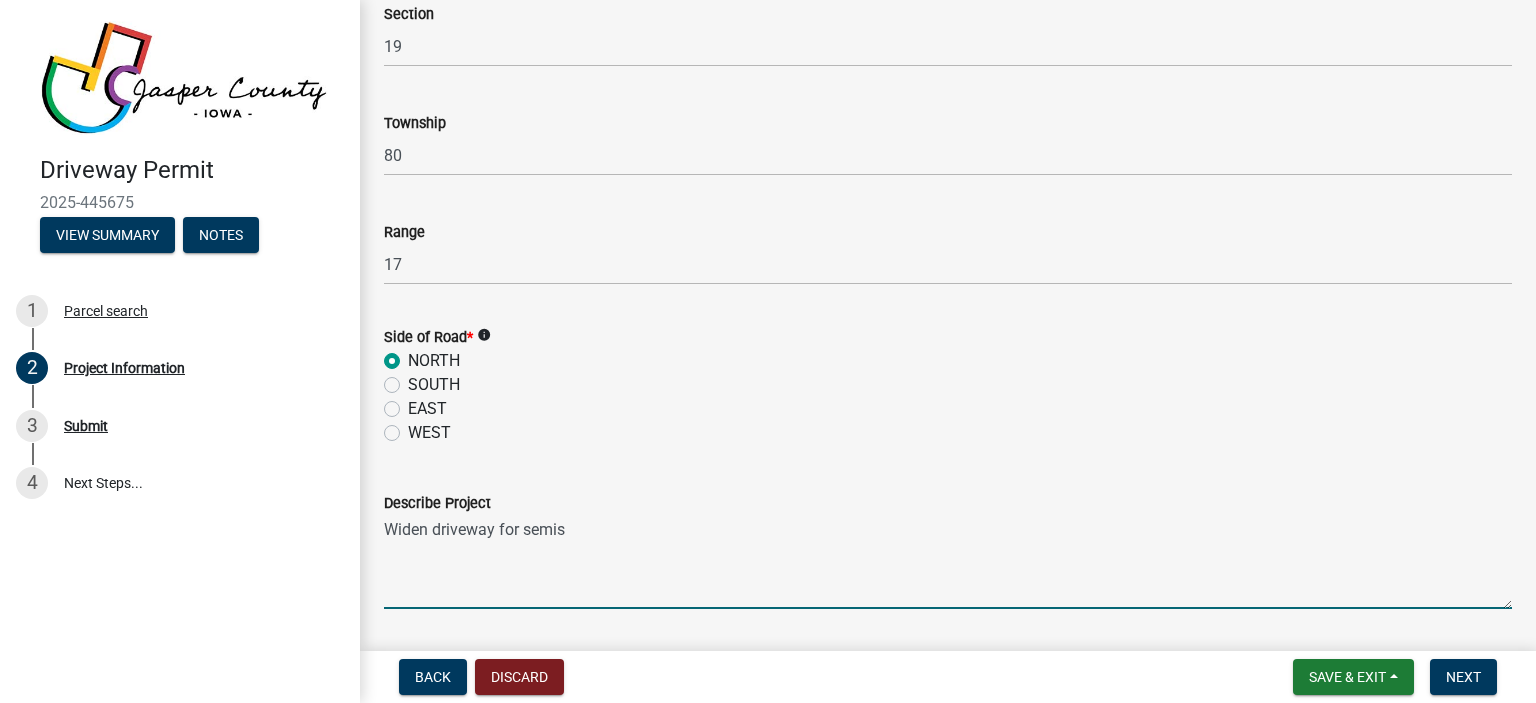 click on "Widen driveway for semis" at bounding box center (948, 562) 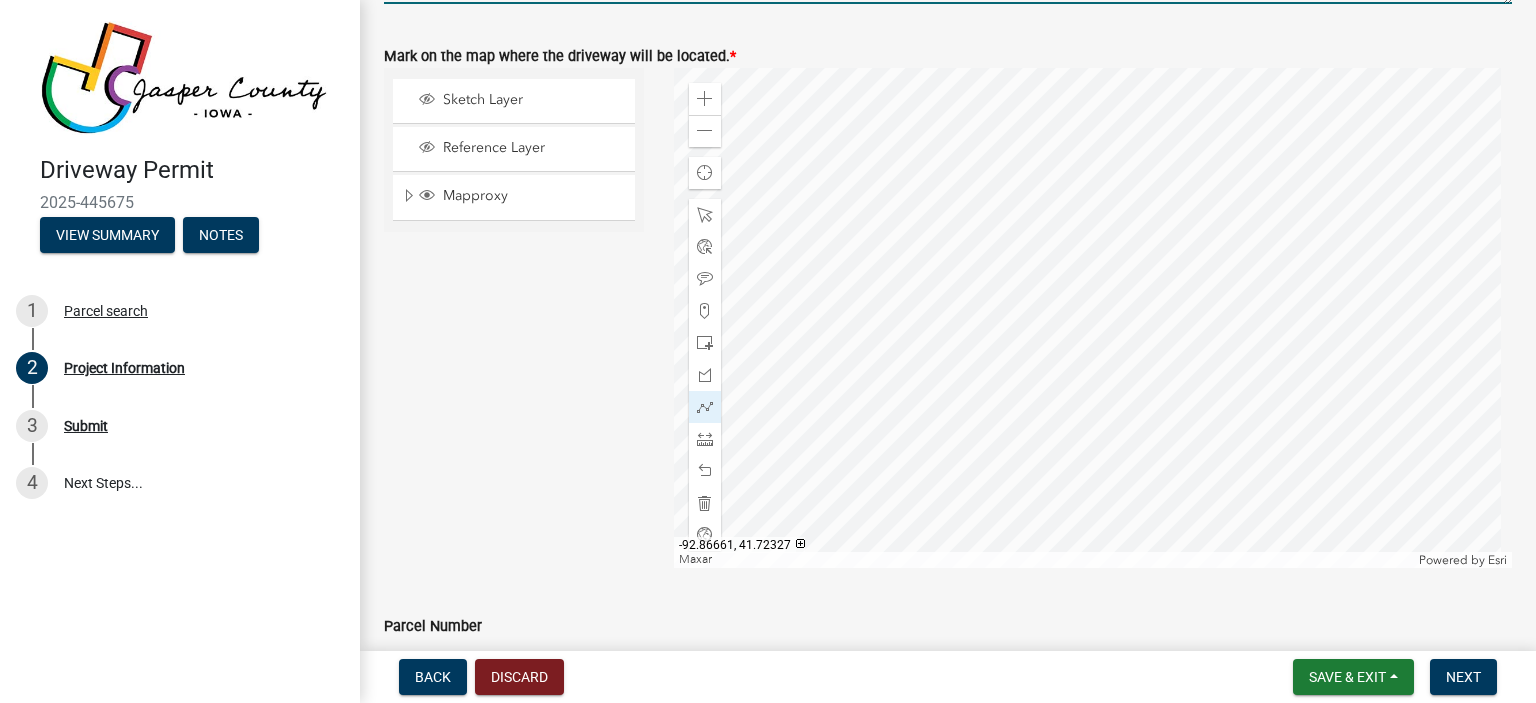 scroll, scrollTop: 2237, scrollLeft: 0, axis: vertical 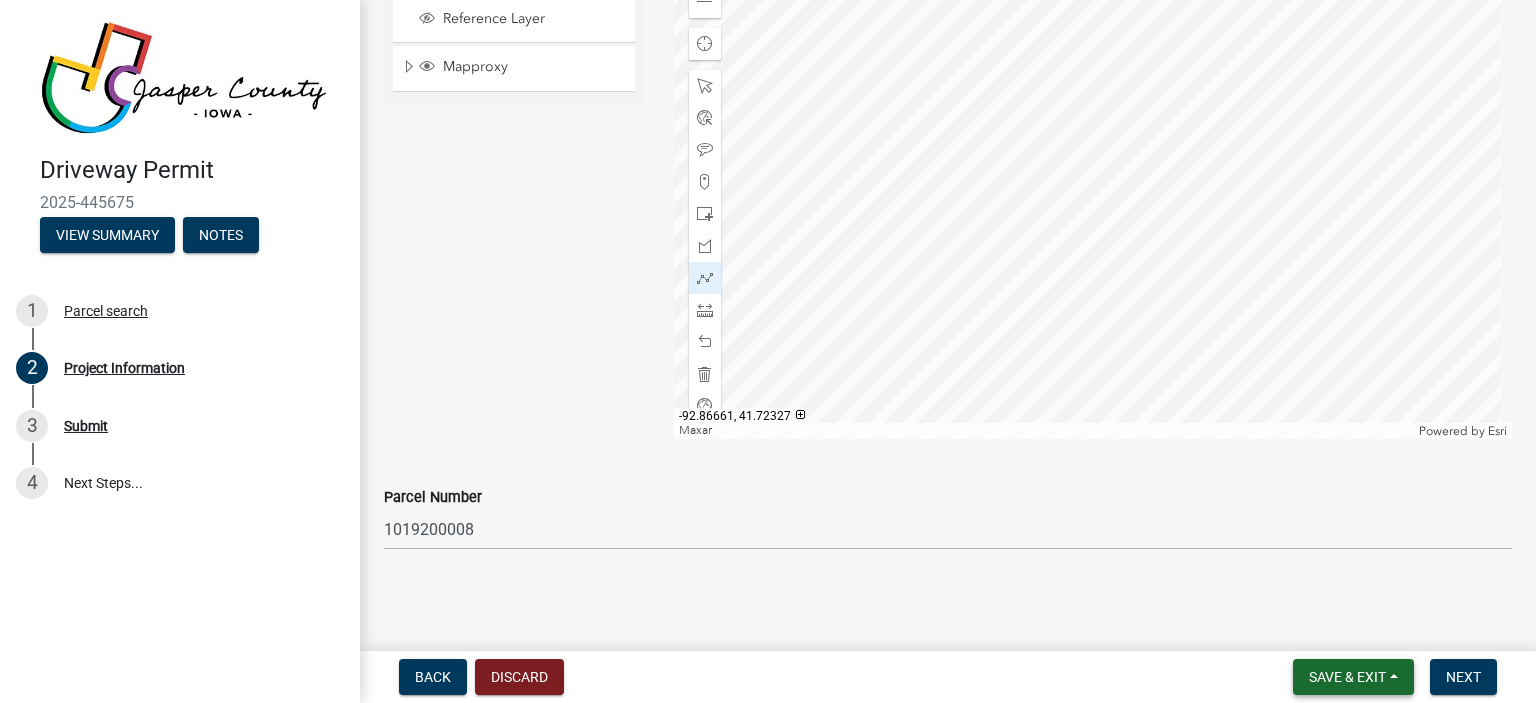 type on "Widen existing driveway for semis" 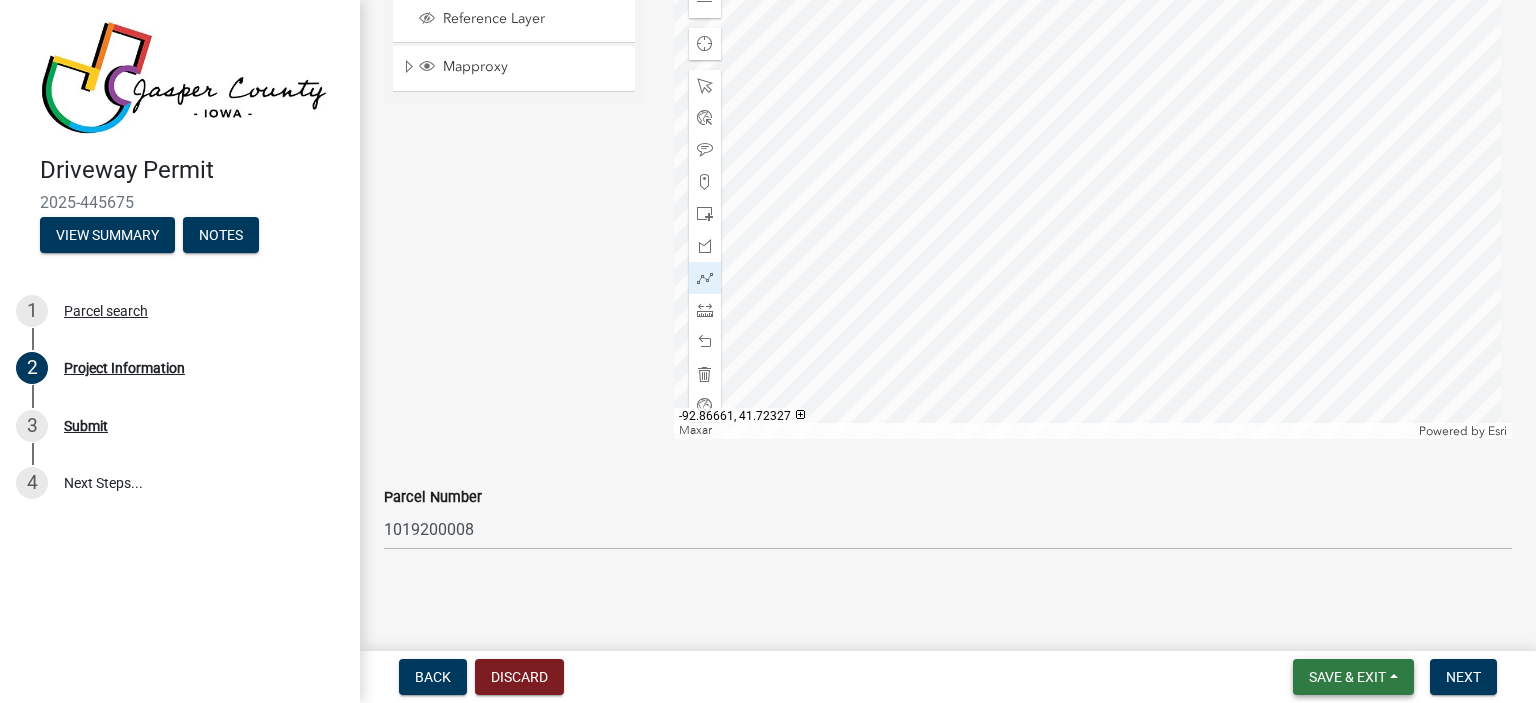 click on "Save & Exit" at bounding box center (1347, 677) 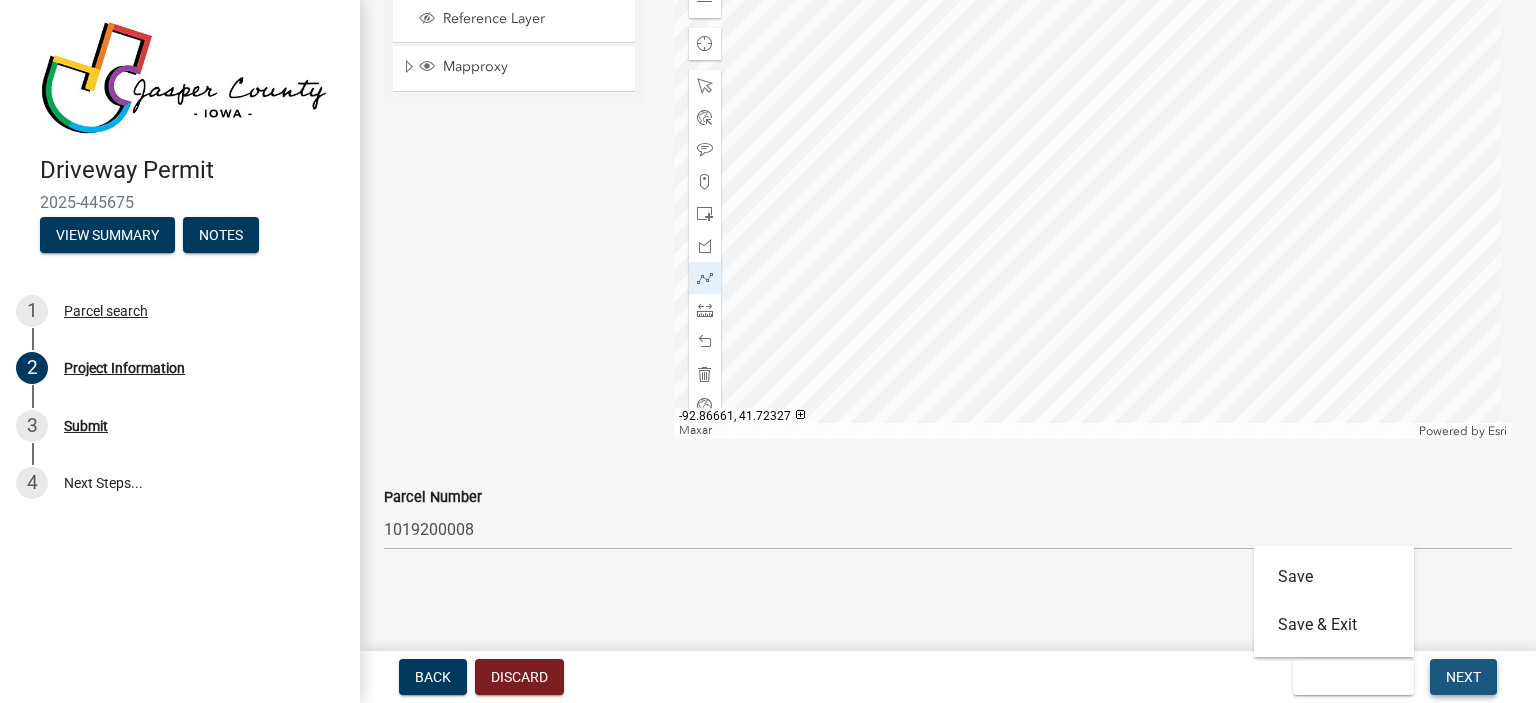 click on "Next" at bounding box center (1463, 677) 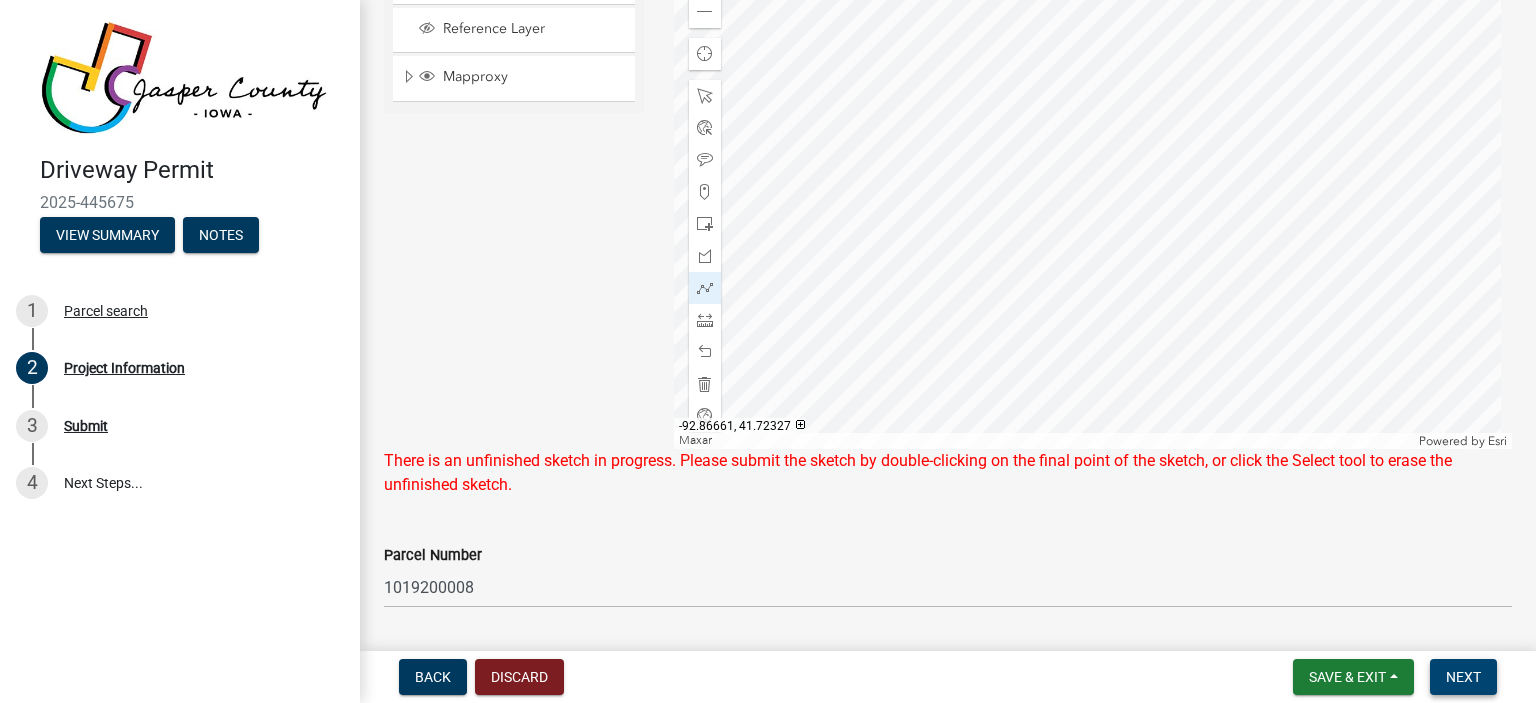 scroll, scrollTop: 2234, scrollLeft: 0, axis: vertical 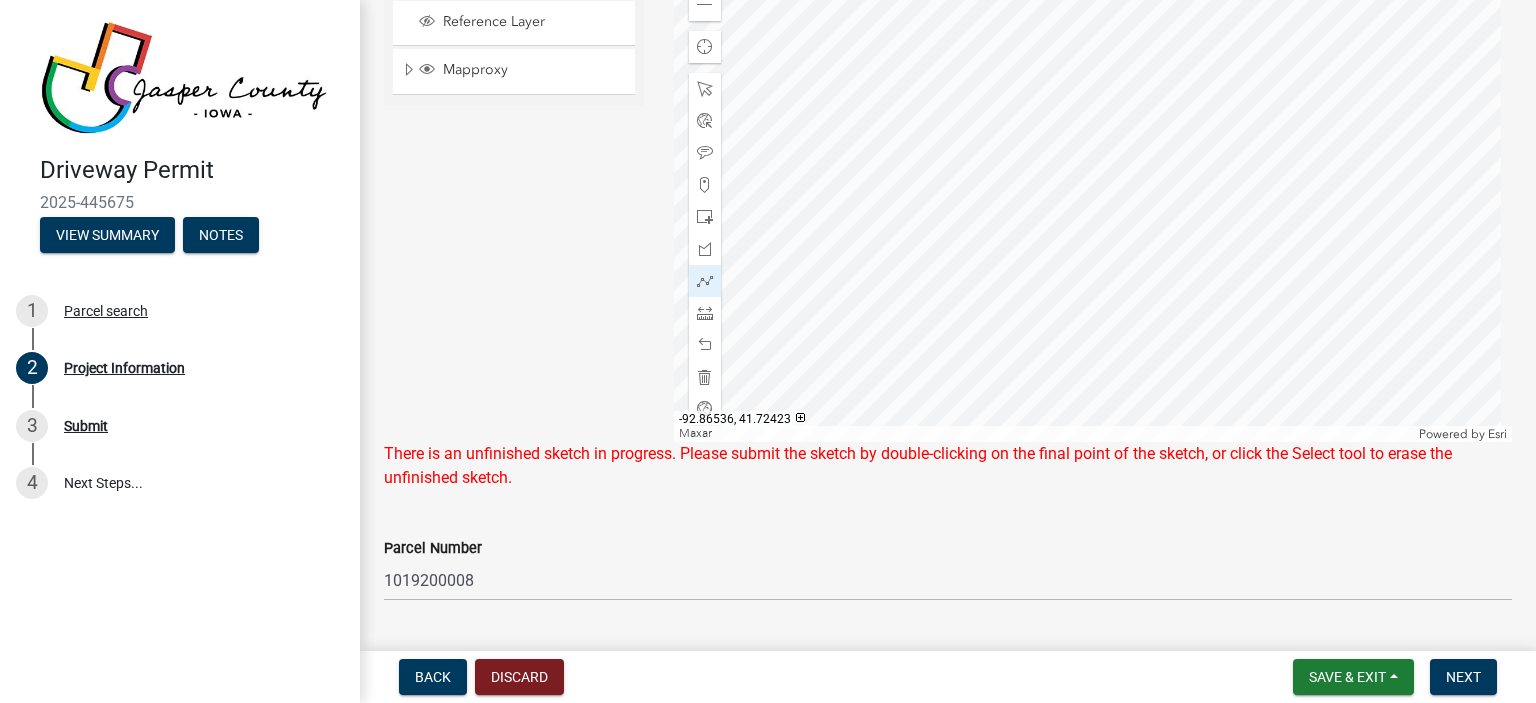 click 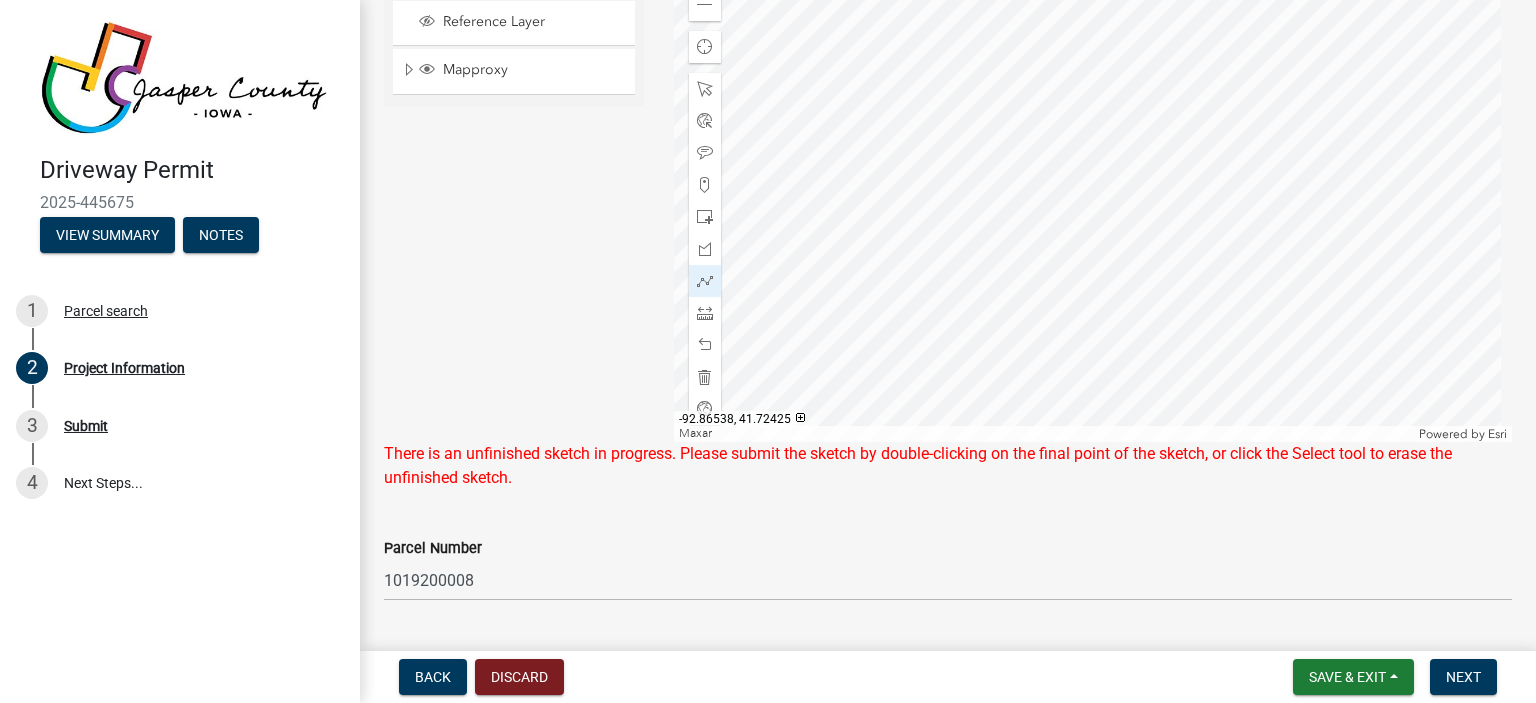 click 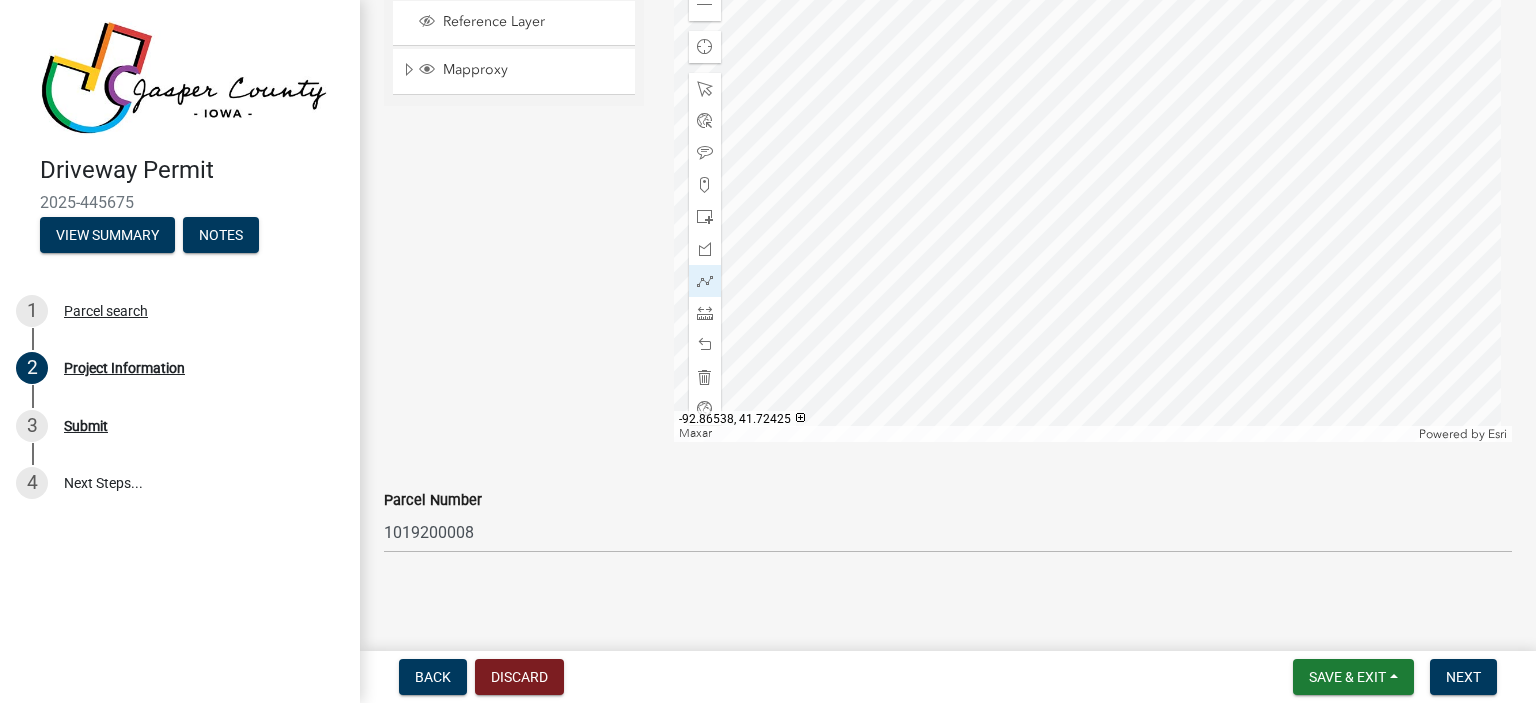 click 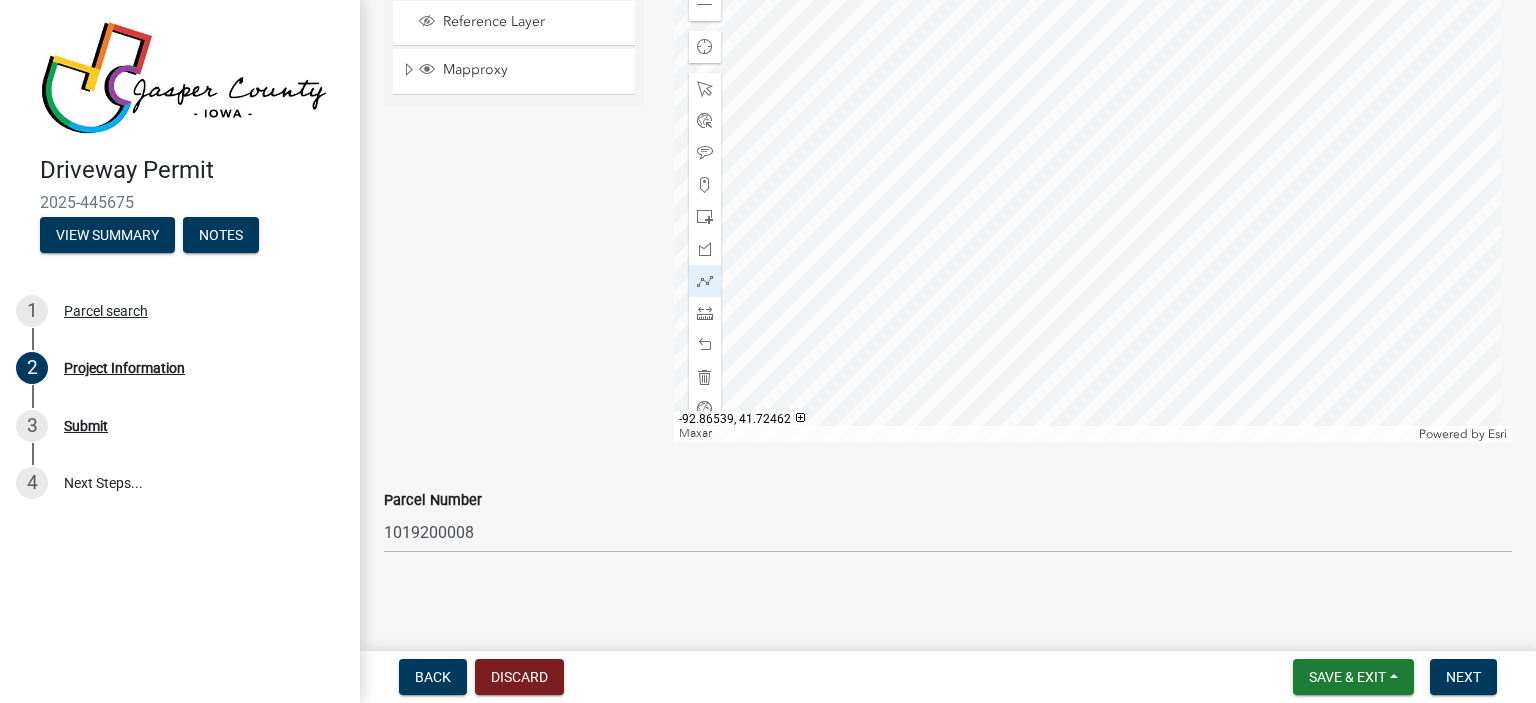 click 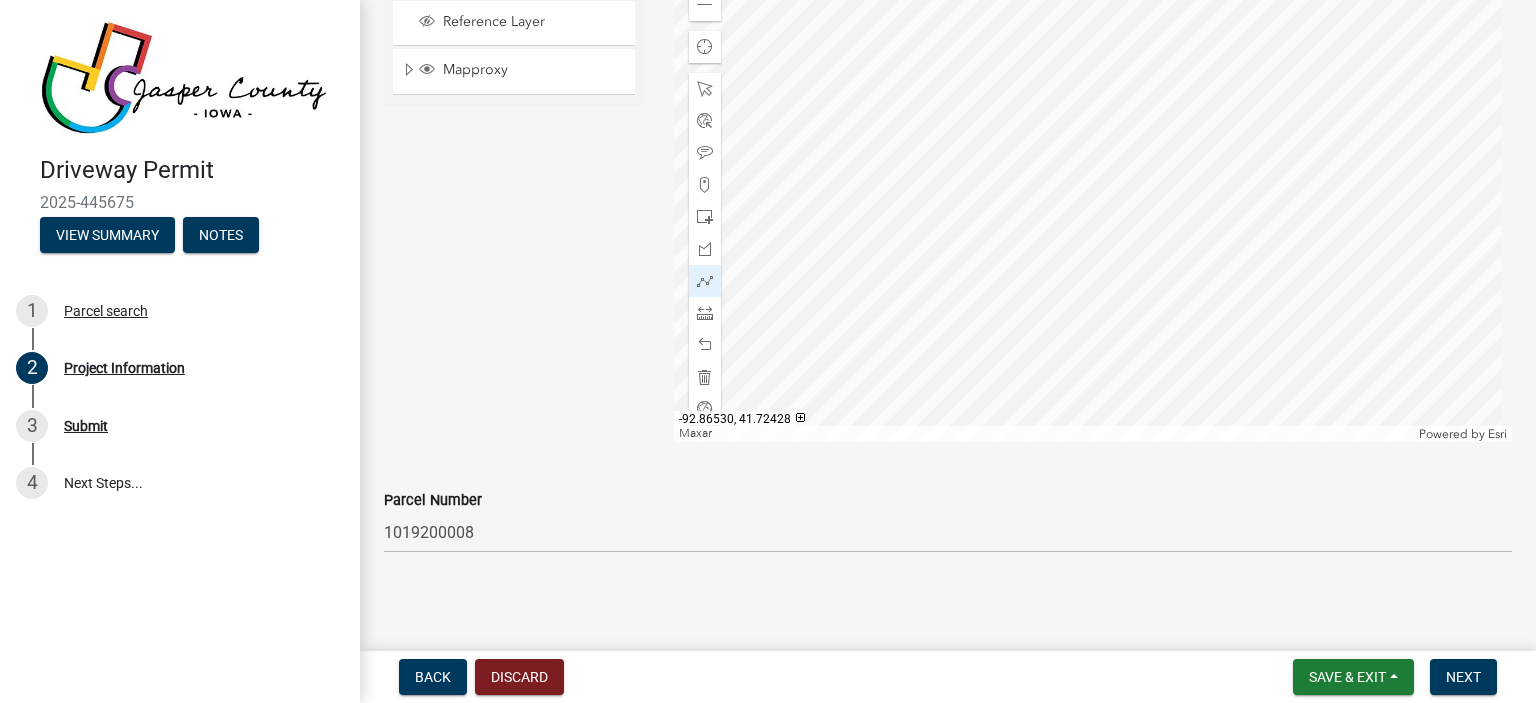 click 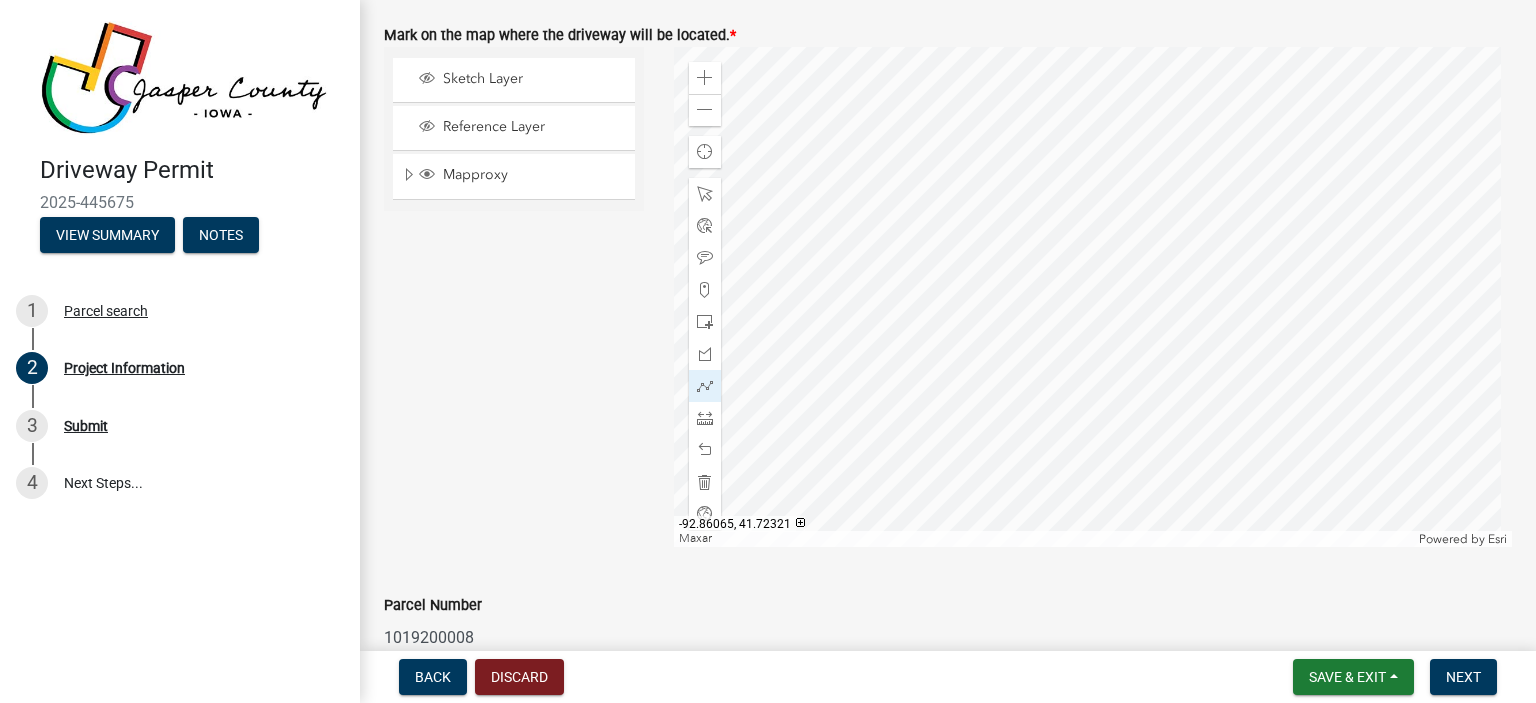 scroll, scrollTop: 2156, scrollLeft: 0, axis: vertical 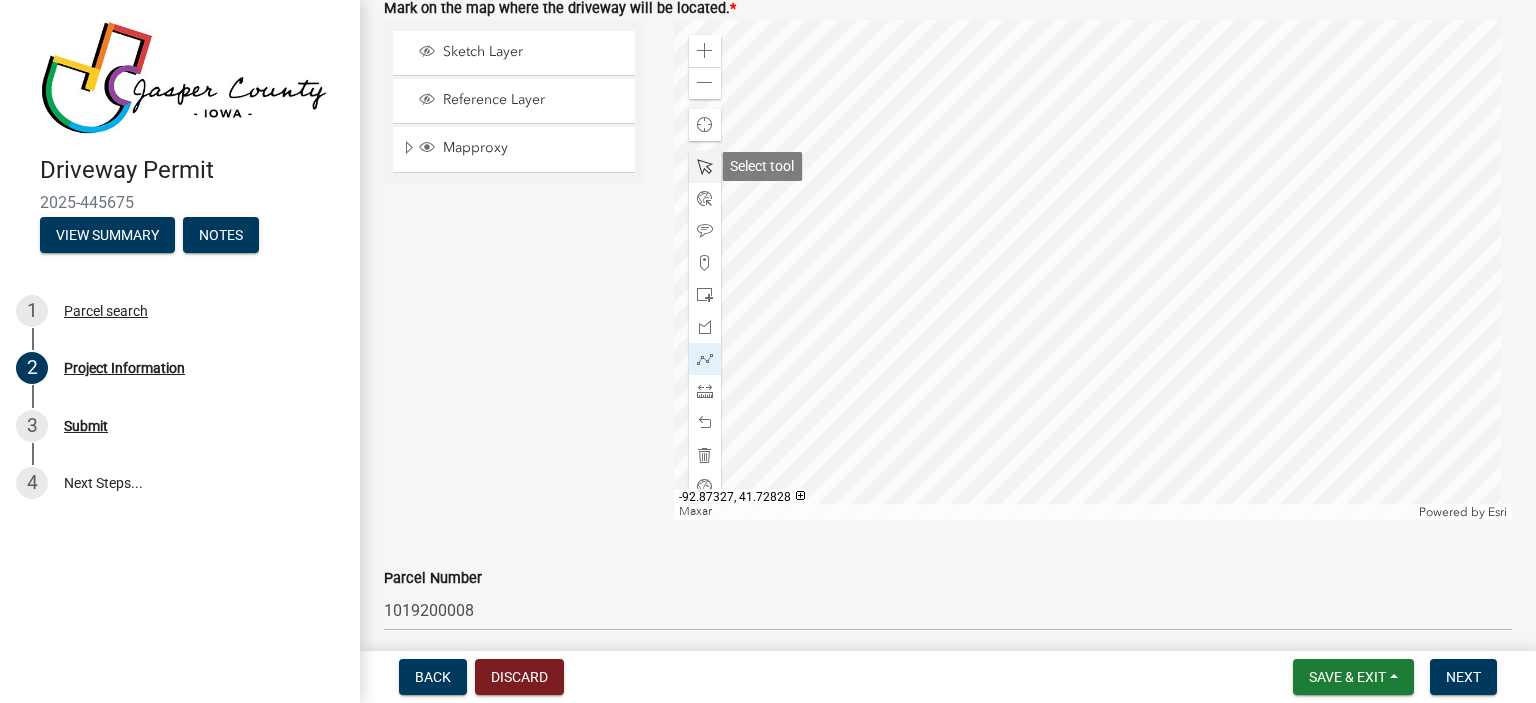 click 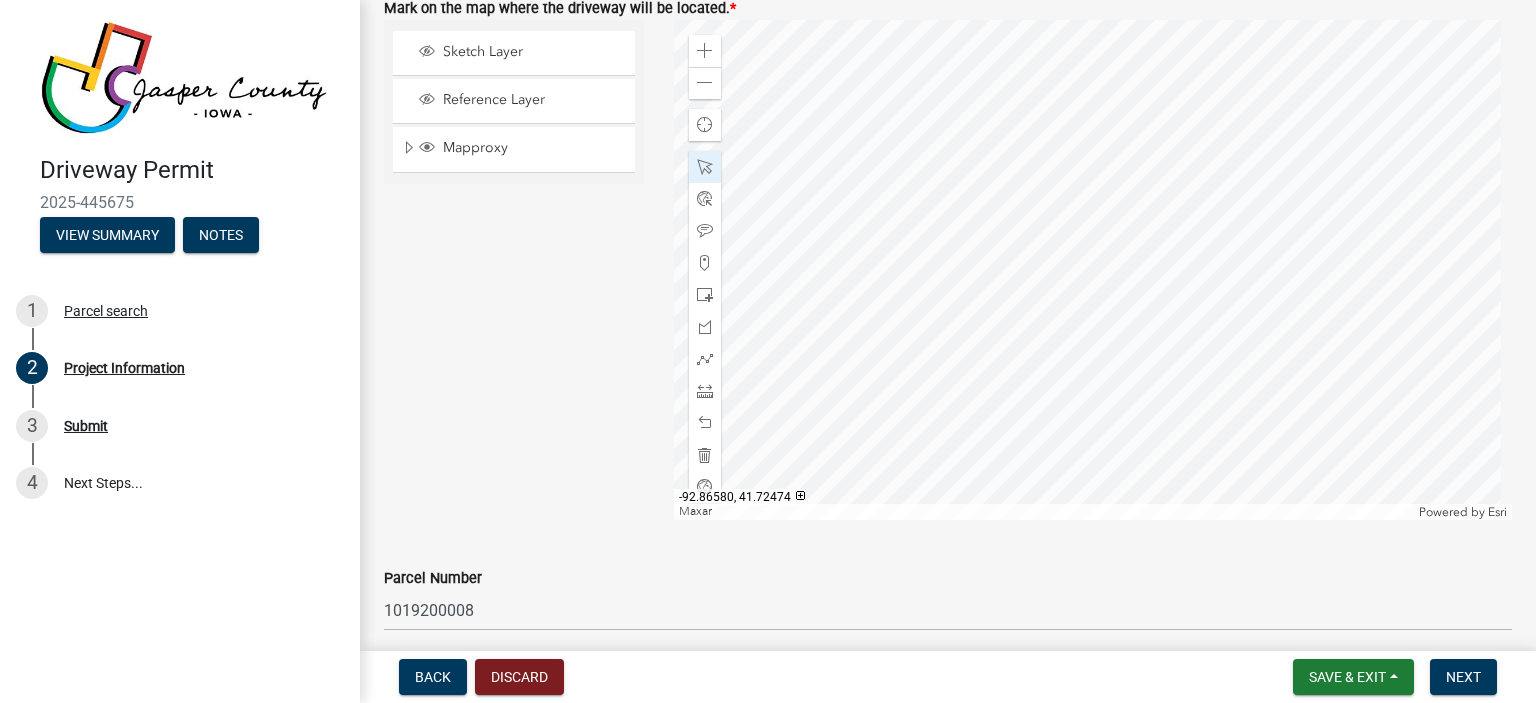 click 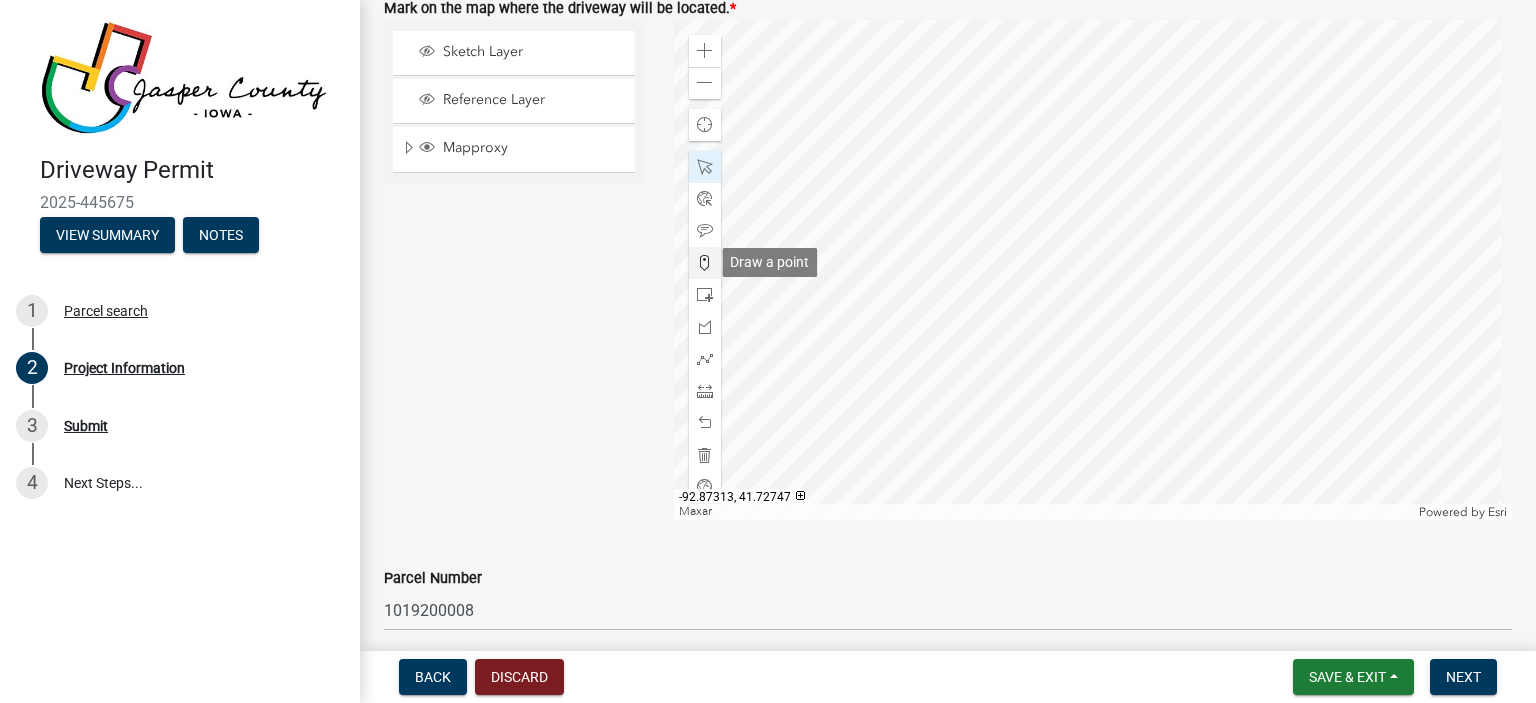click 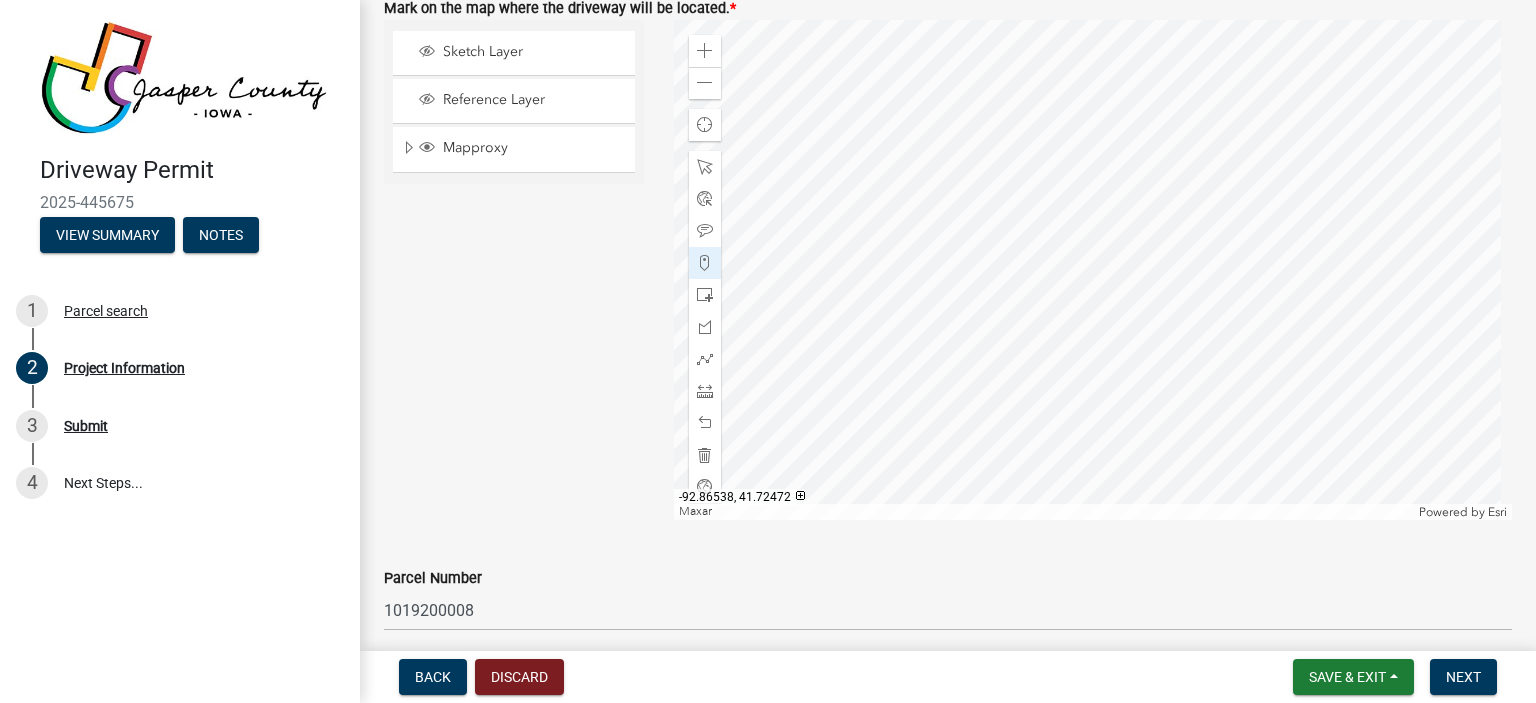 click 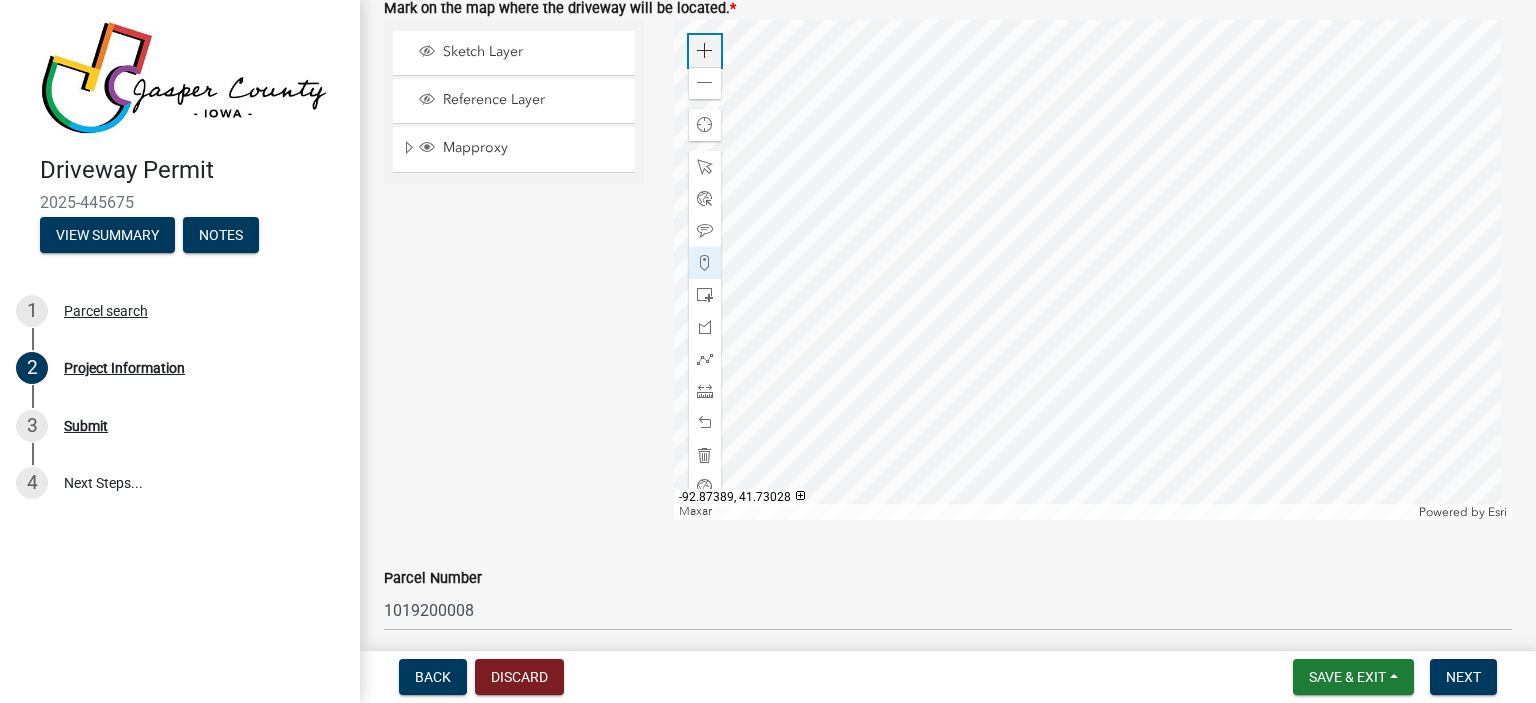 click 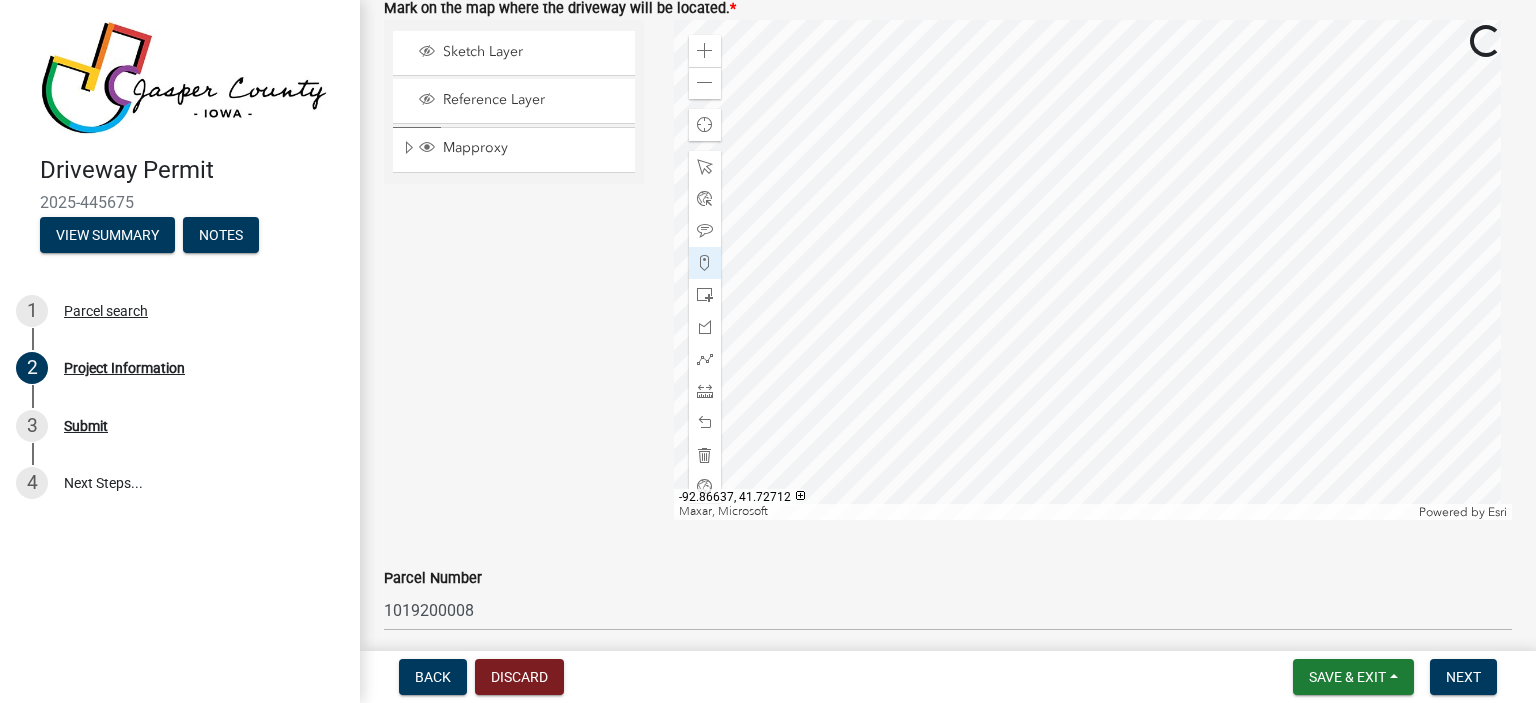 click 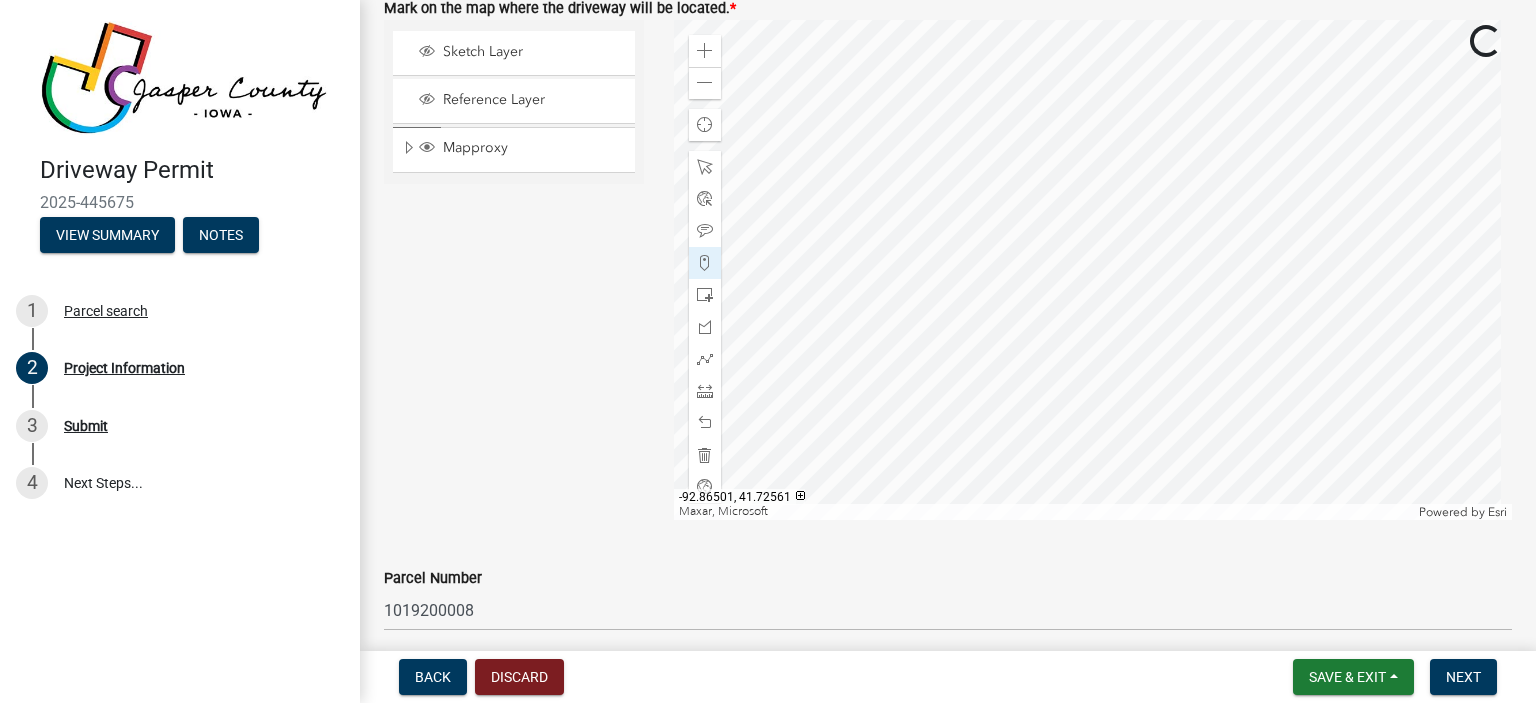 click 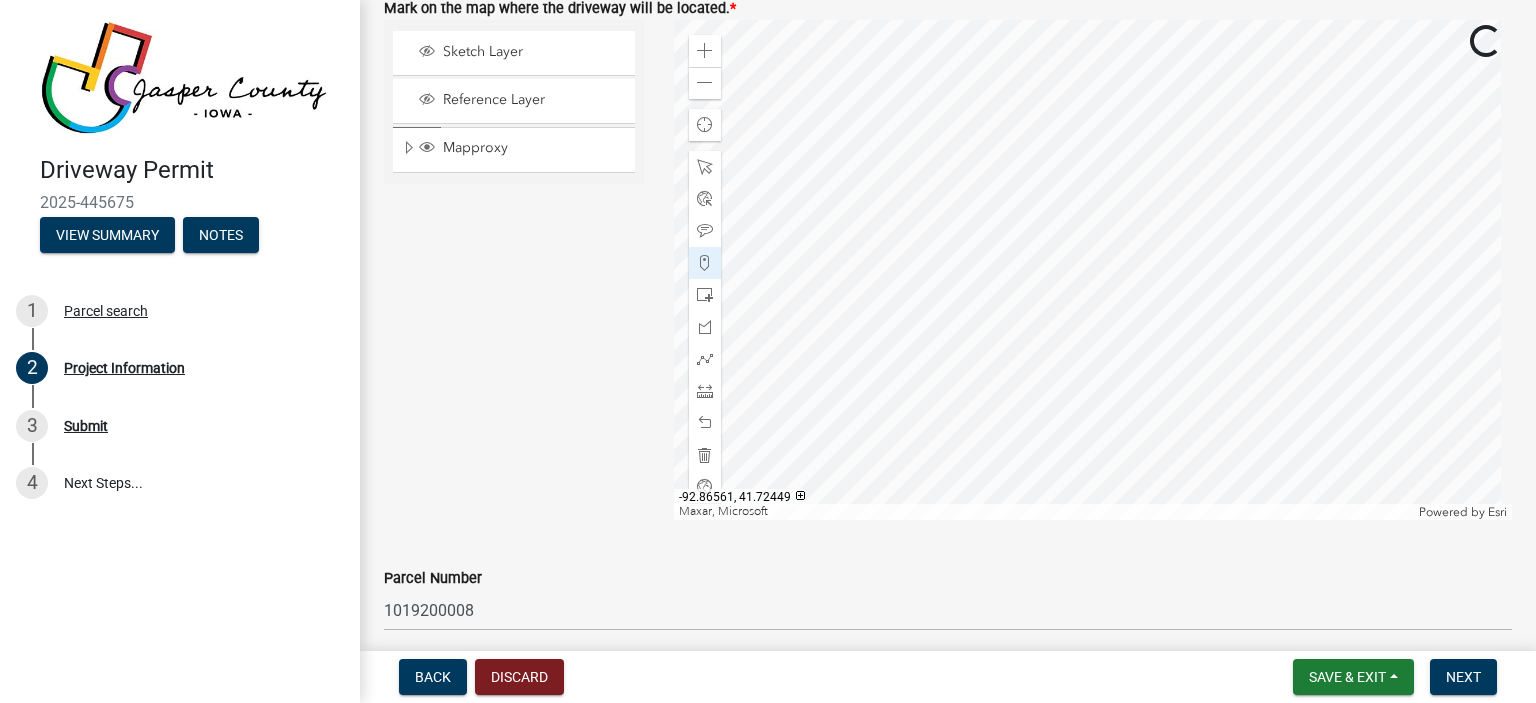 click 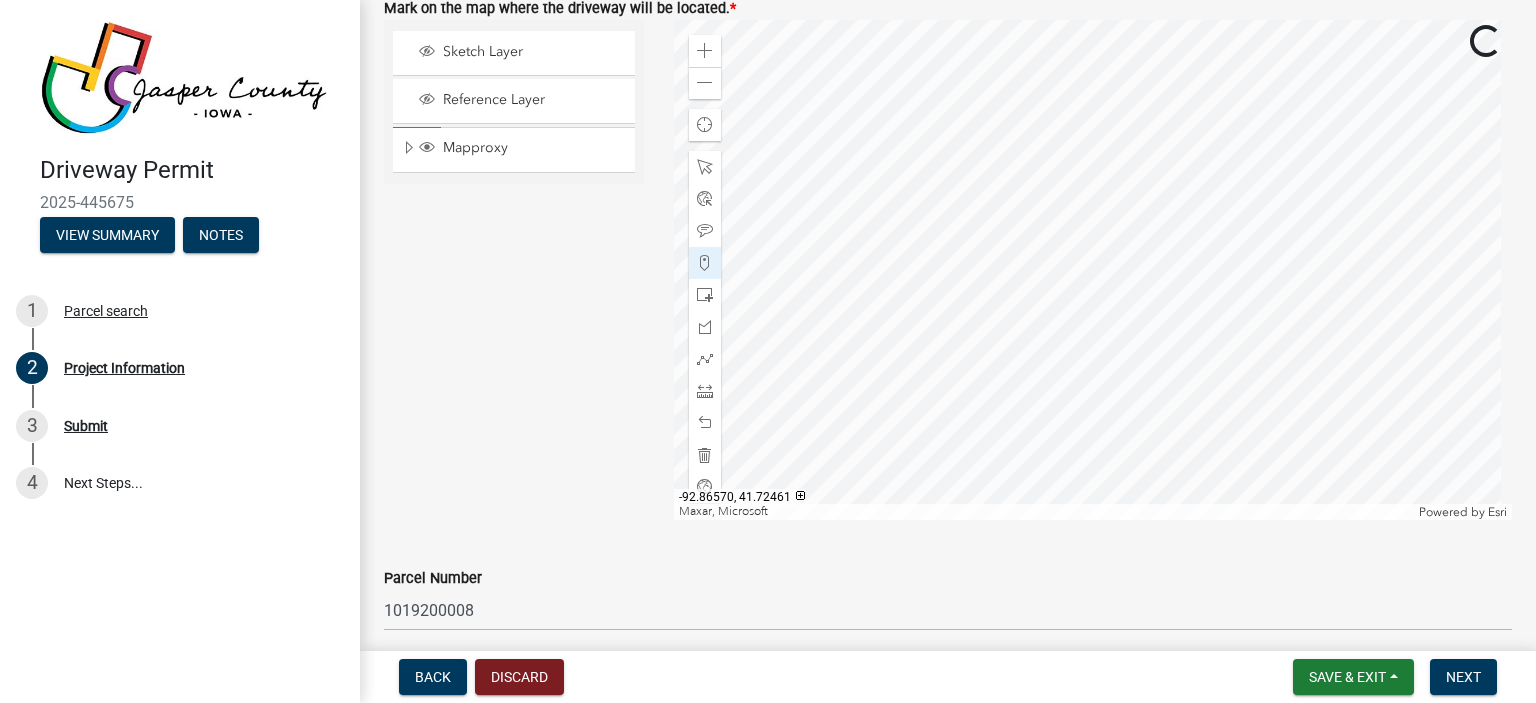 click 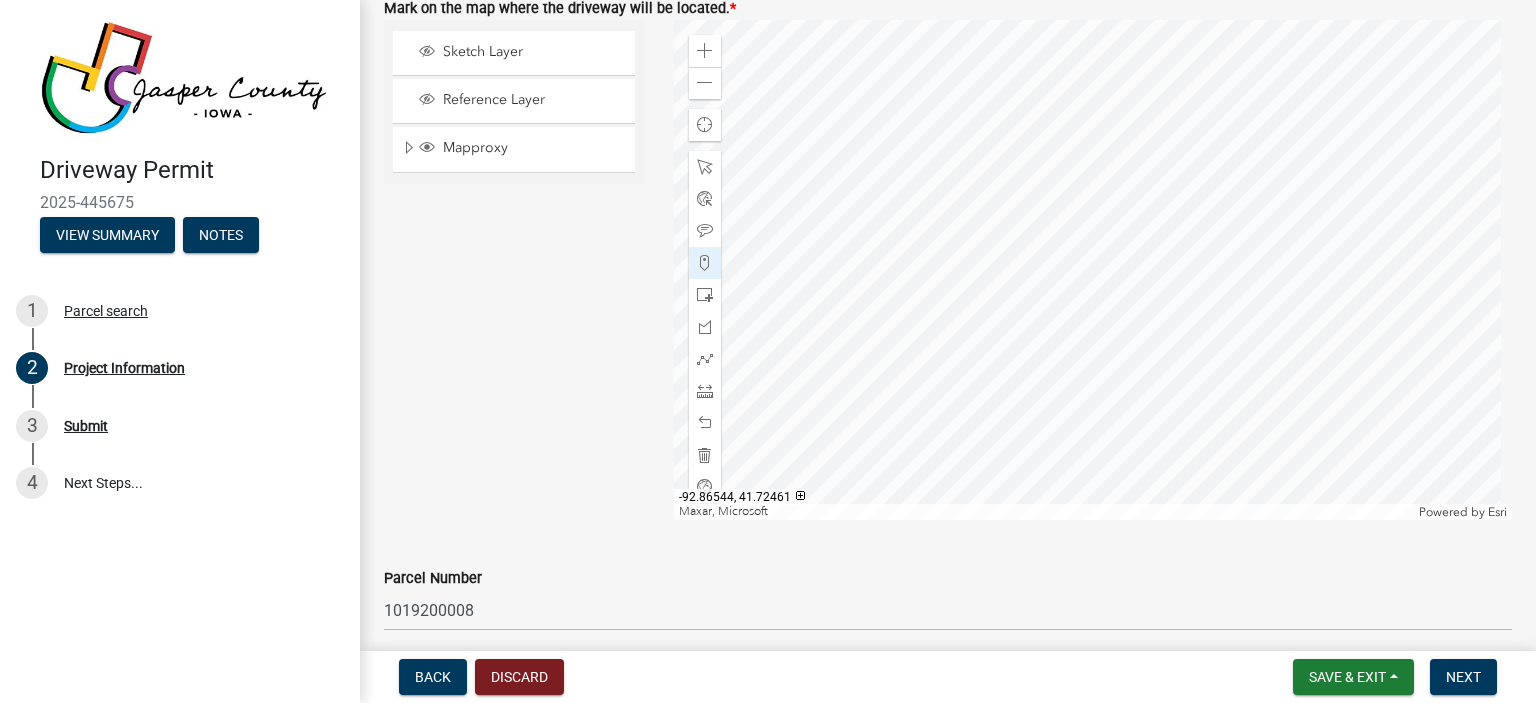 click 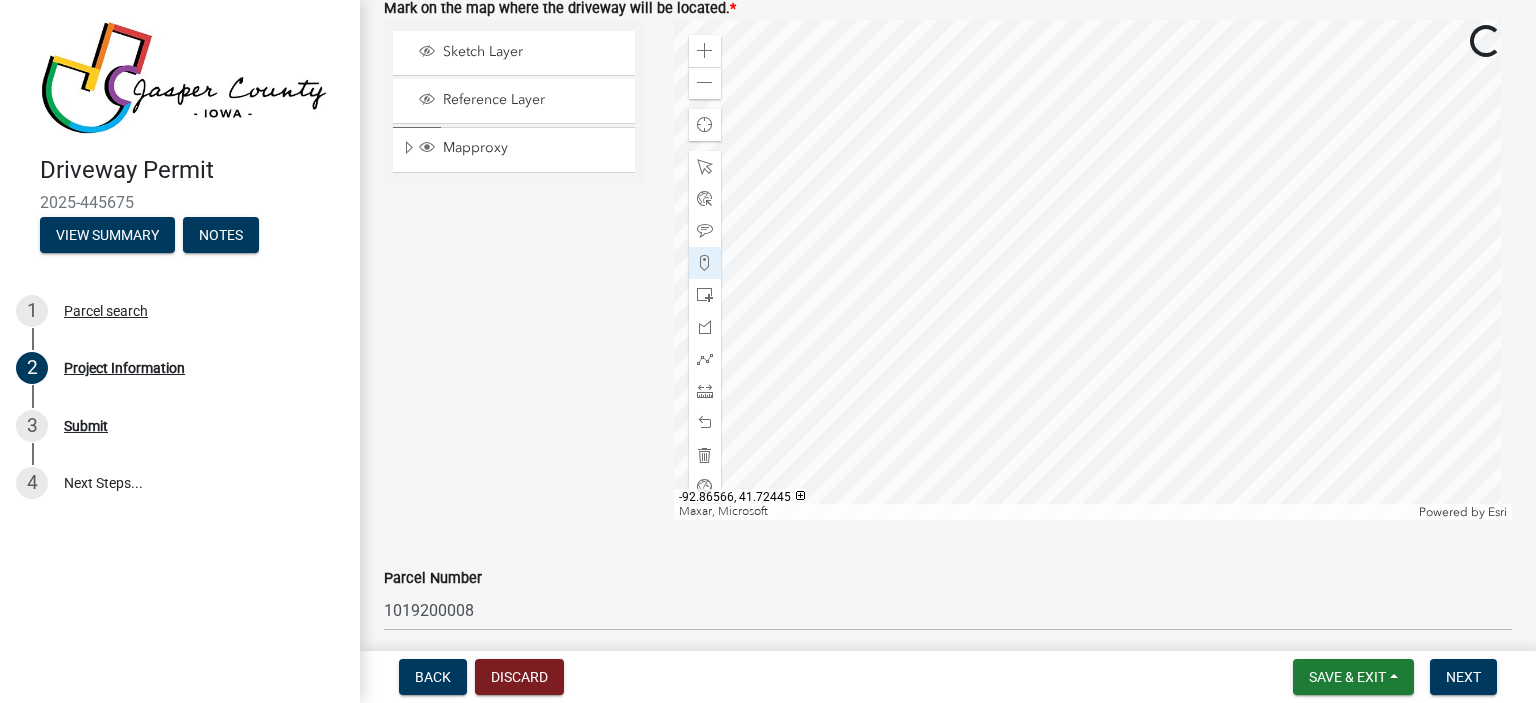 click 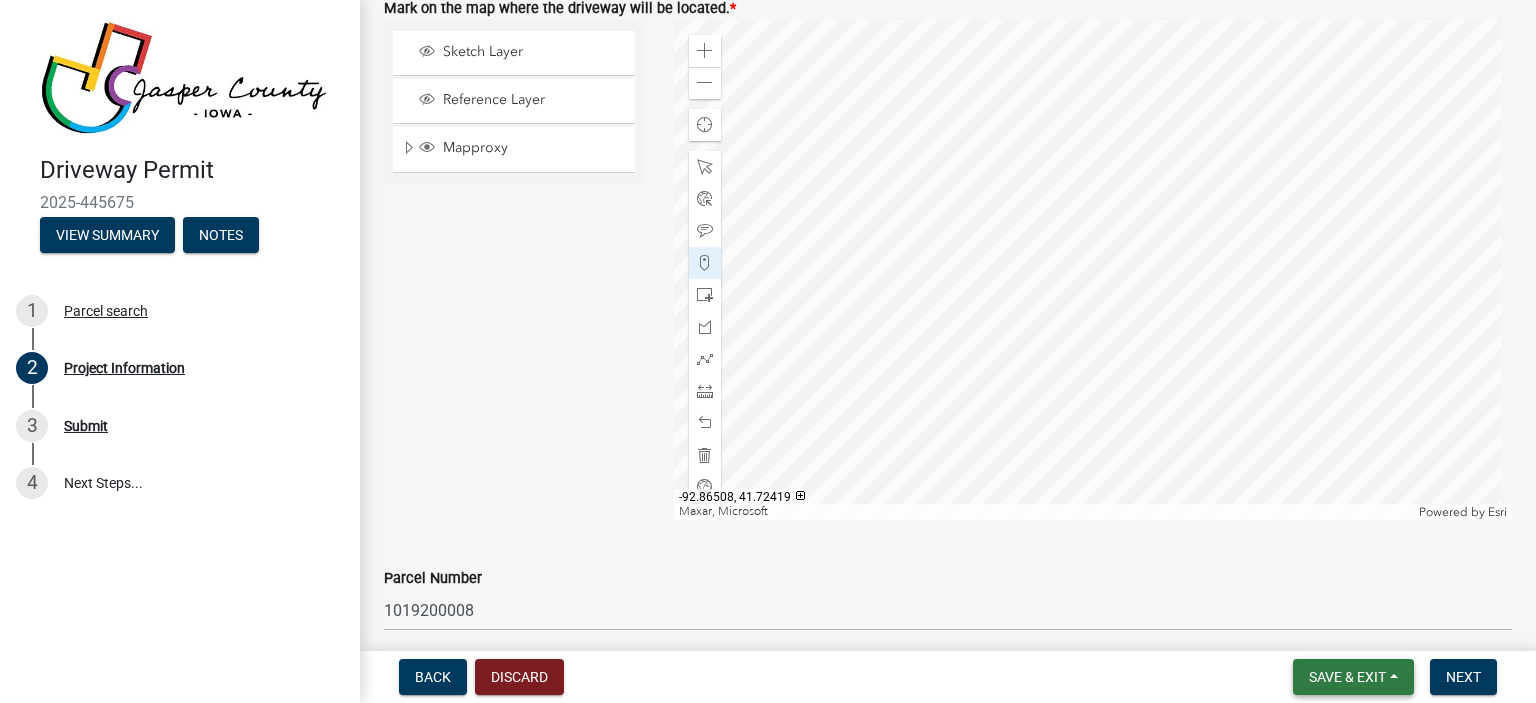 click on "Save & Exit" at bounding box center [1347, 677] 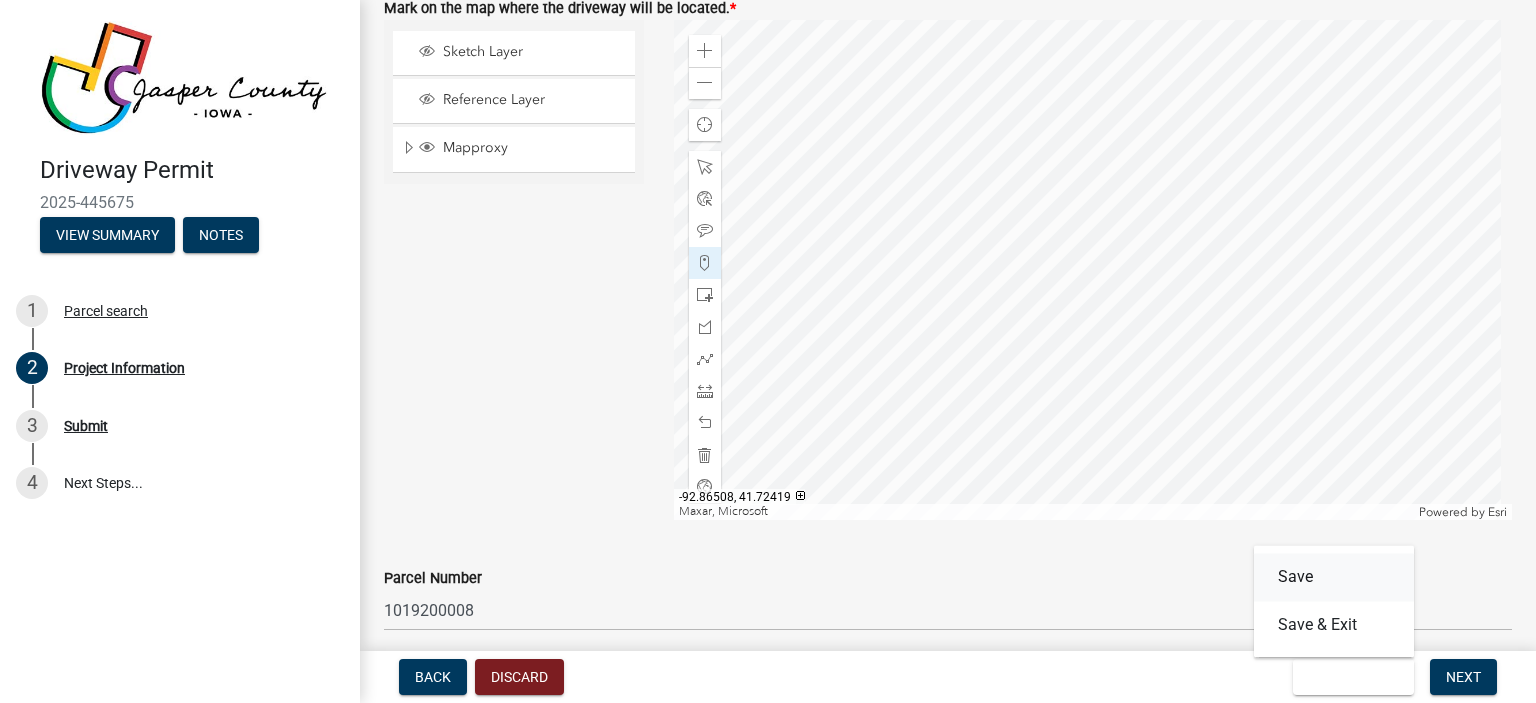 click on "Save" at bounding box center (1334, 577) 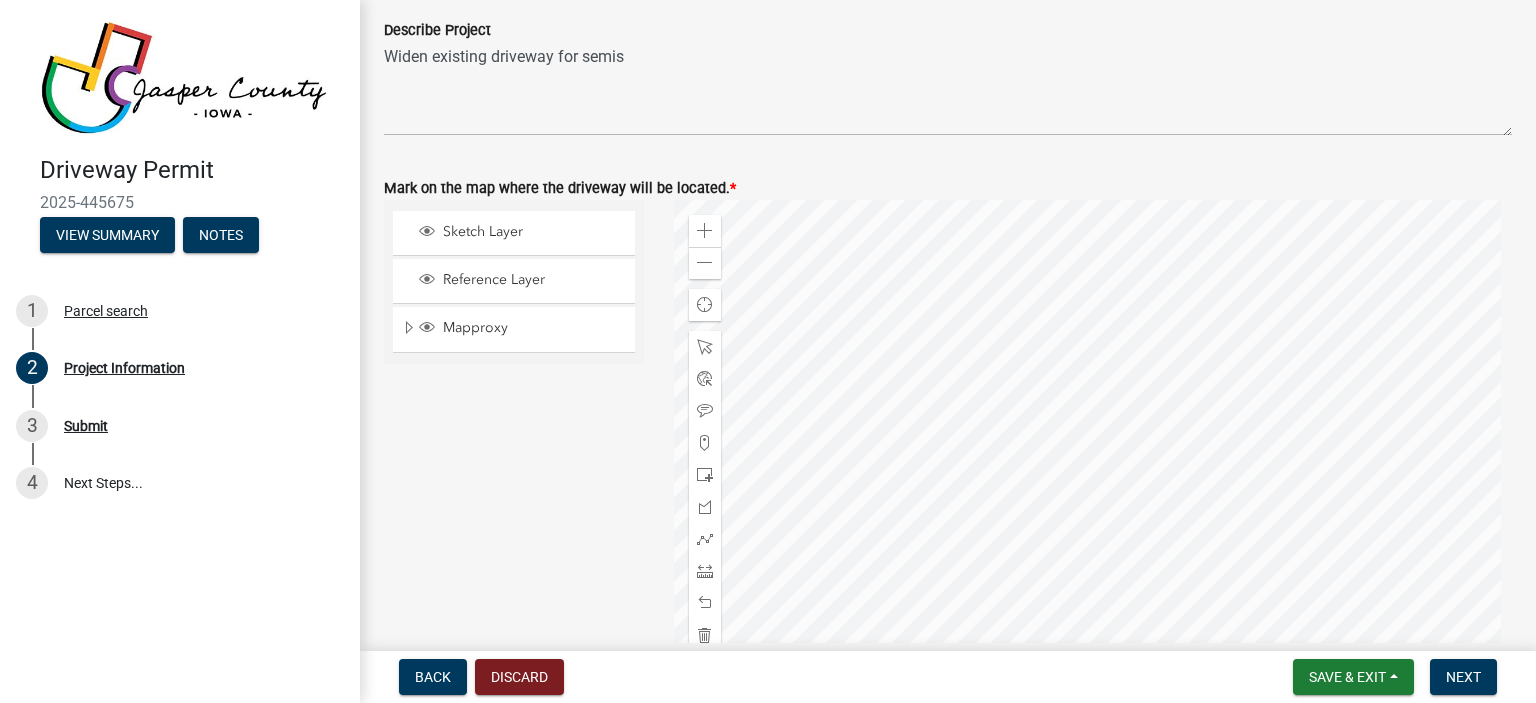 scroll, scrollTop: 2237, scrollLeft: 0, axis: vertical 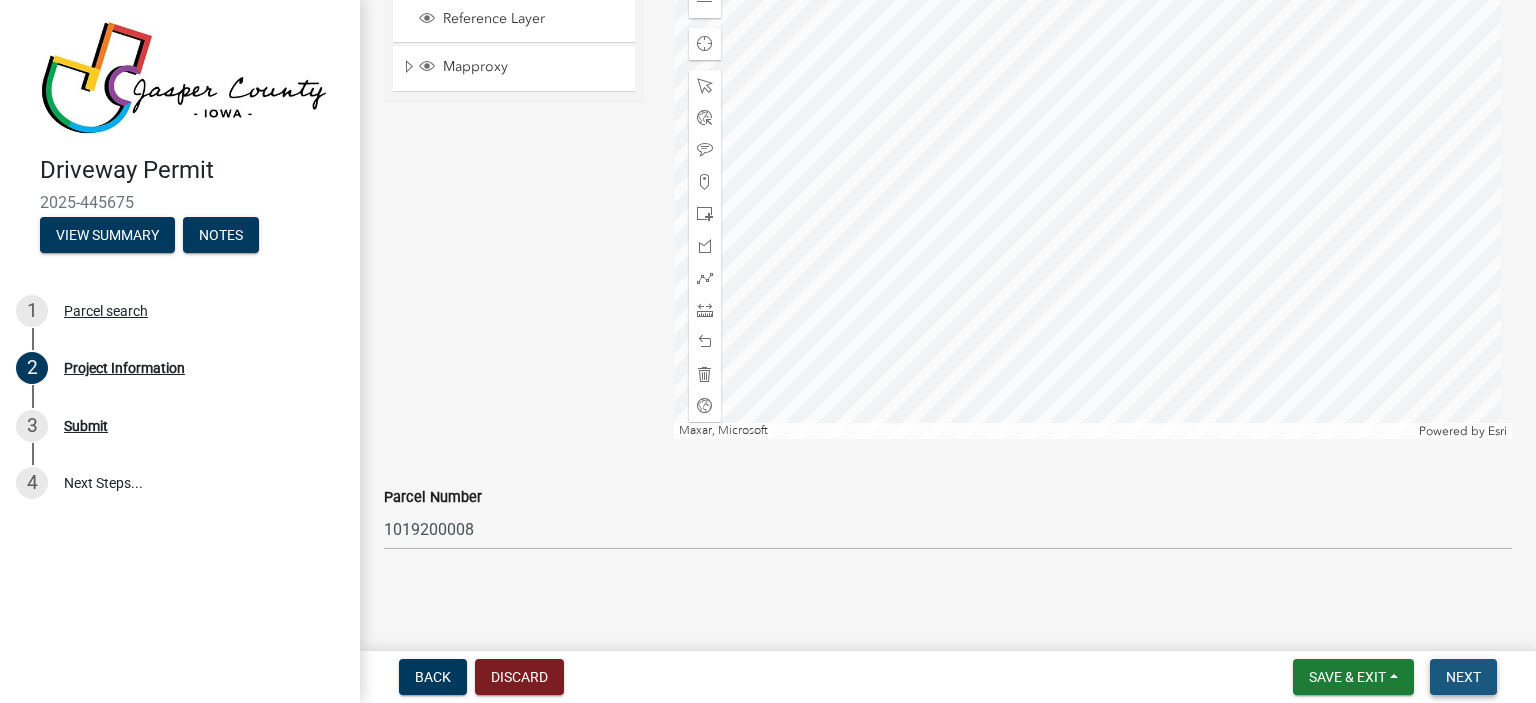 click on "Next" at bounding box center [1463, 677] 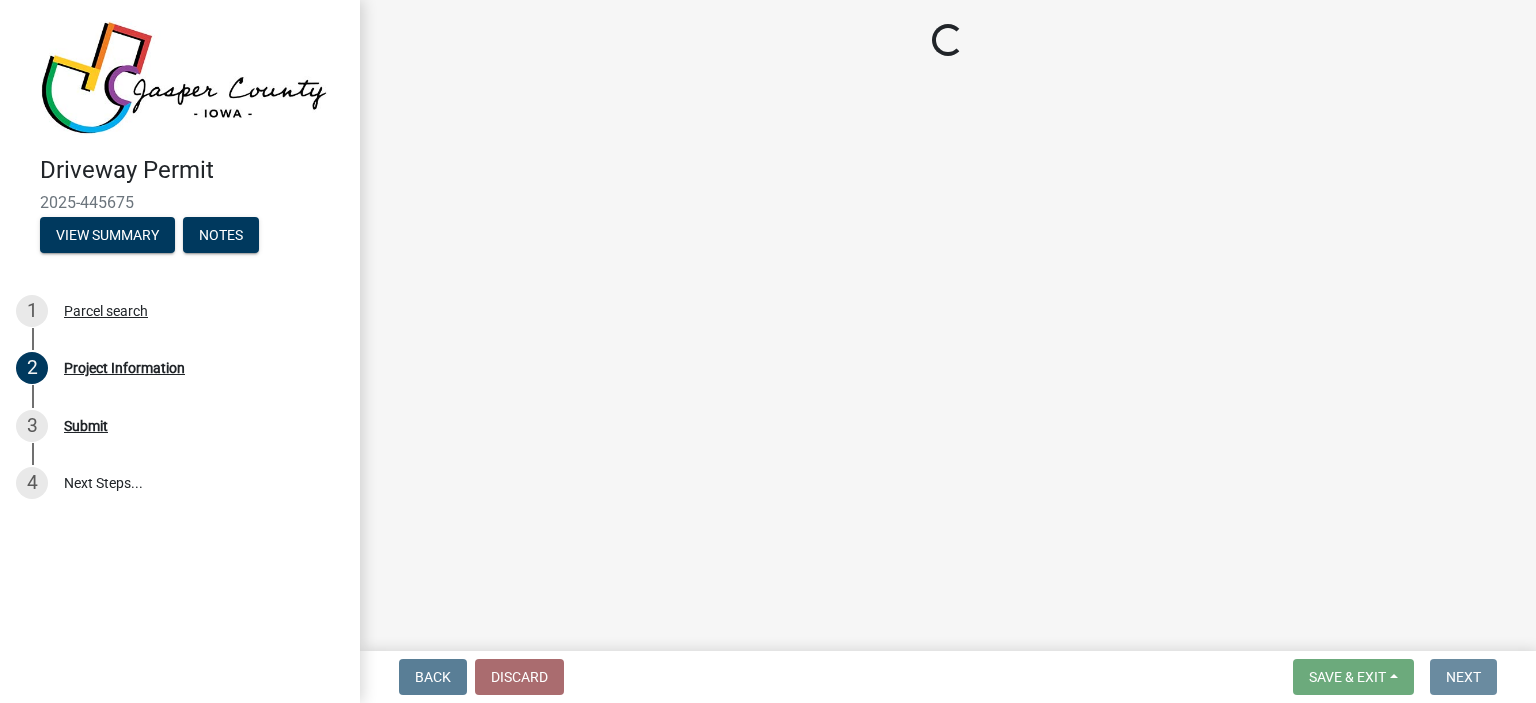 scroll, scrollTop: 0, scrollLeft: 0, axis: both 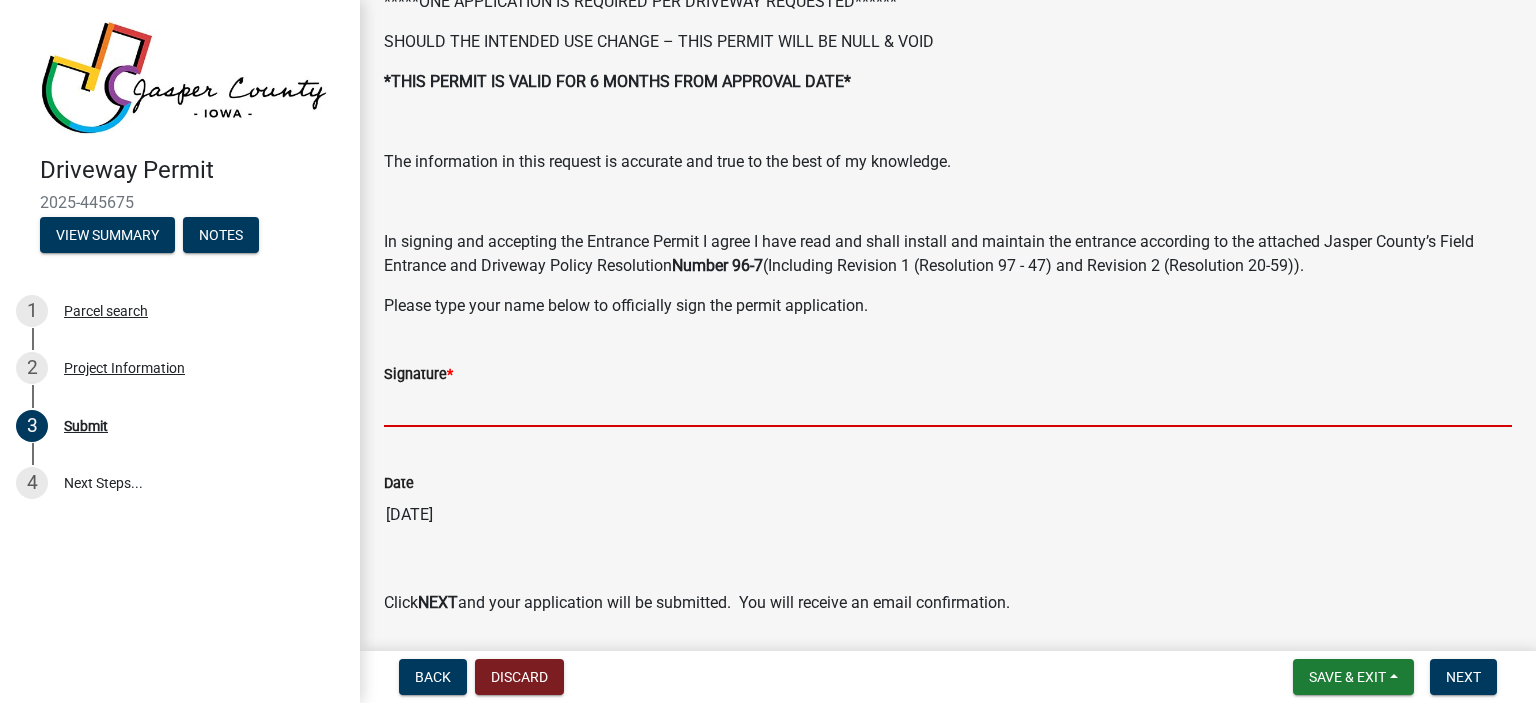 click on "Signature  *" at bounding box center (948, 406) 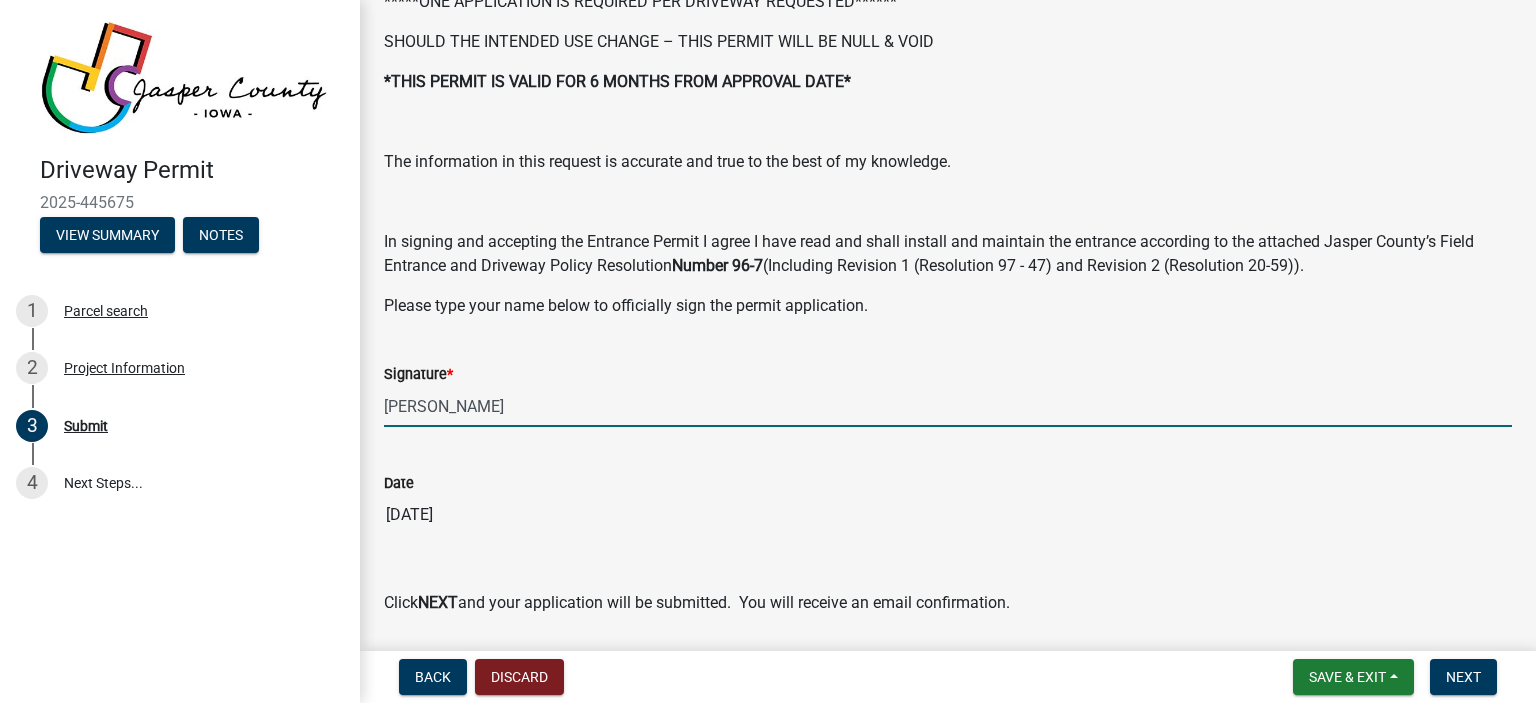 scroll, scrollTop: 227, scrollLeft: 0, axis: vertical 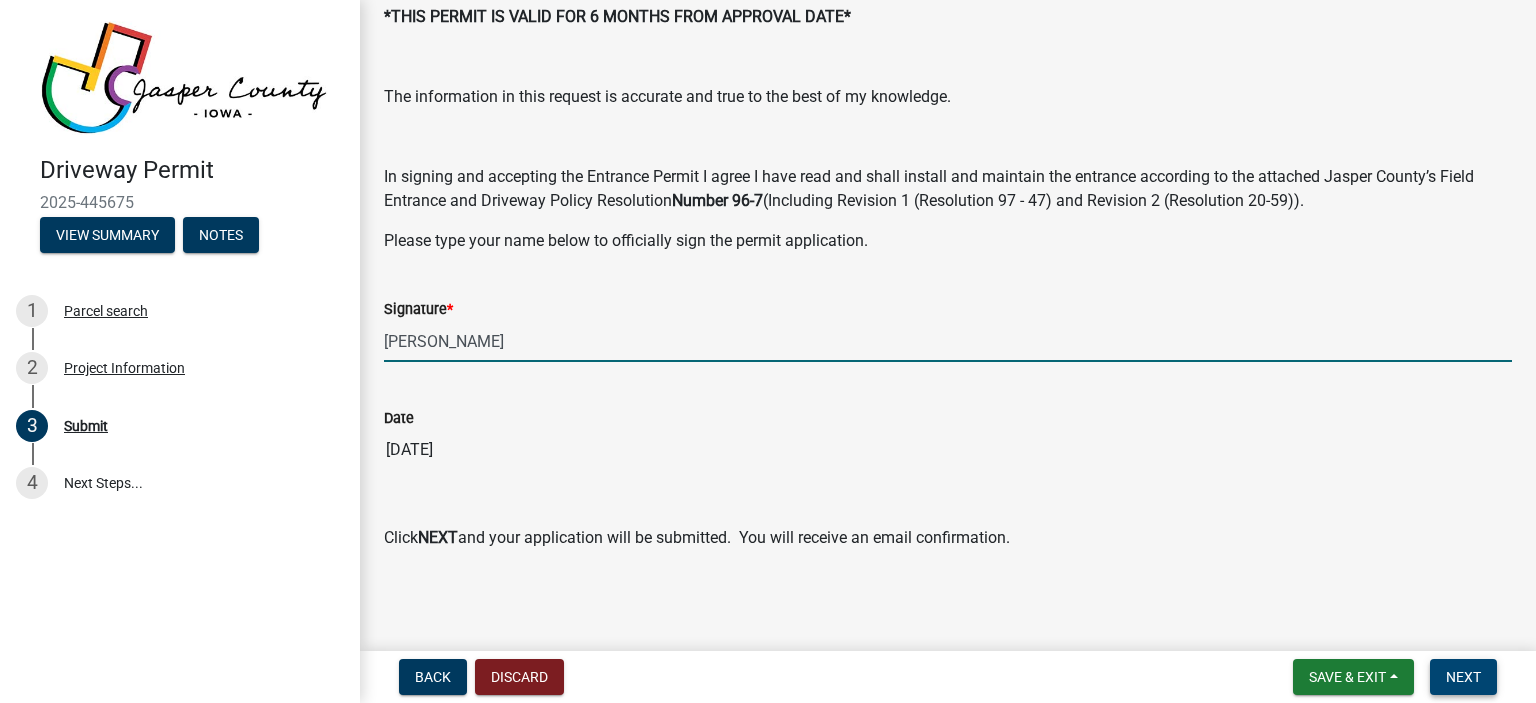 type on "Chad Conover" 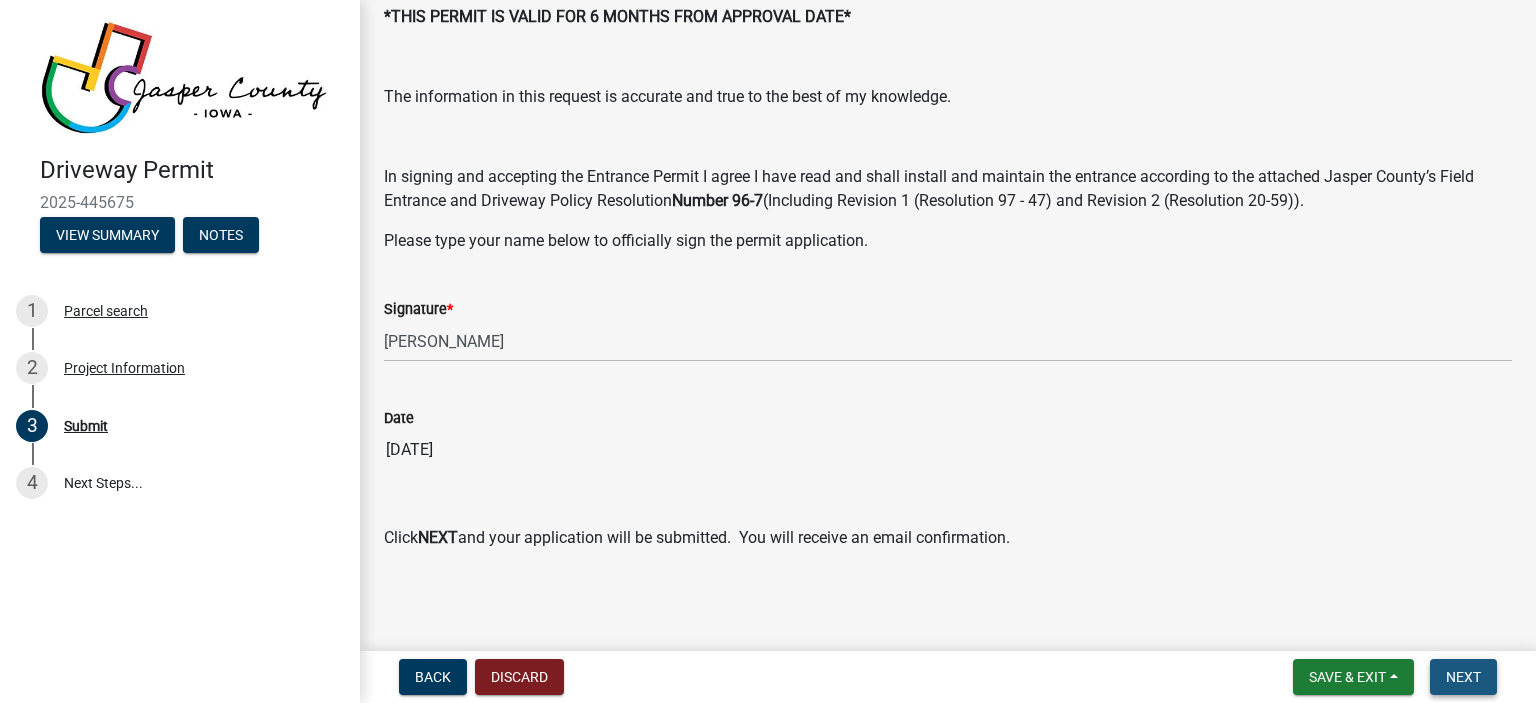 click on "Next" at bounding box center [1463, 677] 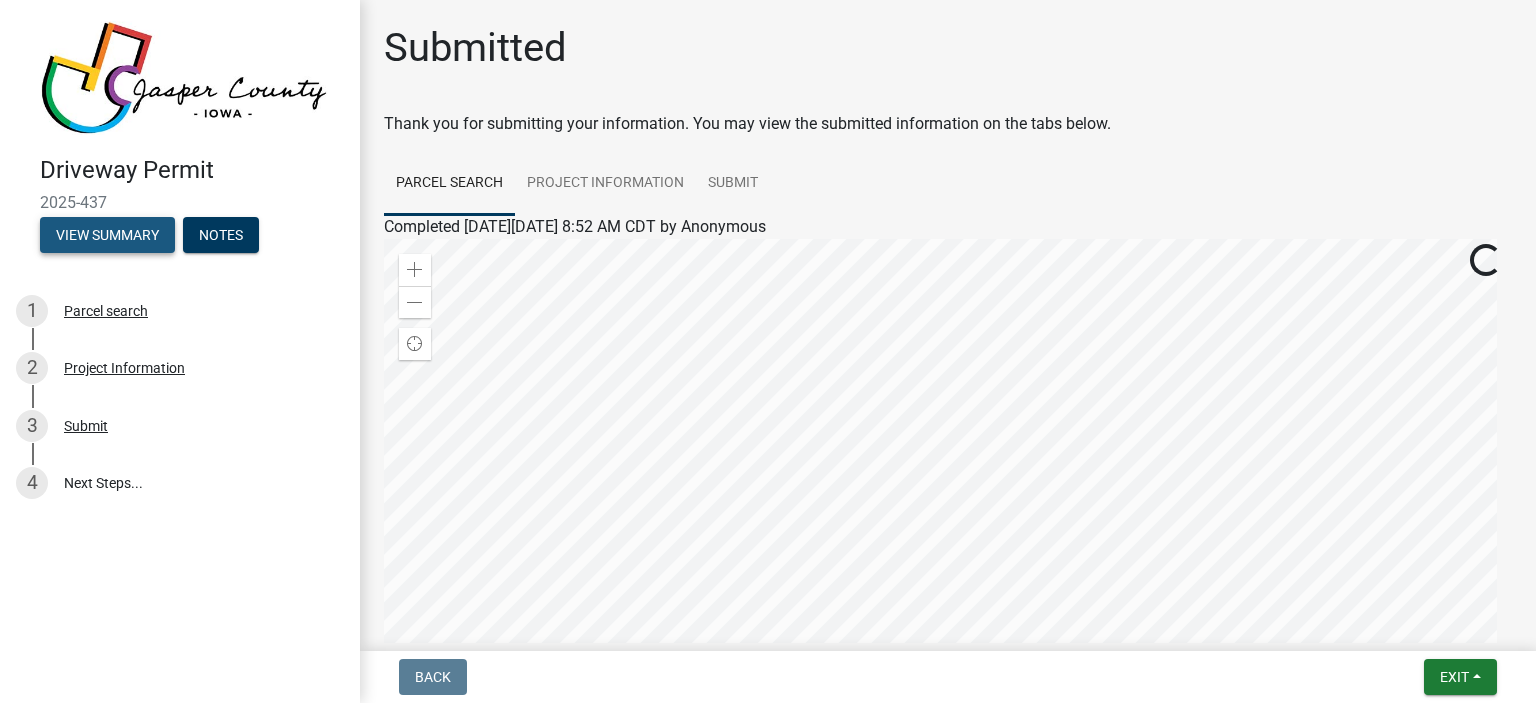 click on "View Summary" at bounding box center (107, 235) 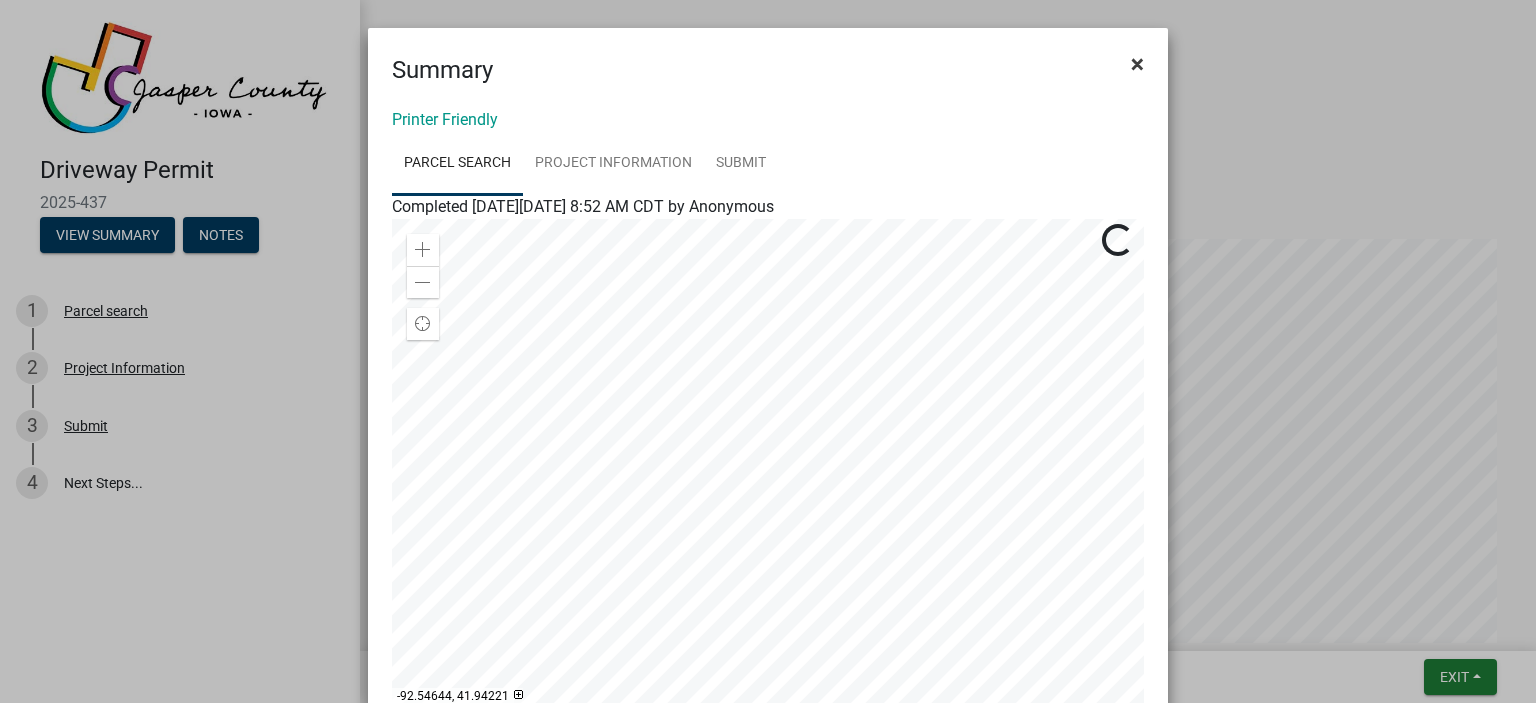 click on "×" 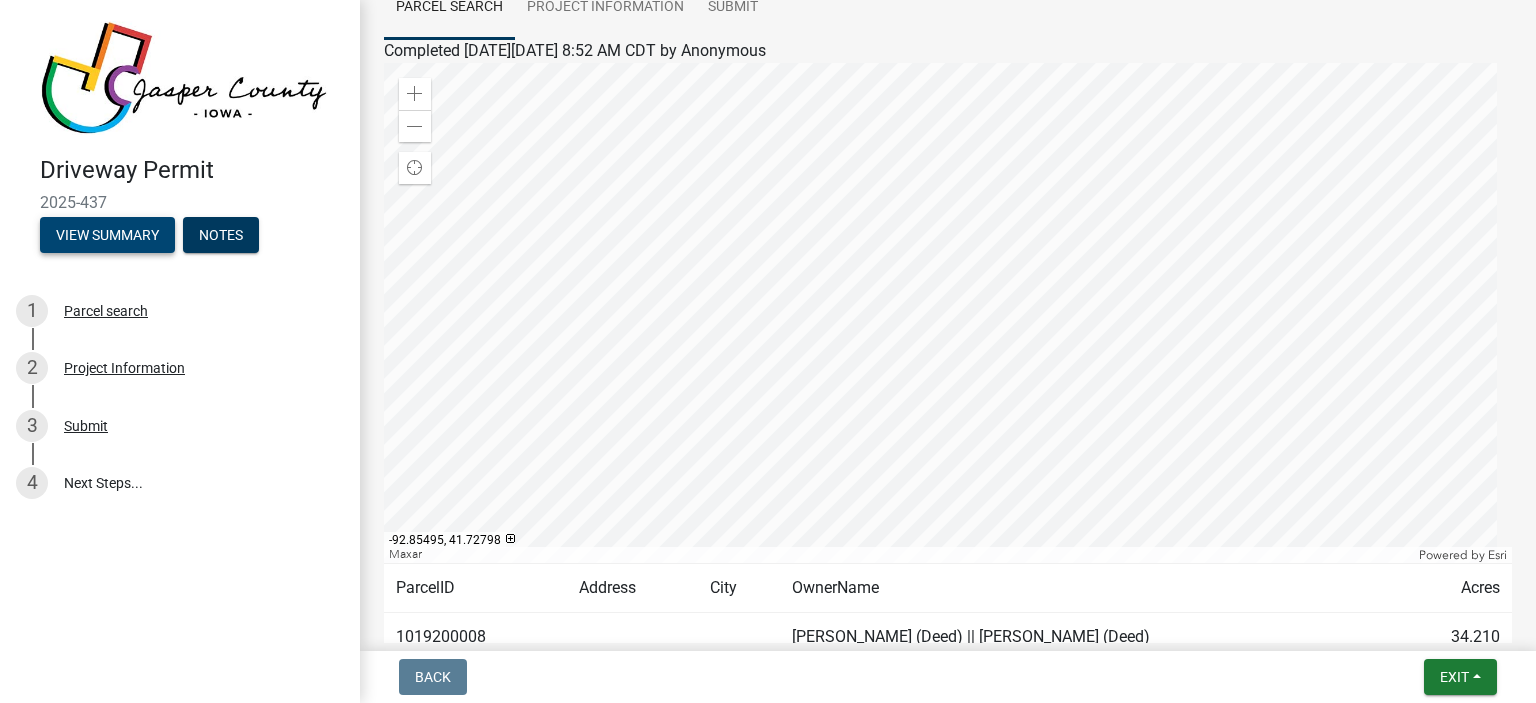 scroll, scrollTop: 205, scrollLeft: 0, axis: vertical 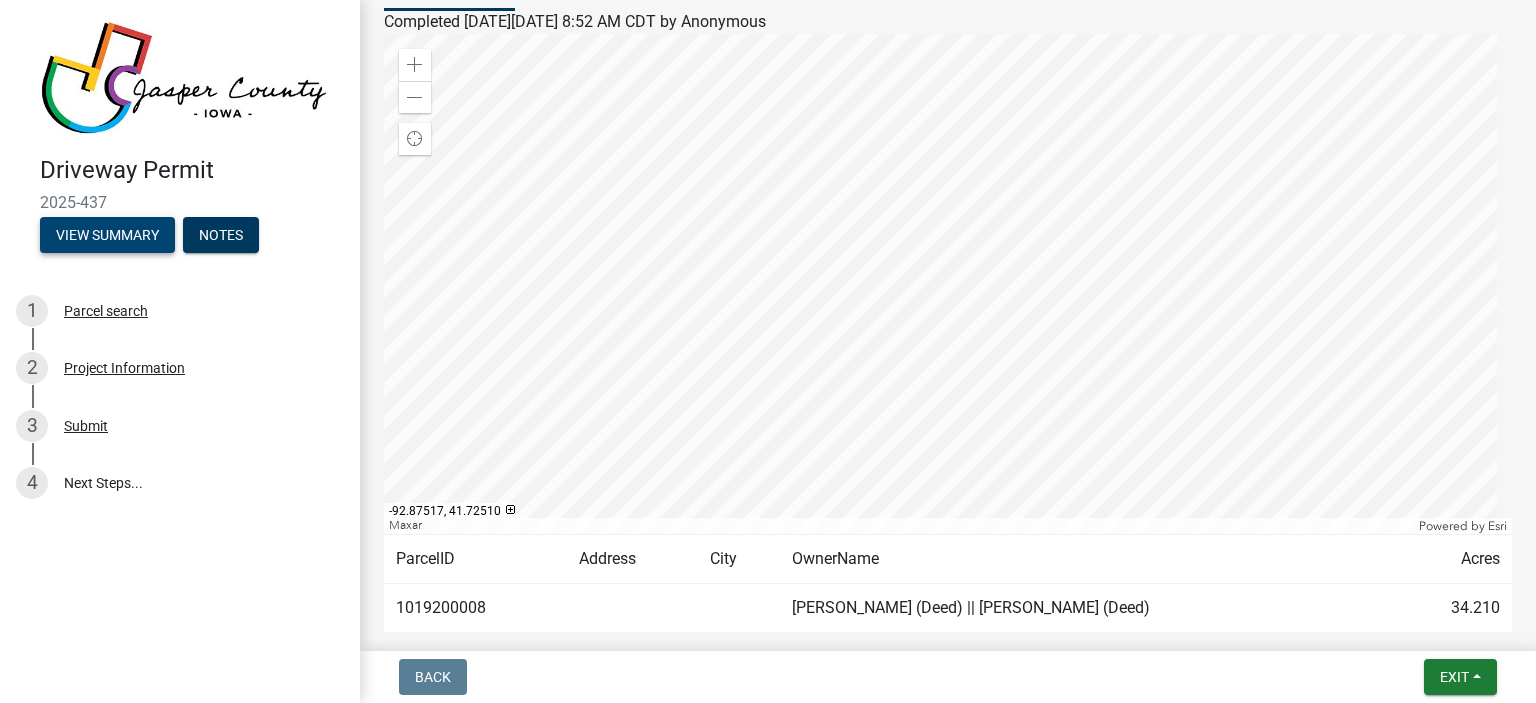 click on "View Summary" at bounding box center (107, 235) 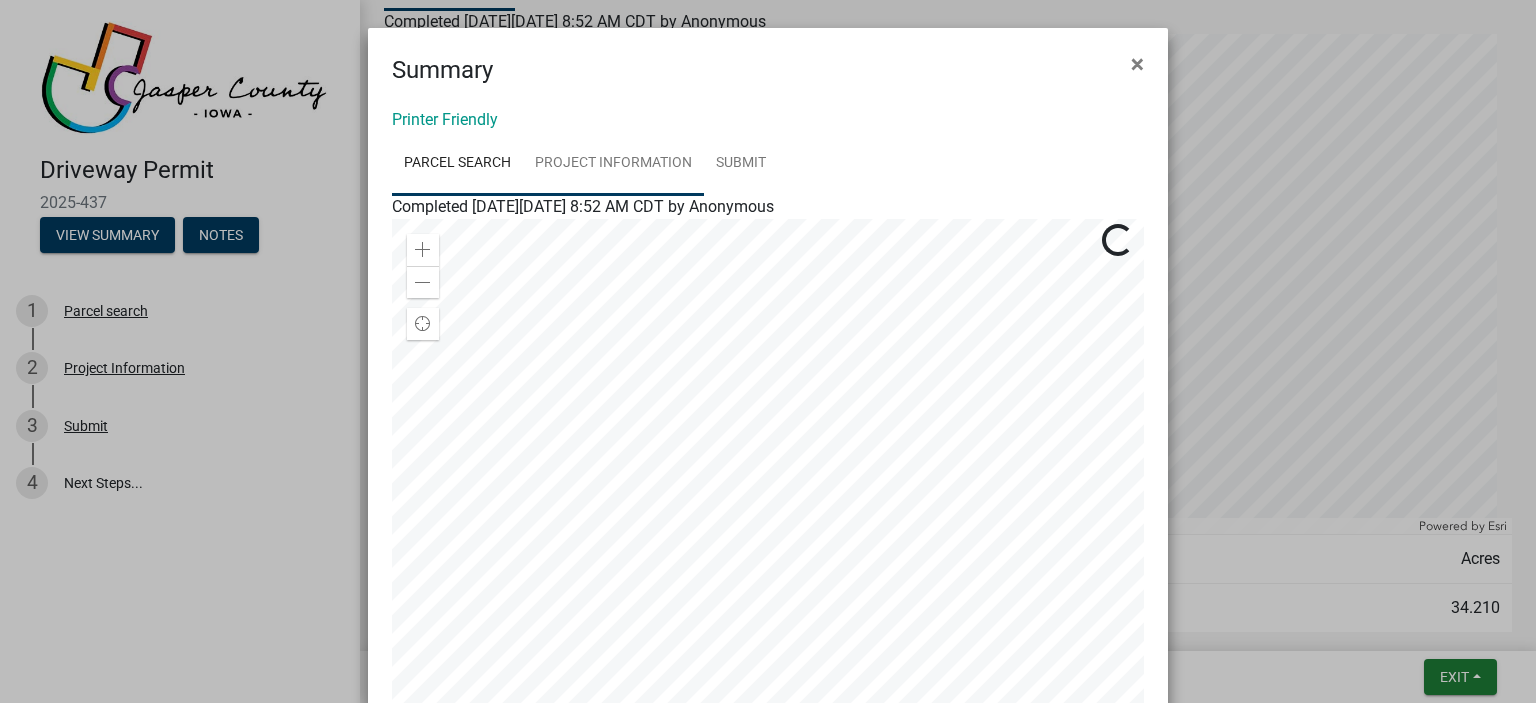 click on "Project Information" at bounding box center [613, 164] 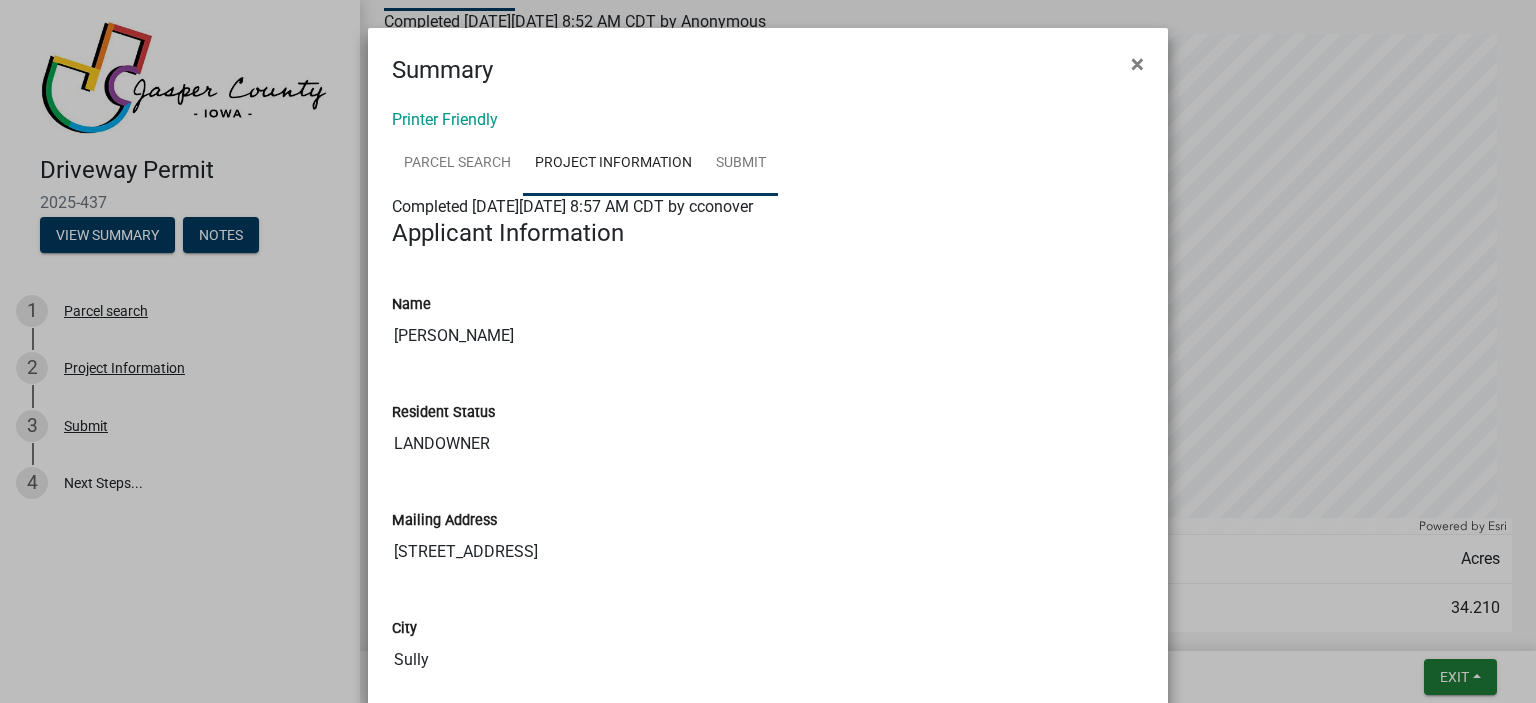 click on "Submit" at bounding box center [741, 164] 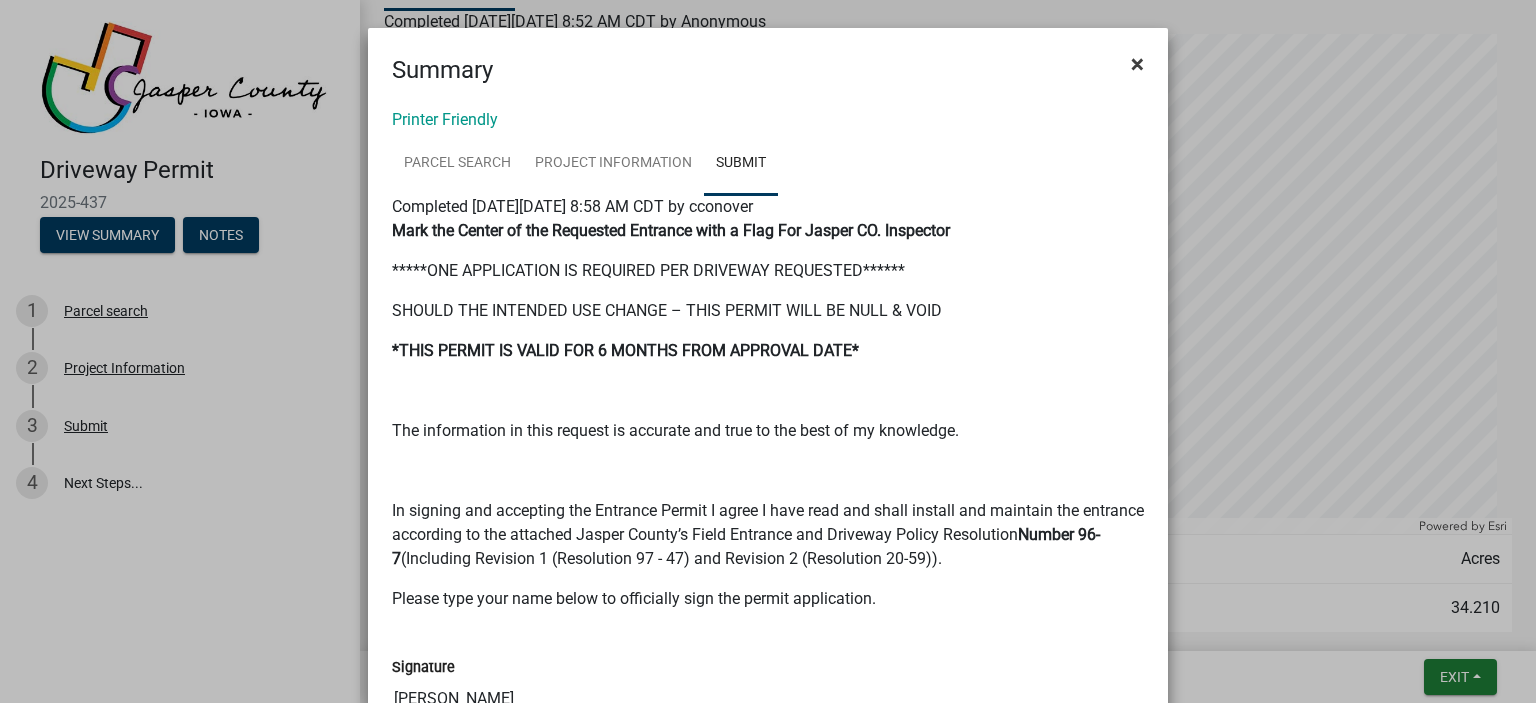 click on "×" 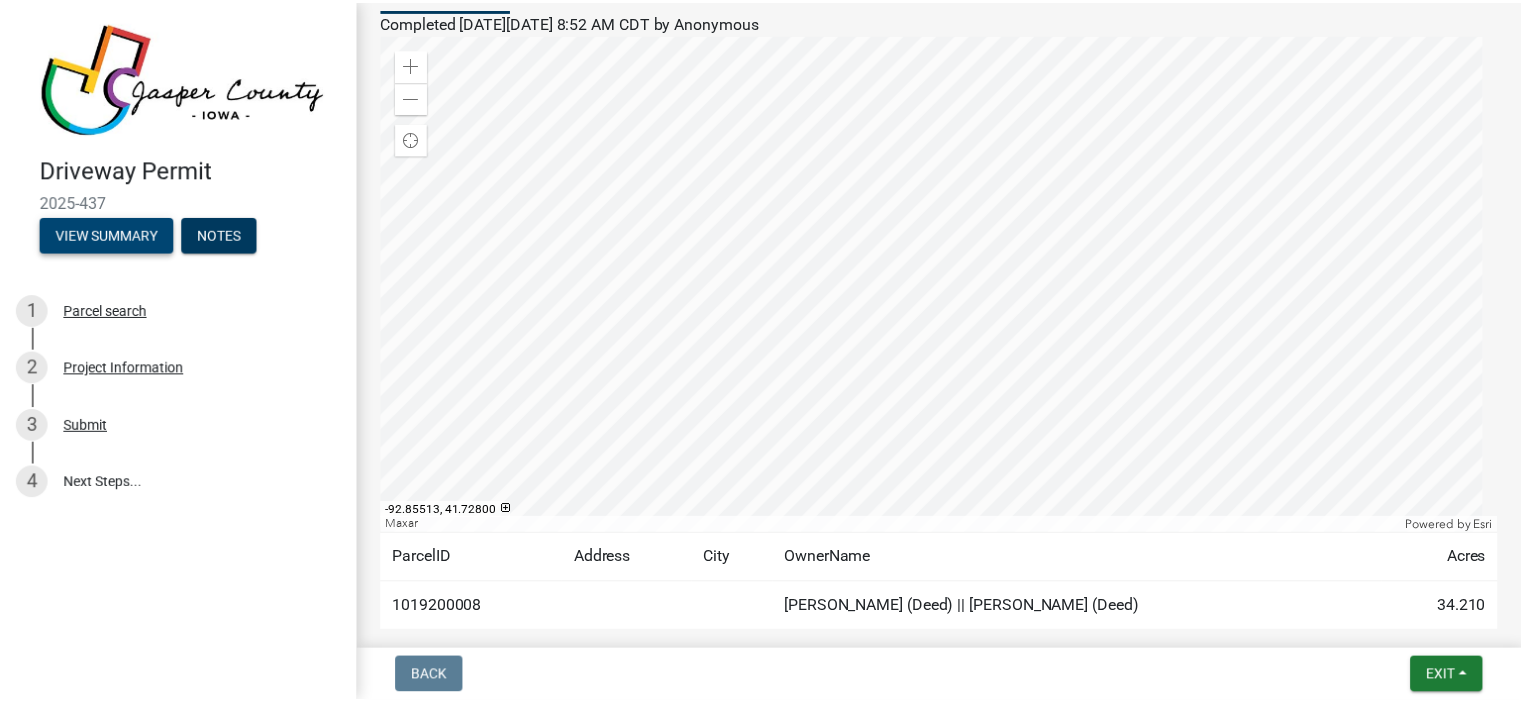 scroll, scrollTop: 312, scrollLeft: 0, axis: vertical 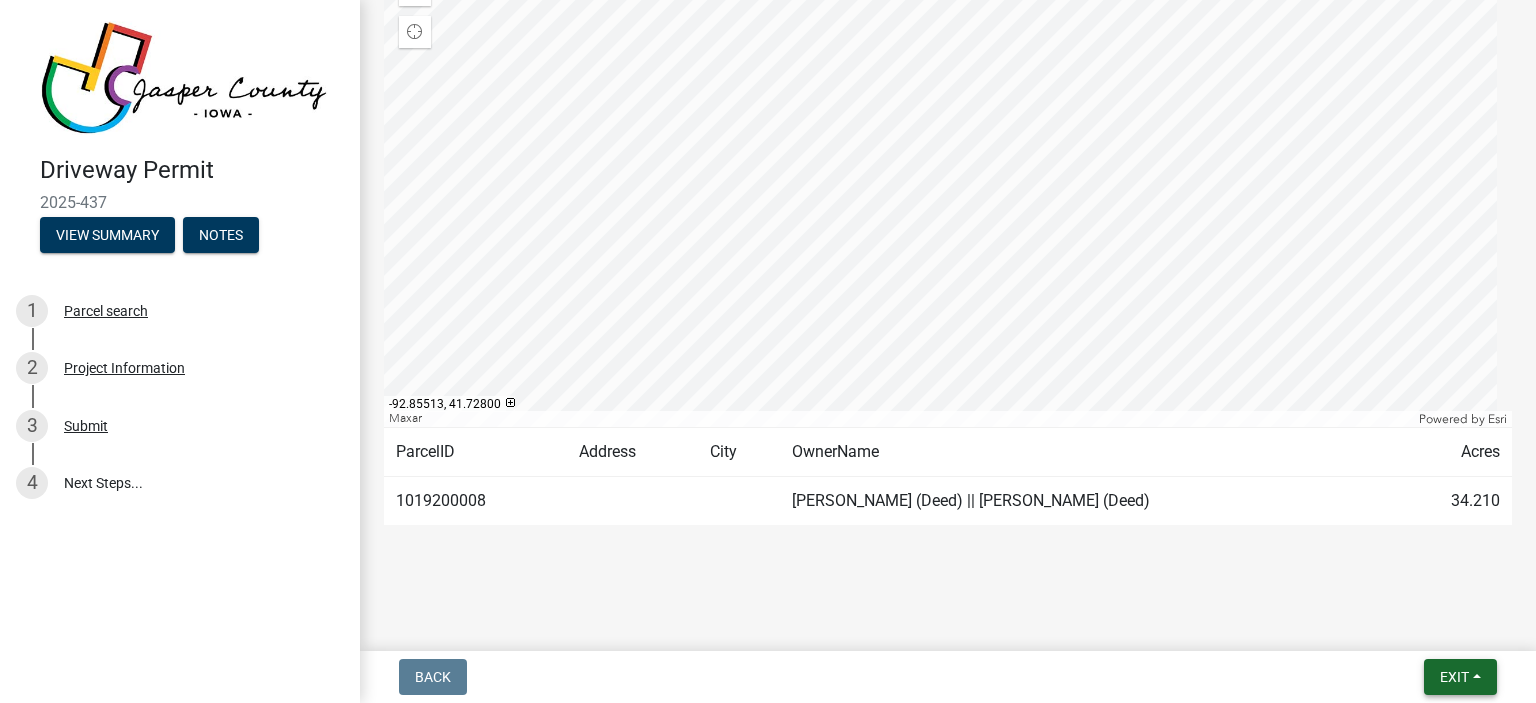 click on "Exit" at bounding box center (1454, 677) 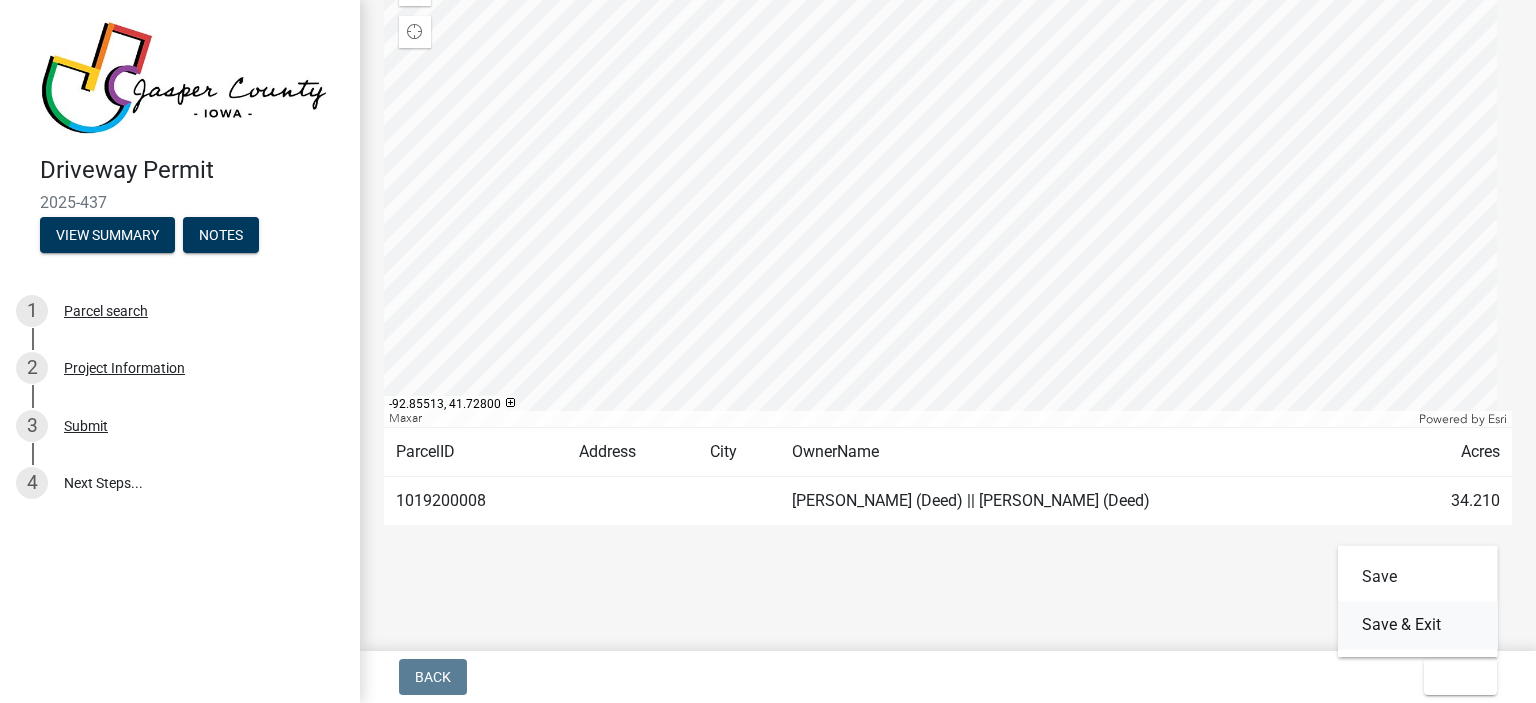 click on "Save & Exit" at bounding box center (1418, 625) 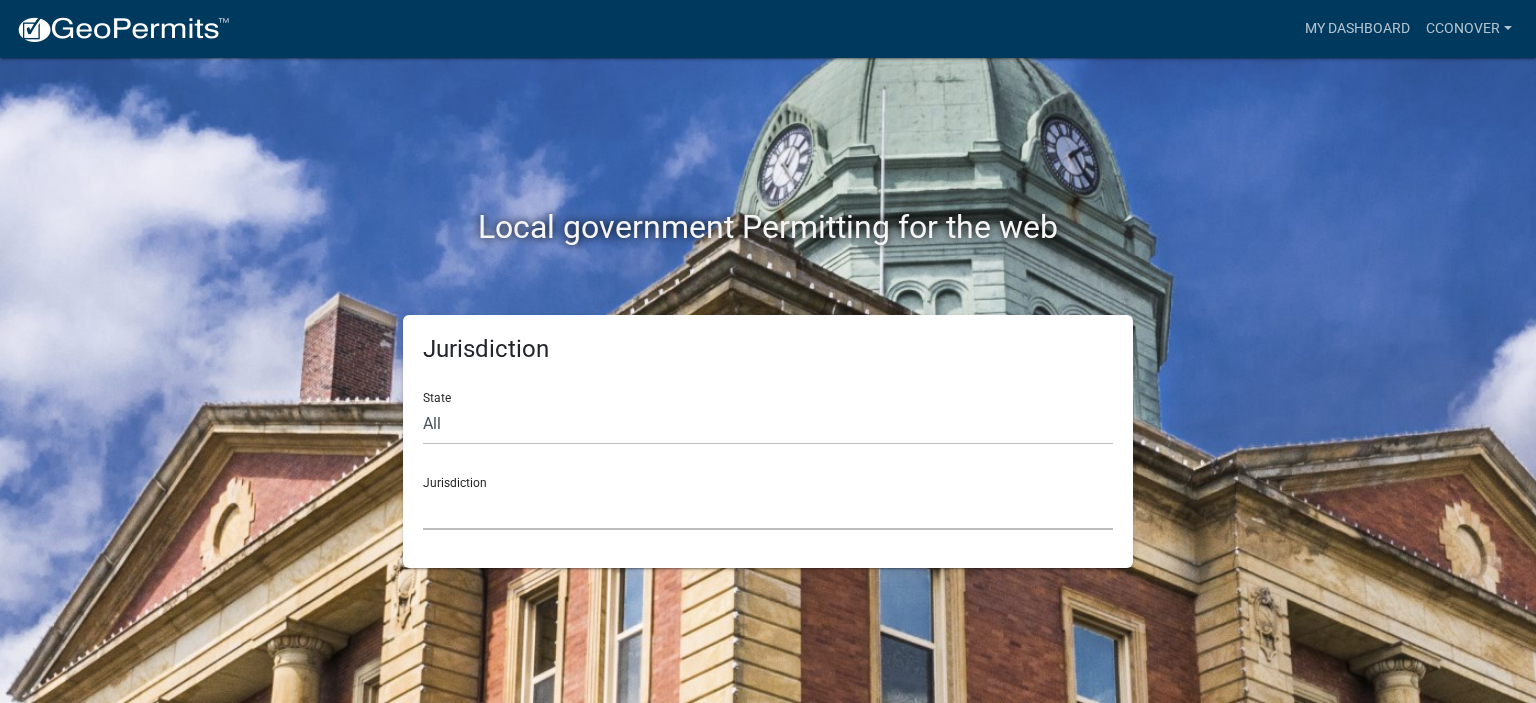 click on "Custer County, Colorado   City of Bainbridge, Georgia   Cook County, Georgia   Crawford County, Georgia   Gilmer County, Georgia   Gordon County, Georgia   Haralson County, Georgia   Jasper County, Georgia   Lumpkin County, Georgia   Madison County, Georgia   Putnam County, Georgia   Talbot County, Georgia   Troup County, Georgia   City of Charlestown, Indiana   City of Jeffersonville, Indiana   City of Logansport, Indiana   Decatur County, Indiana   Grant County, Indiana   Howard County, Indiana   Huntington County, Indiana   Jasper County, Indiana   Kosciusko County, Indiana   La Porte County, Indiana   Miami County, Indiana   Montgomery County, Indiana   Morgan County, Indiana   Newton County, Indiana   Porter County, Indiana   River Ridge Development Authority, Indiana   Tippecanoe County, Indiana   Vigo County, Indiana   Wells County, Indiana   Whitley County, Indiana   Boone County, Iowa   Butler County, Iowa   Cerro Gordo County, Iowa   City of Harlan, Iowa   City of Indianola, Iowa" 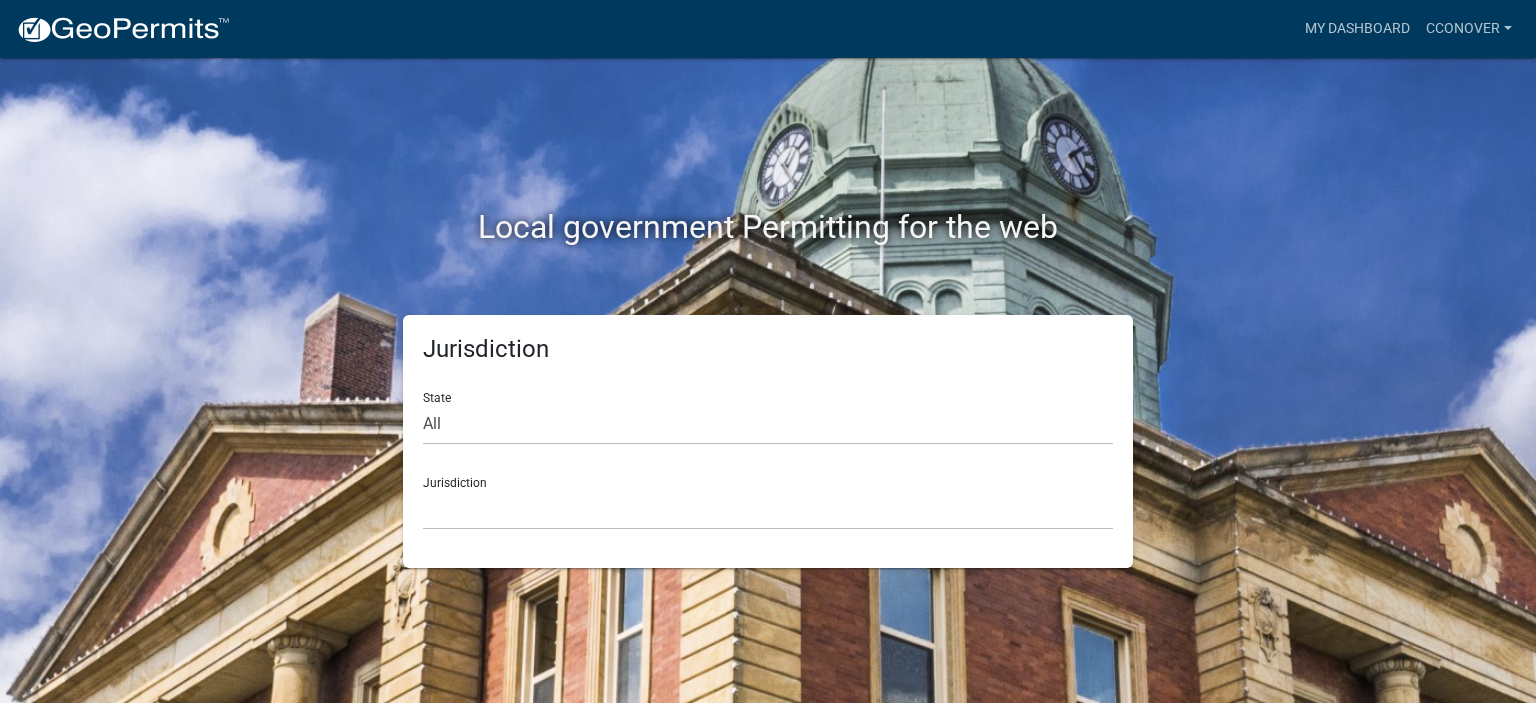 click on "Local government Permitting for the web Jurisdiction State All  Colorado   Georgia   Indiana   Iowa   Kansas   Minnesota   Ohio   South Carolina   Wisconsin  Jurisdiction  Custer County, Colorado   City of Bainbridge, Georgia   Cook County, Georgia   Crawford County, Georgia   Gilmer County, Georgia   Gordon County, Georgia   Haralson County, Georgia   Jasper County, Georgia   Lumpkin County, Georgia   Madison County, Georgia   Putnam County, Georgia   Talbot County, Georgia   Troup County, Georgia   City of Charlestown, Indiana   City of Jeffersonville, Indiana   City of Logansport, Indiana   Decatur County, Indiana   Grant County, Indiana   Howard County, Indiana   Huntington County, Indiana   Jasper County, Indiana   Kosciusko County, Indiana   La Porte County, Indiana   Miami County, Indiana   Montgomery County, Indiana   Morgan County, Indiana   Newton County, Indiana   Porter County, Indiana   River Ridge Development Authority, Indiana   Tippecanoe County, Indiana   Vigo County, Indiana" 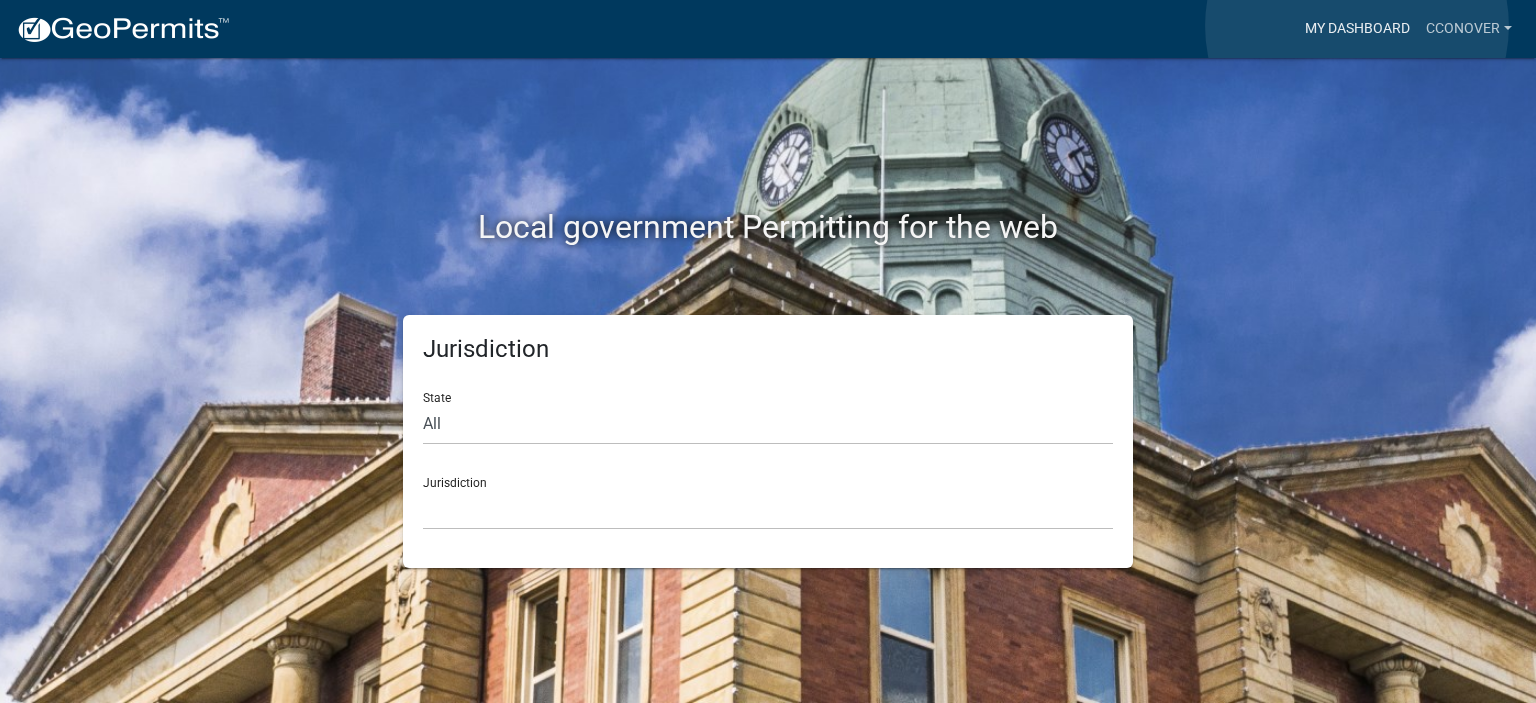 click on "My Dashboard" at bounding box center (1357, 29) 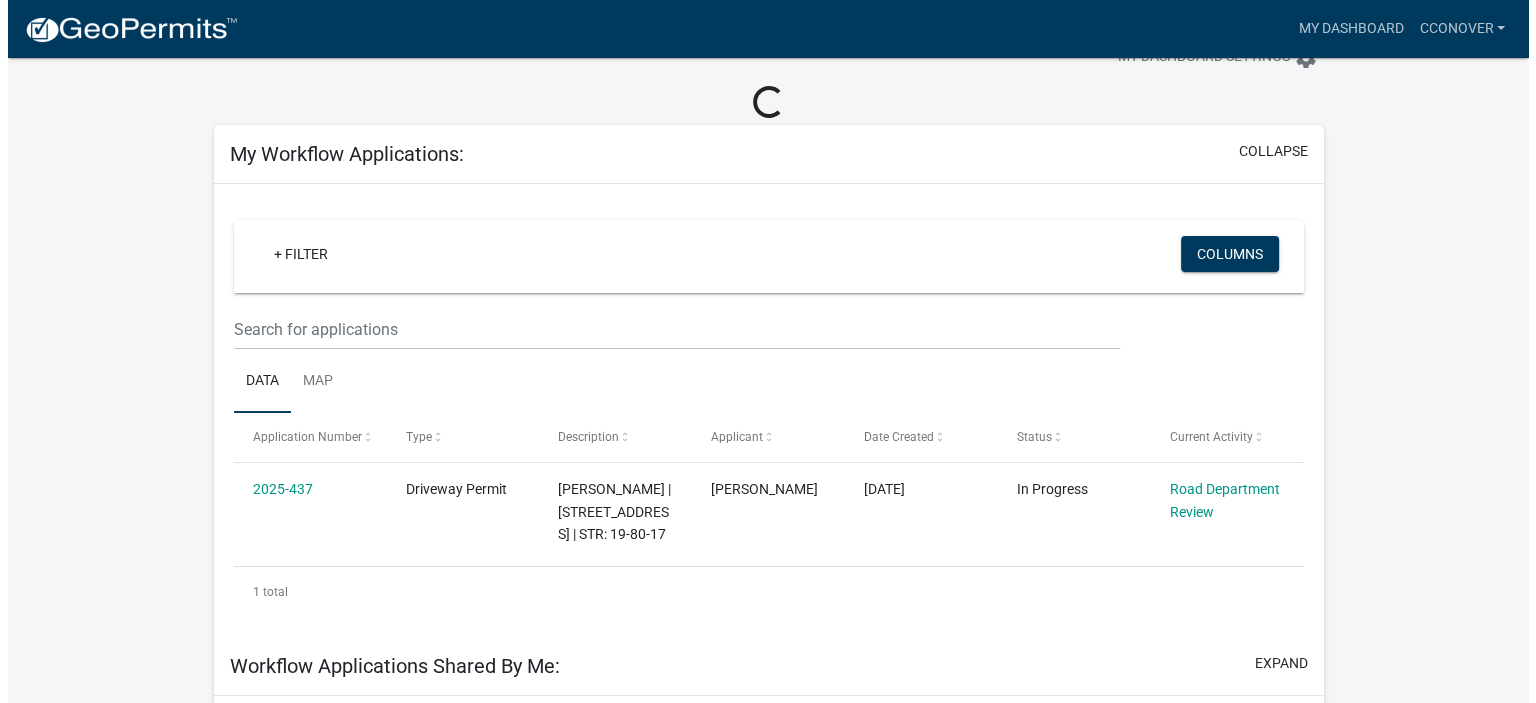 scroll, scrollTop: 0, scrollLeft: 0, axis: both 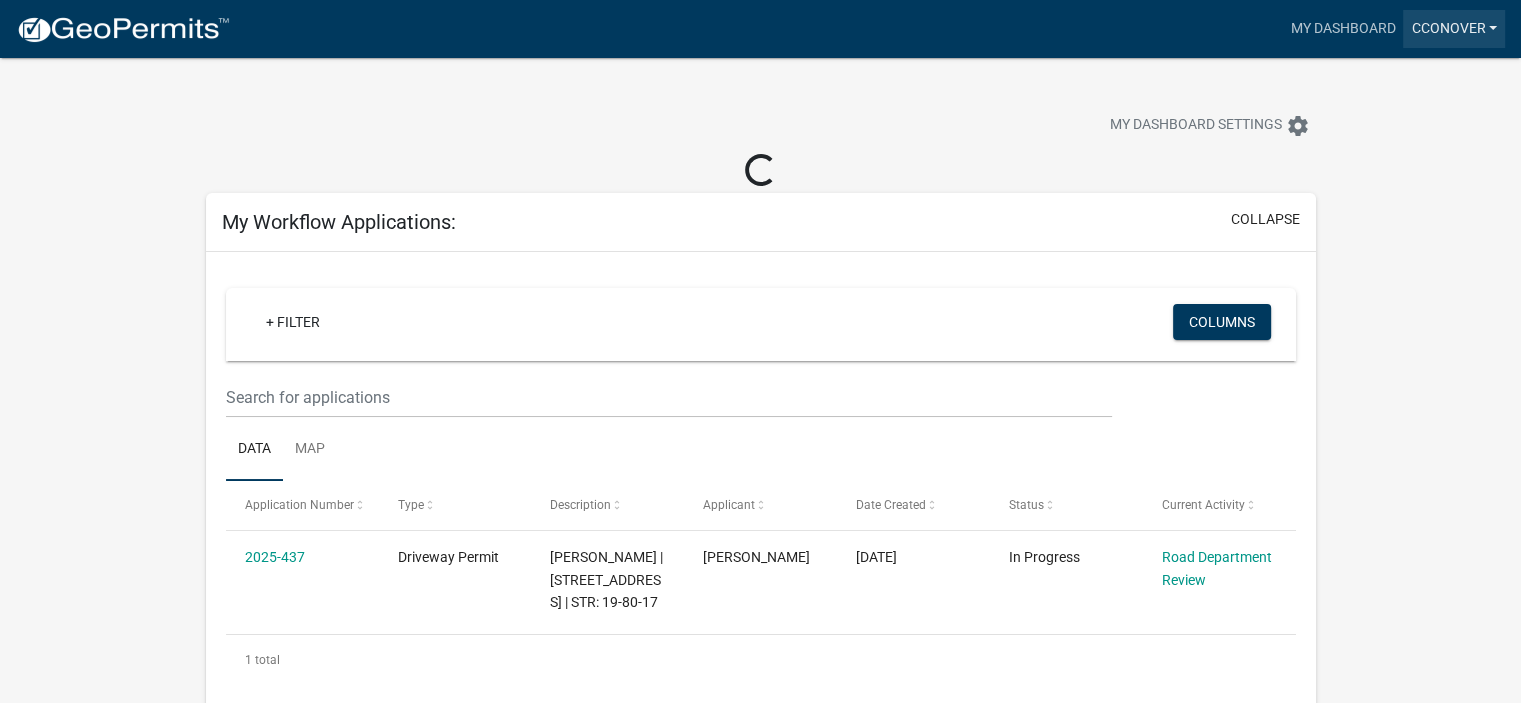 click on "cconover" at bounding box center [1454, 29] 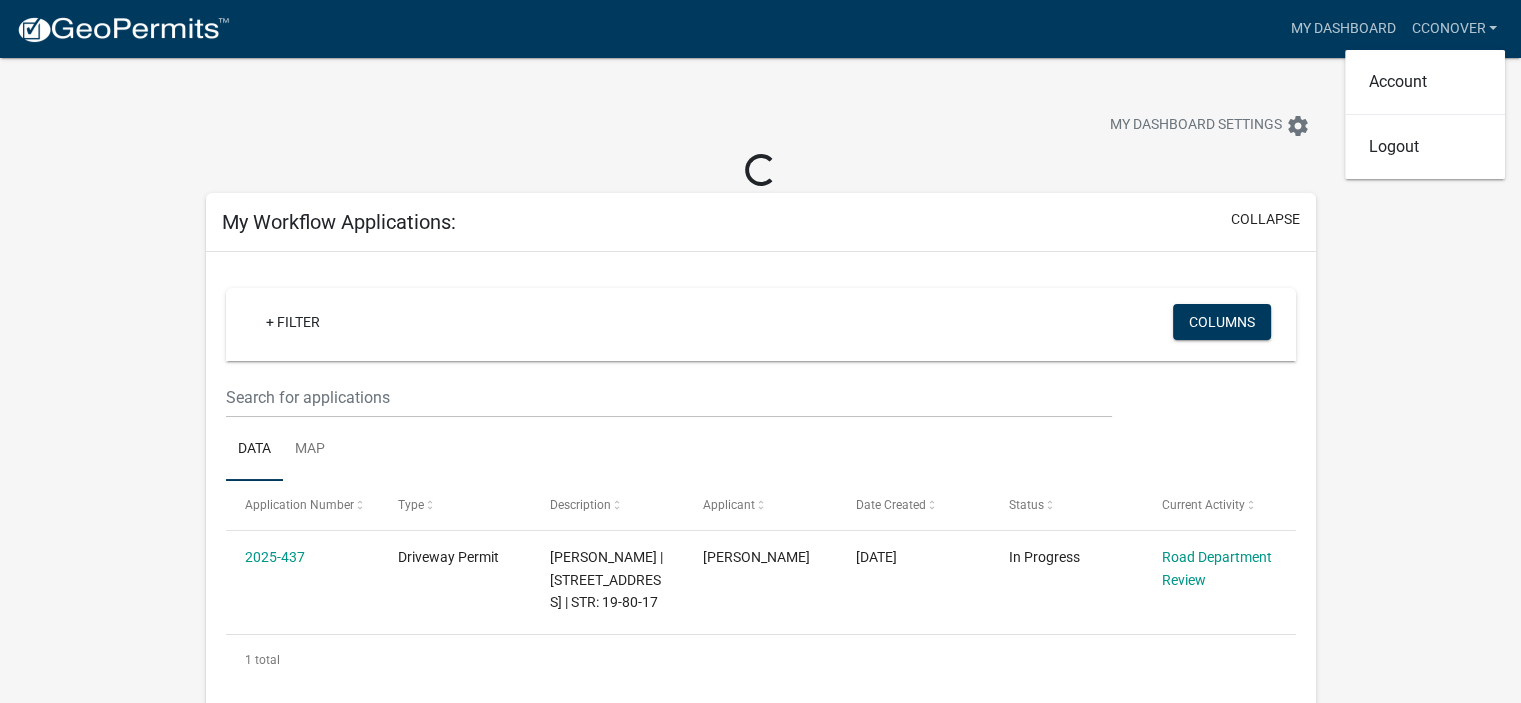 drag, startPoint x: 1420, startPoint y: 326, endPoint x: 1356, endPoint y: 152, distance: 185.39687 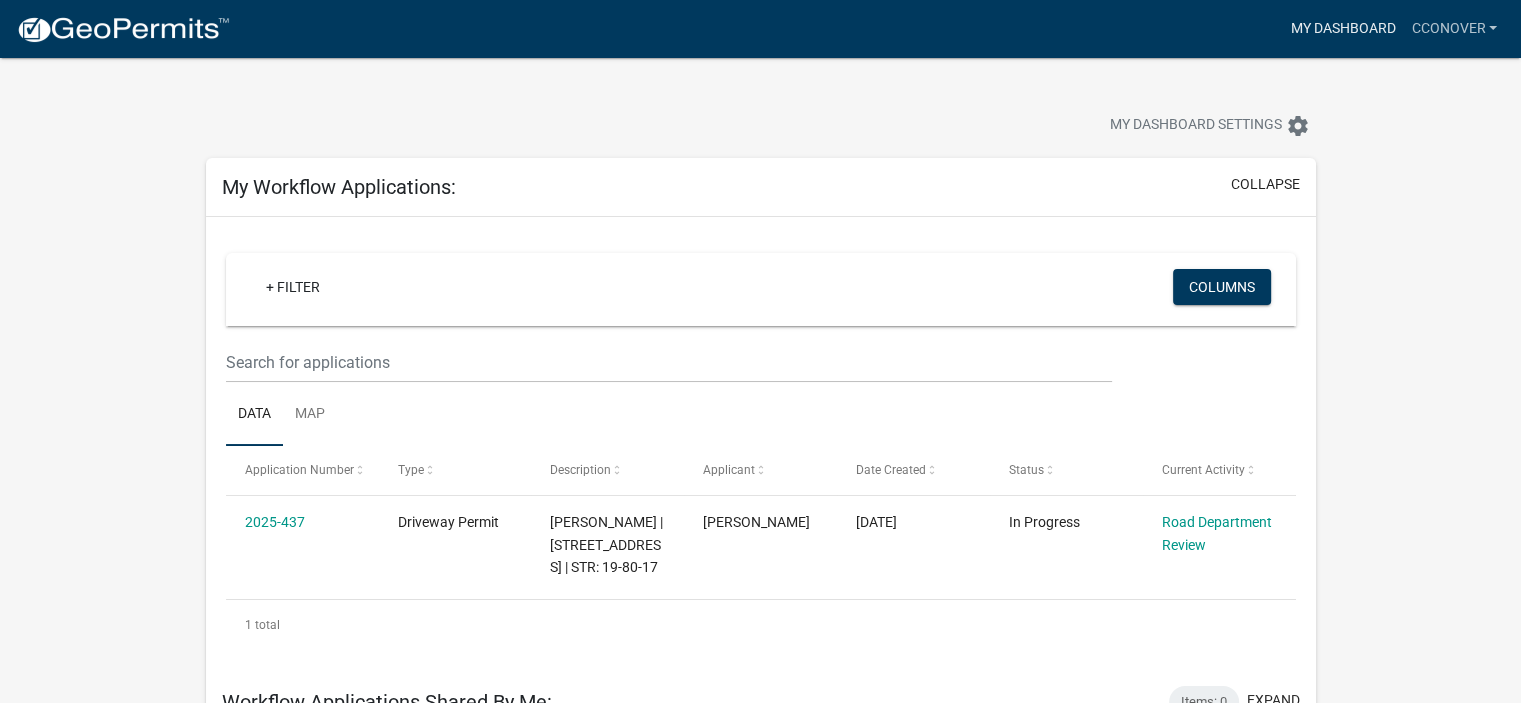 click on "My Dashboard" at bounding box center [1342, 29] 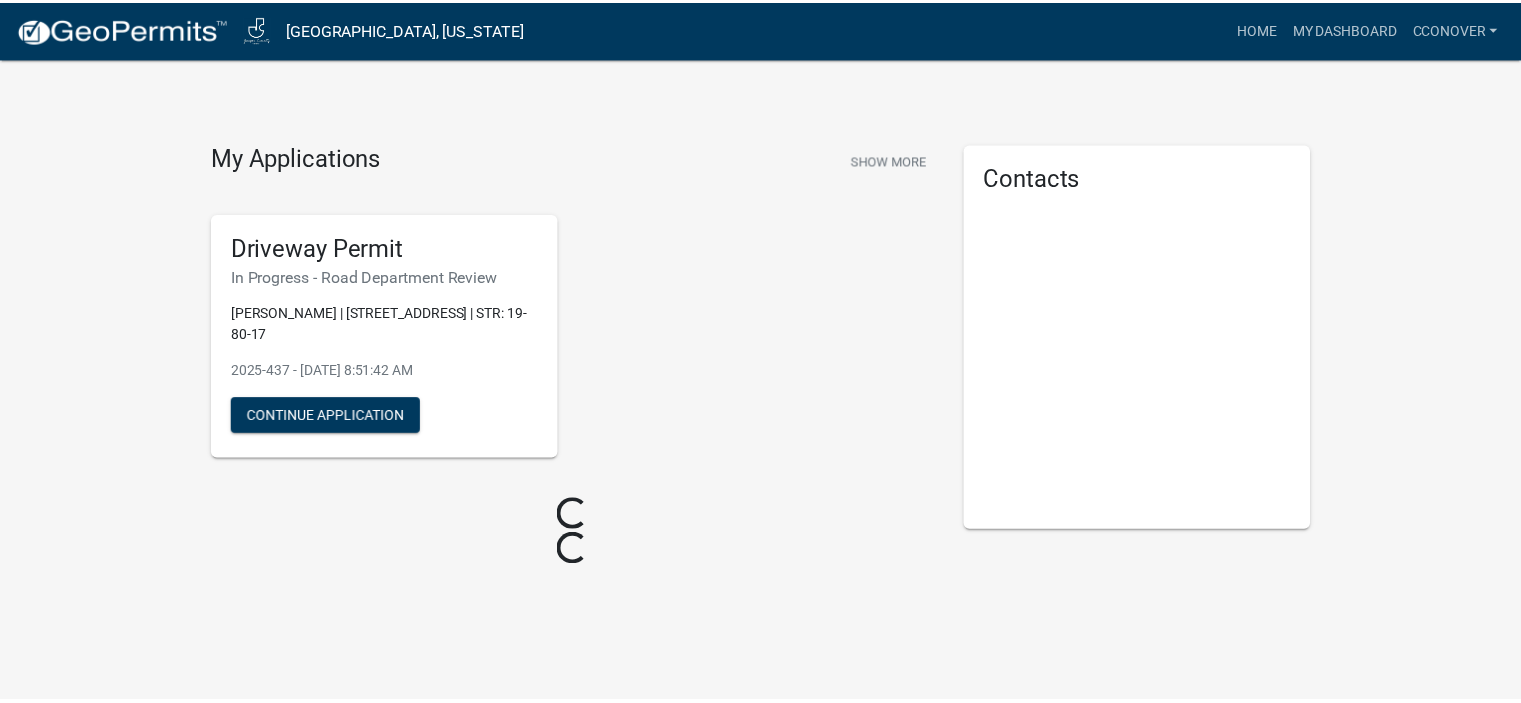 scroll, scrollTop: 0, scrollLeft: 0, axis: both 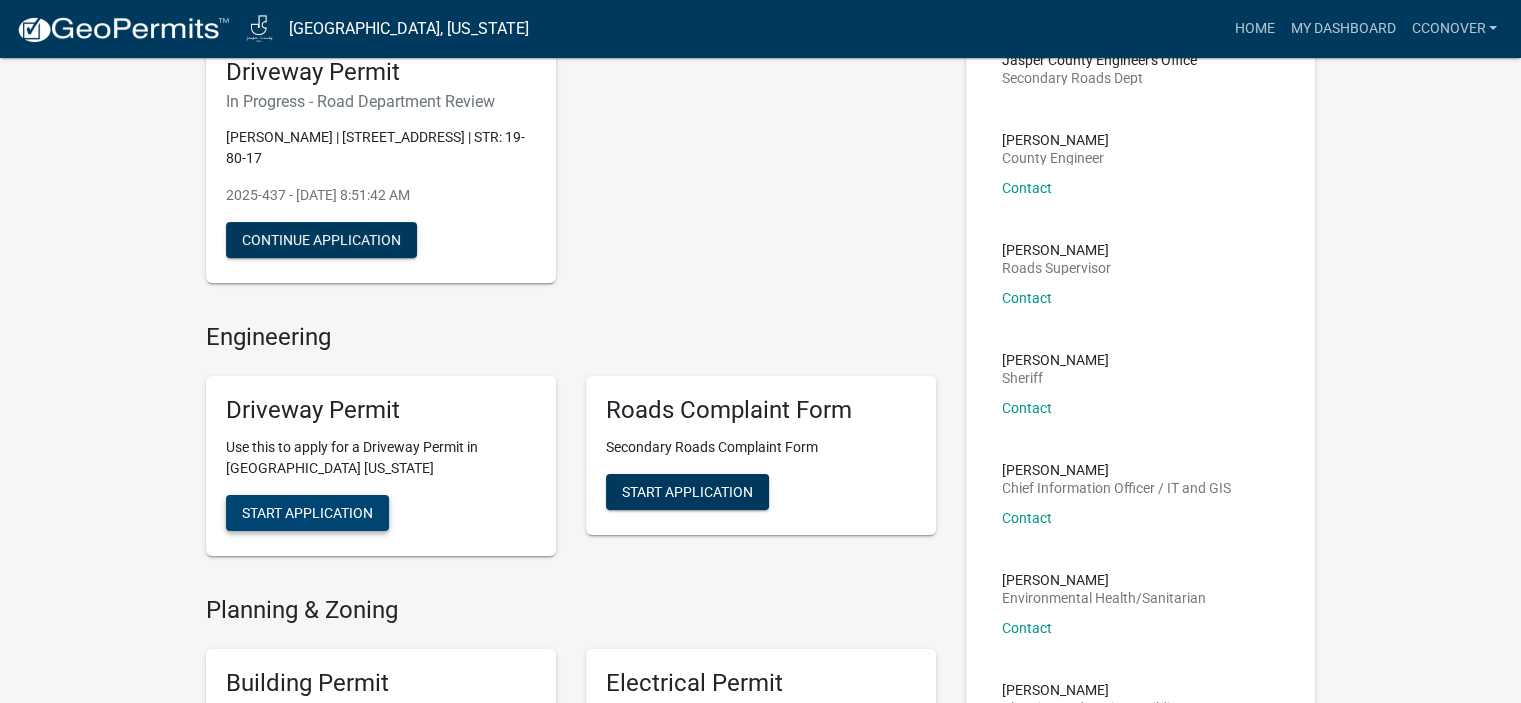 click on "Start Application" at bounding box center (307, 513) 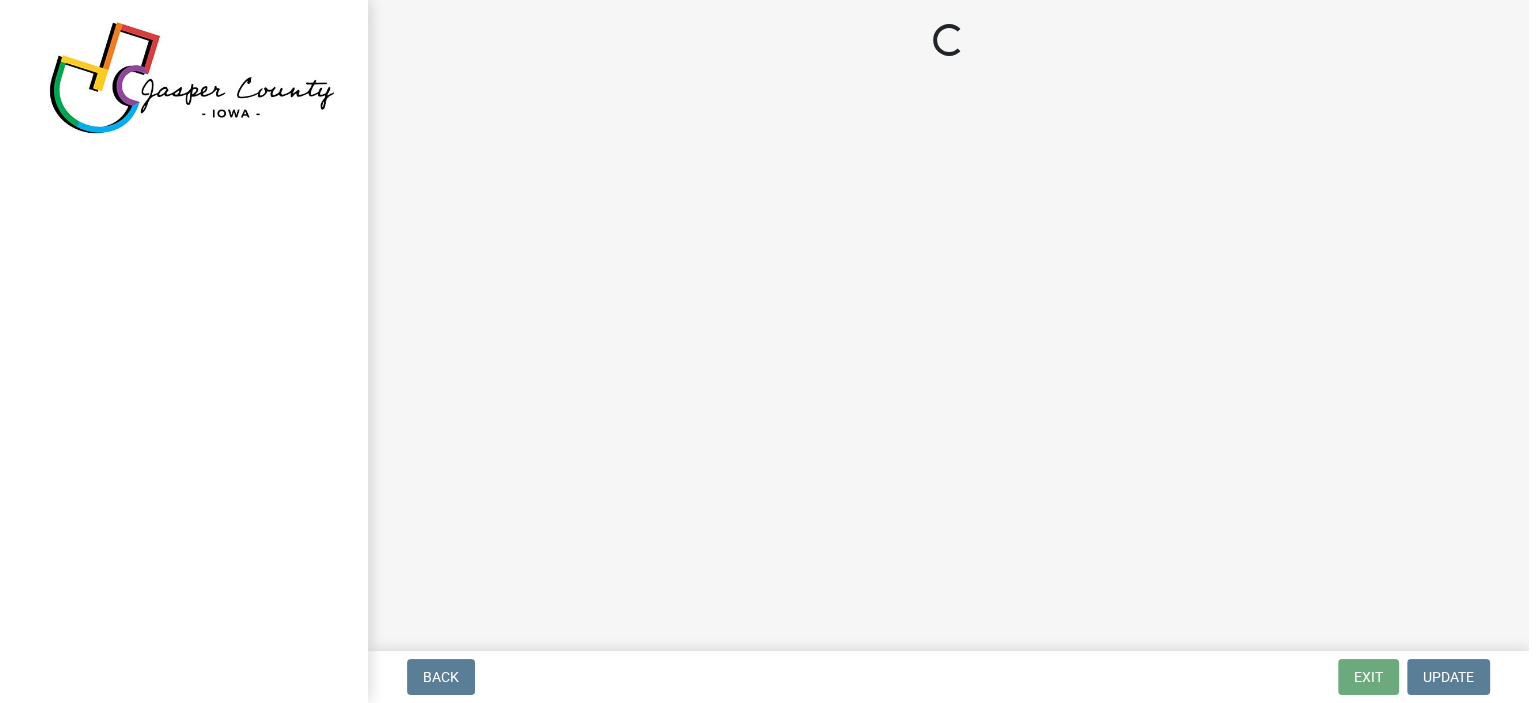 scroll, scrollTop: 0, scrollLeft: 0, axis: both 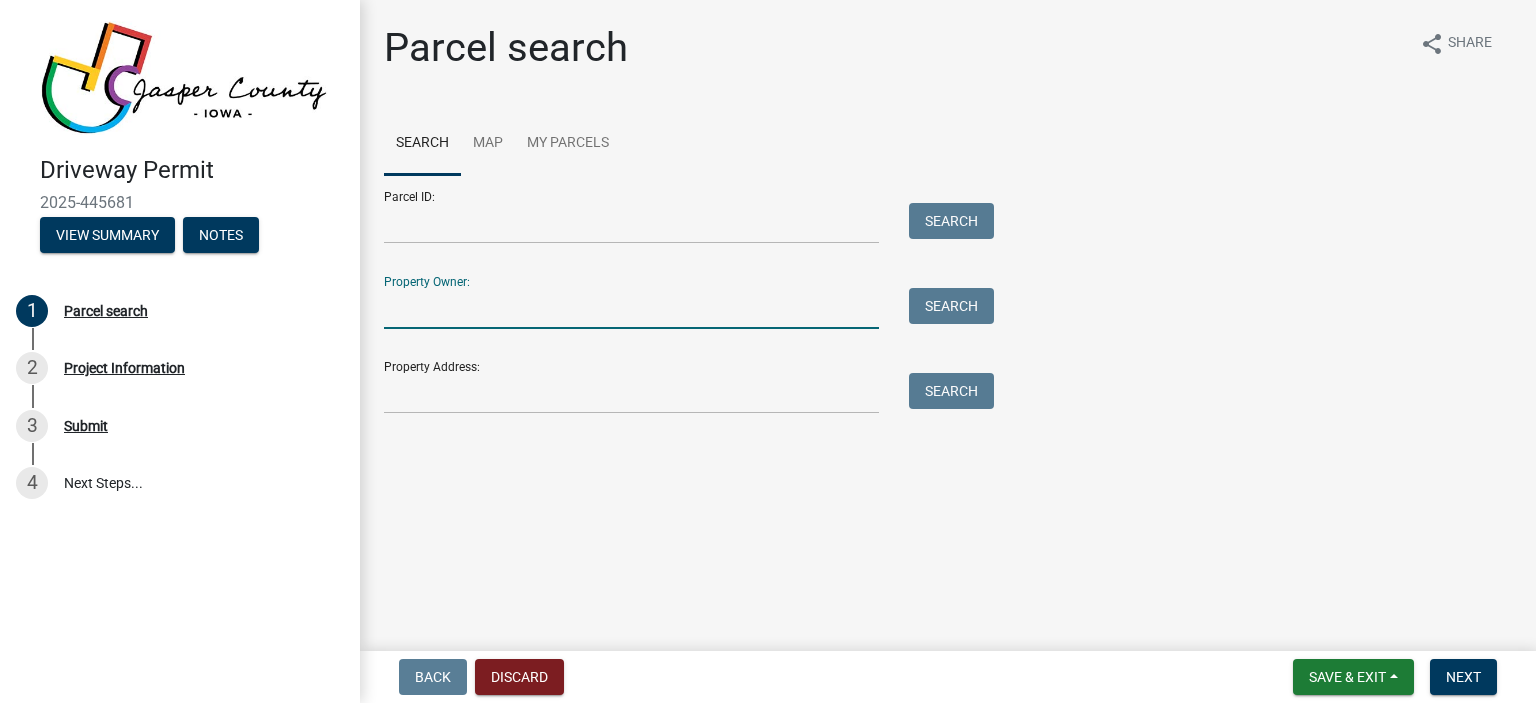 click on "Property Owner:" at bounding box center (631, 308) 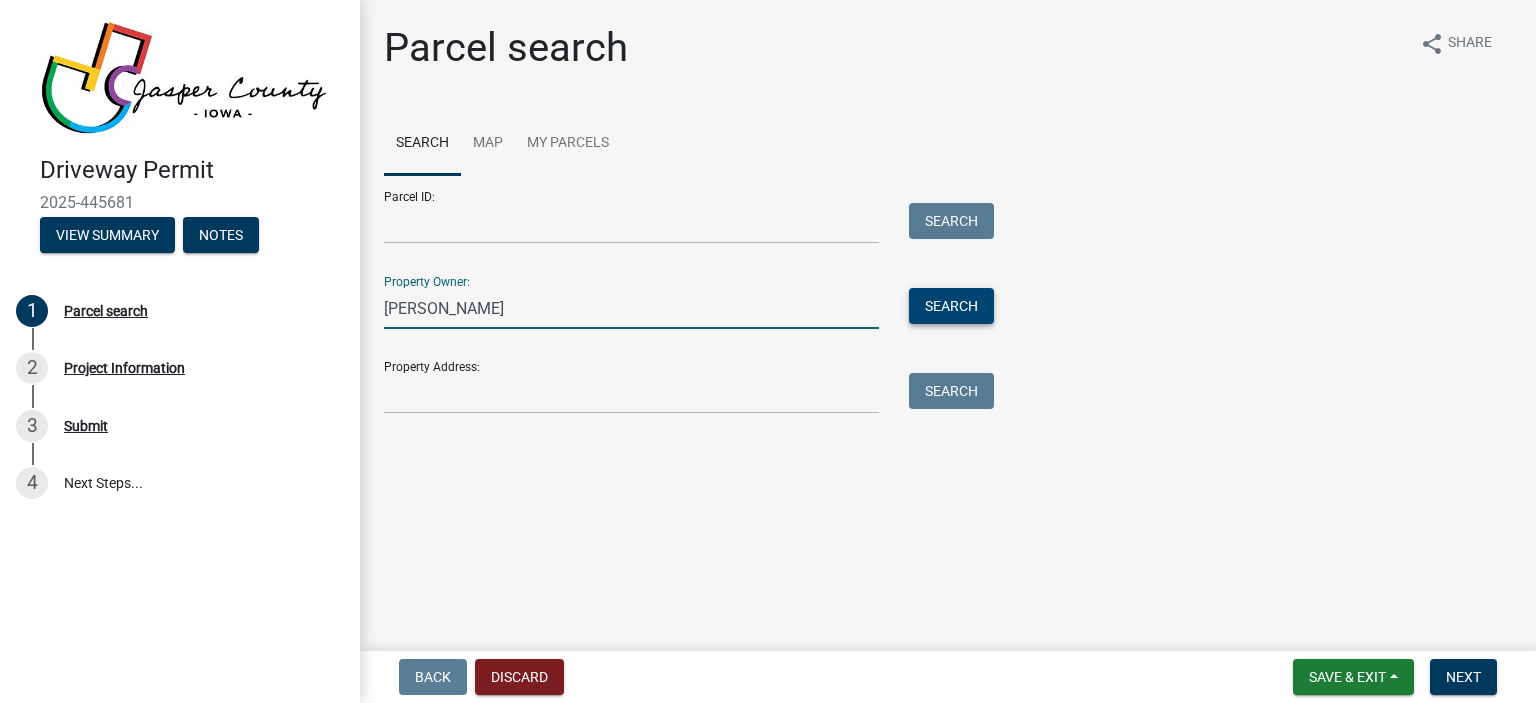 type on "[PERSON_NAME]" 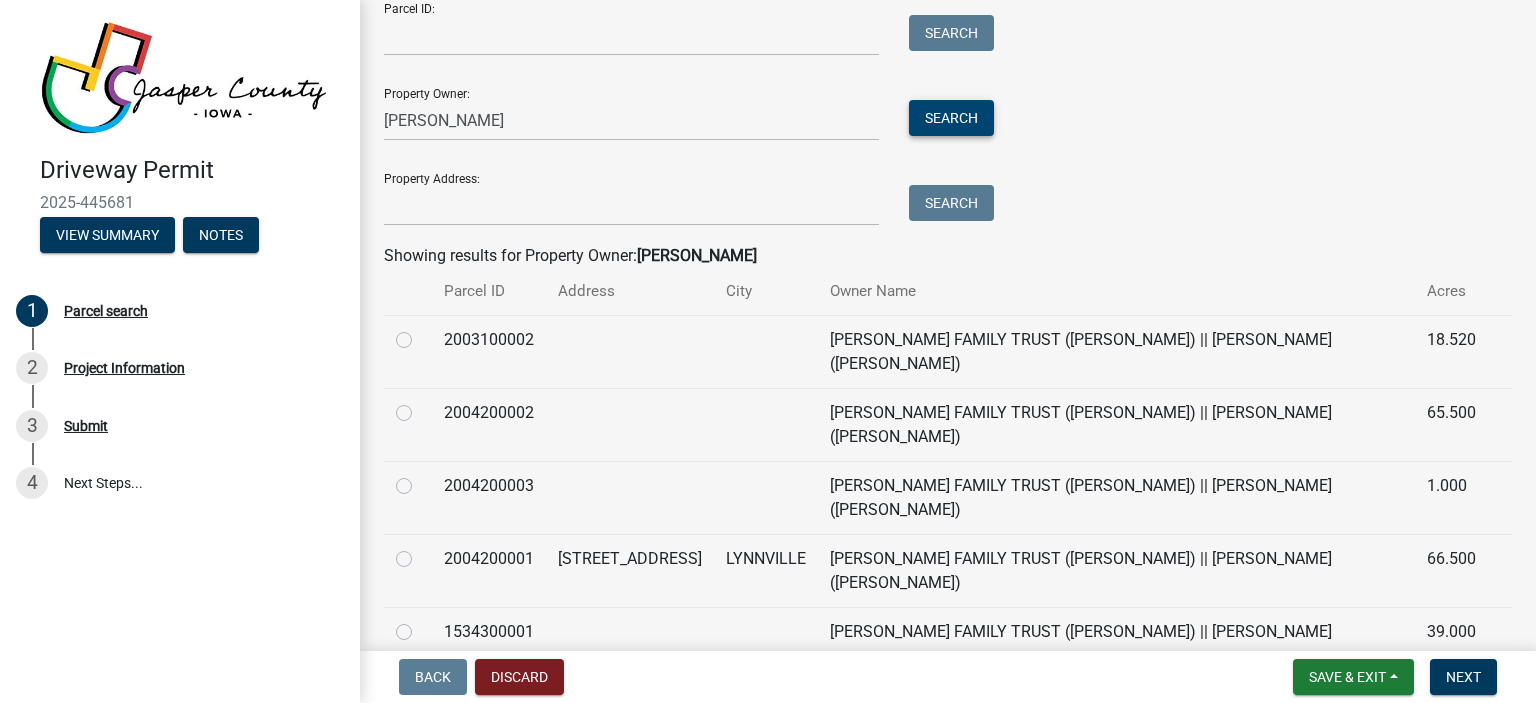 scroll, scrollTop: 205, scrollLeft: 0, axis: vertical 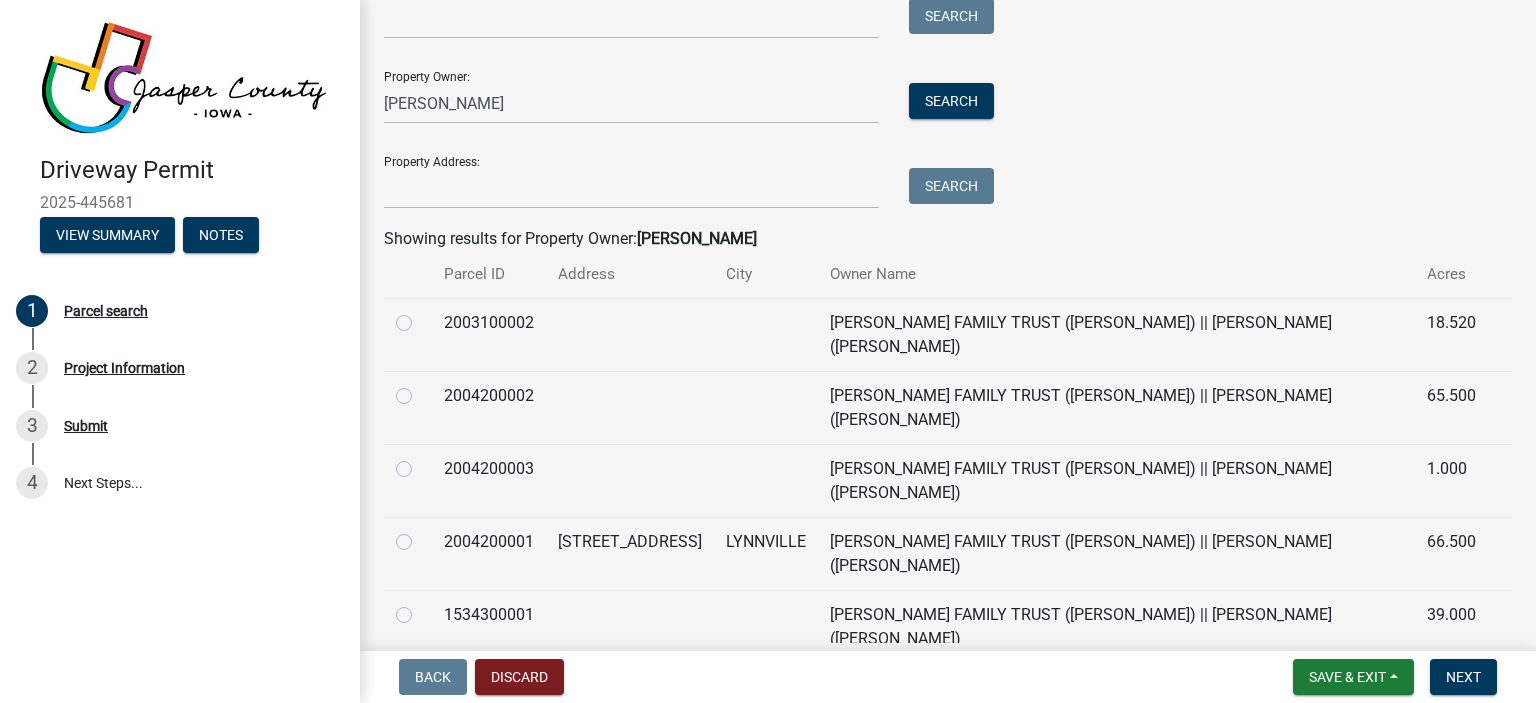 click 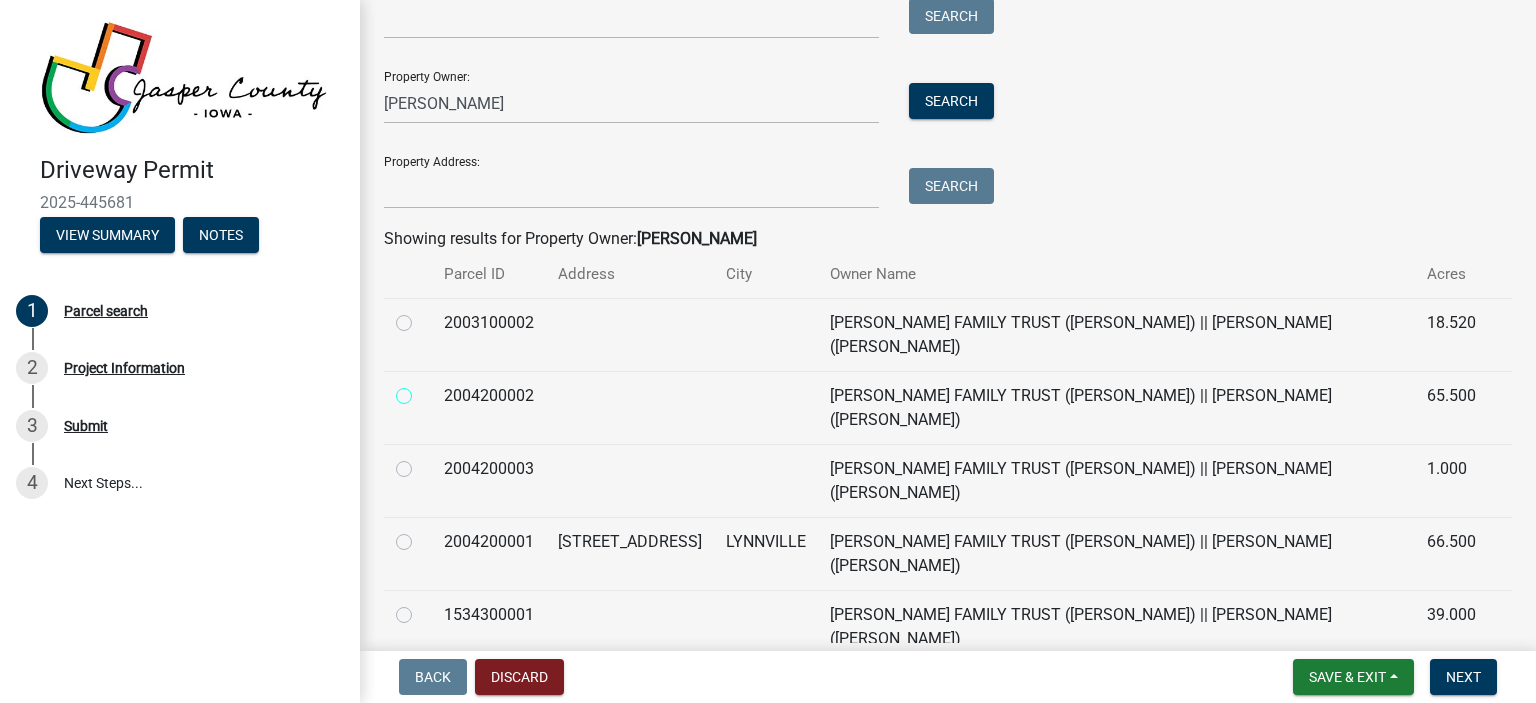 click at bounding box center [426, 390] 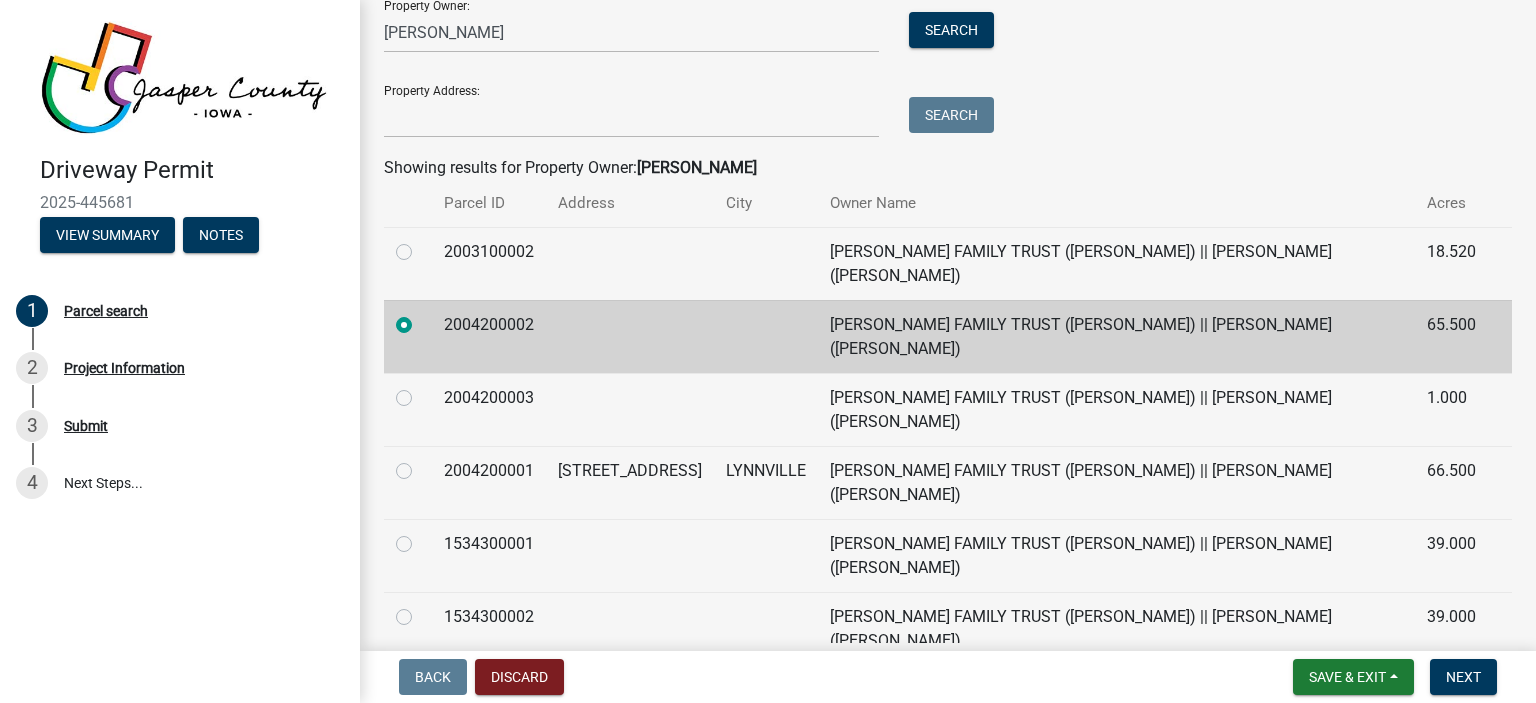 scroll, scrollTop: 328, scrollLeft: 0, axis: vertical 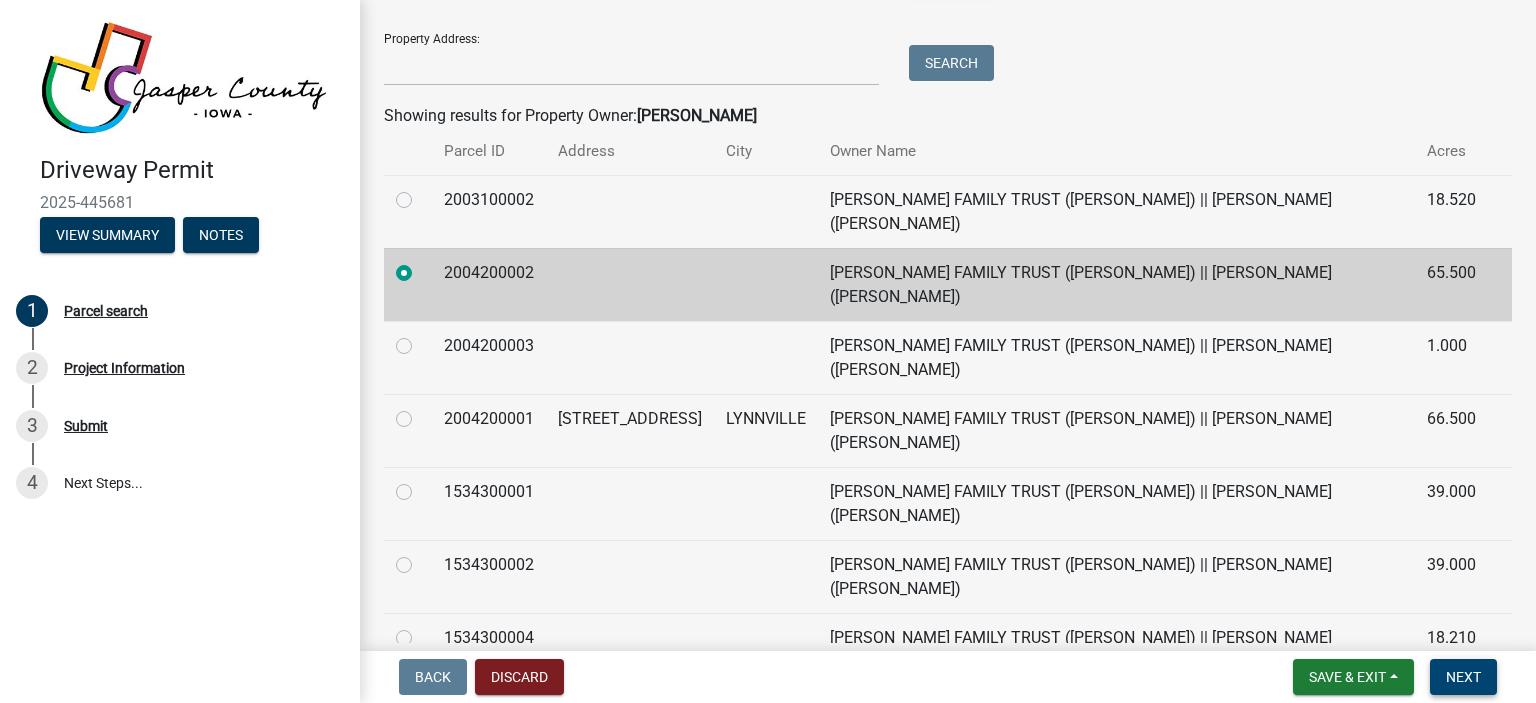 click on "Next" at bounding box center (1463, 677) 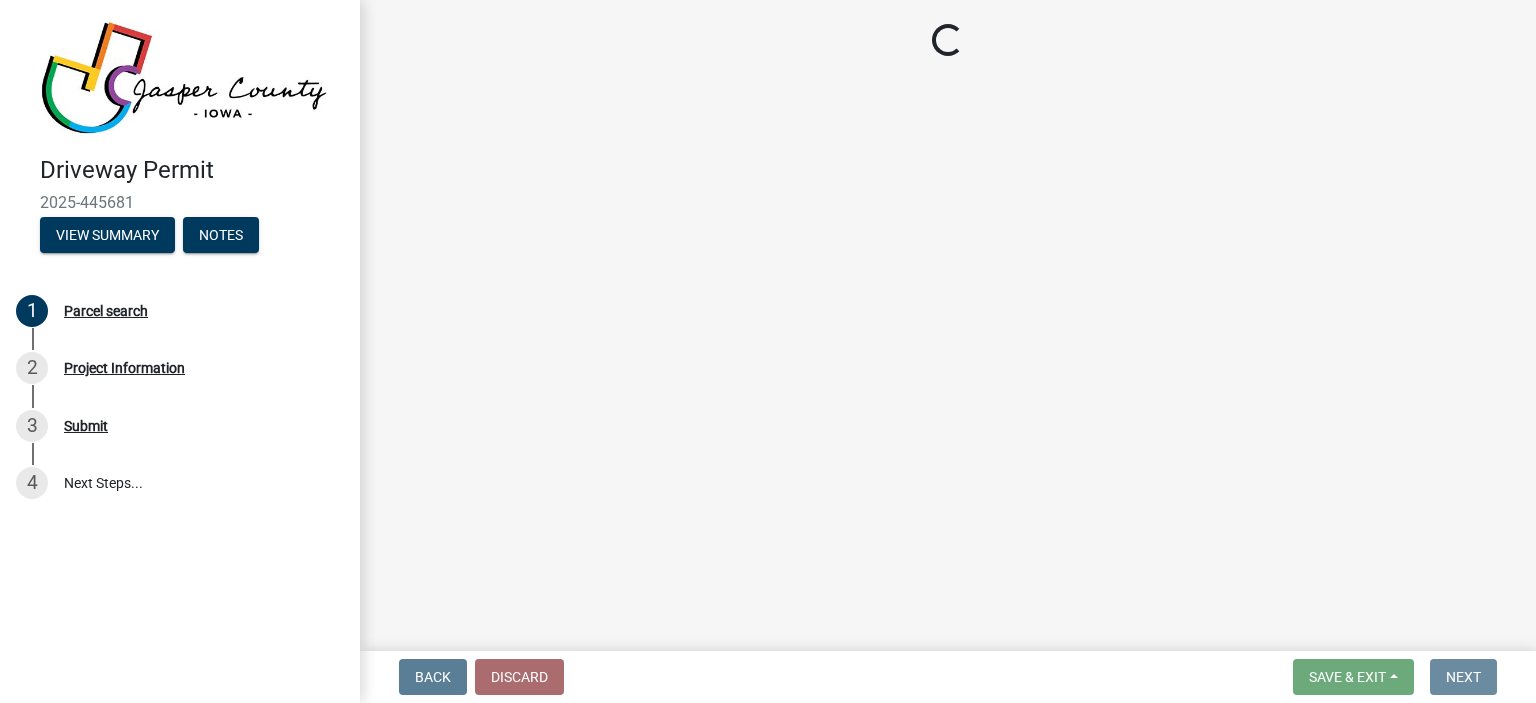 scroll, scrollTop: 0, scrollLeft: 0, axis: both 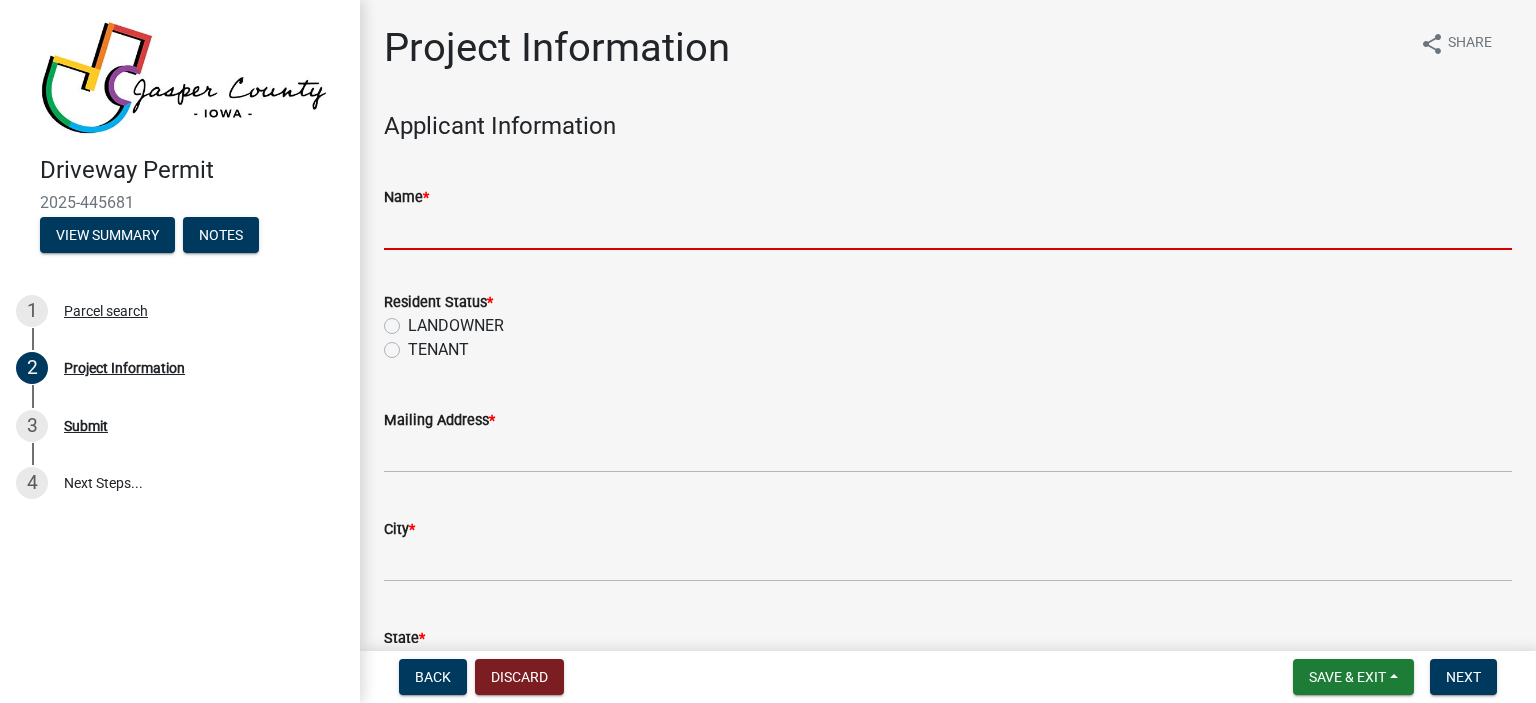 click on "Name  *" at bounding box center [948, 229] 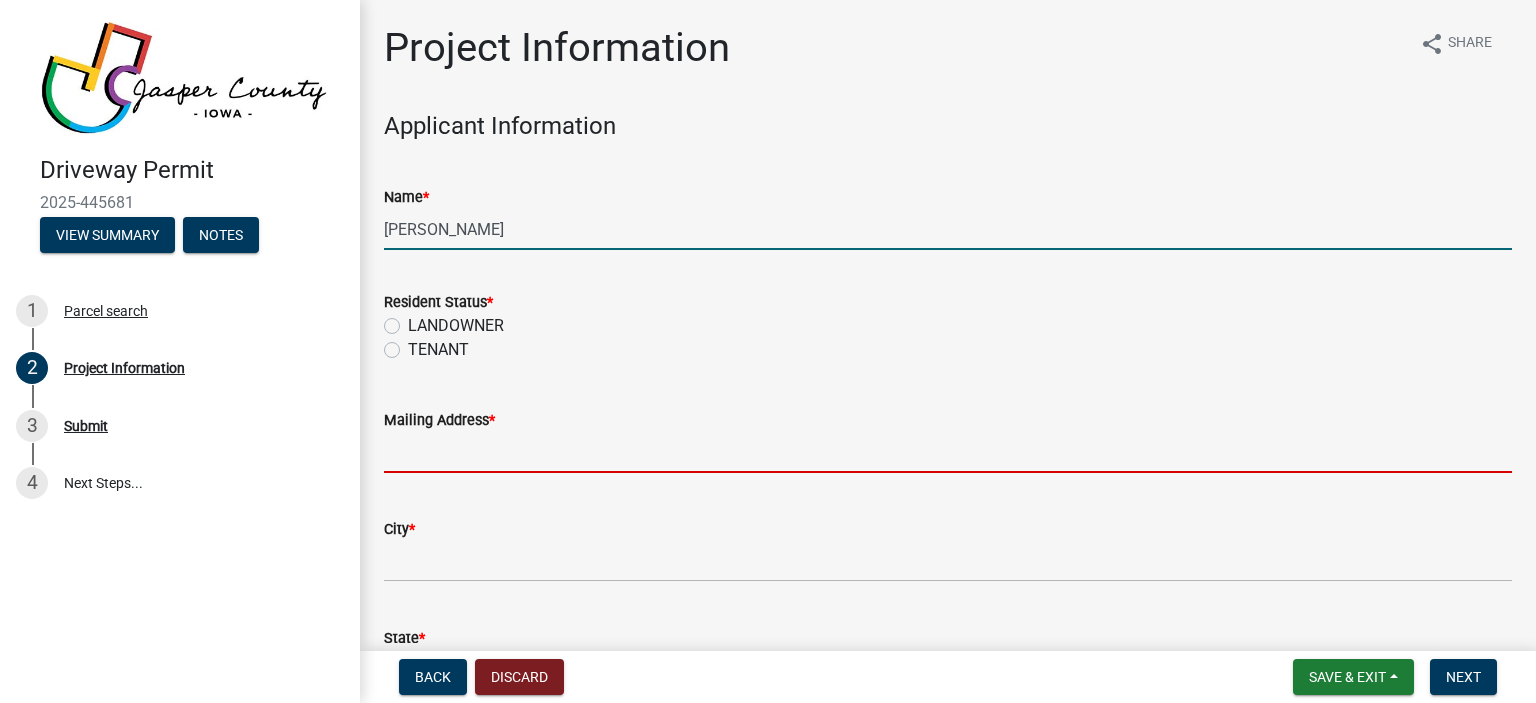 type on "12143 S 80TH AVE E" 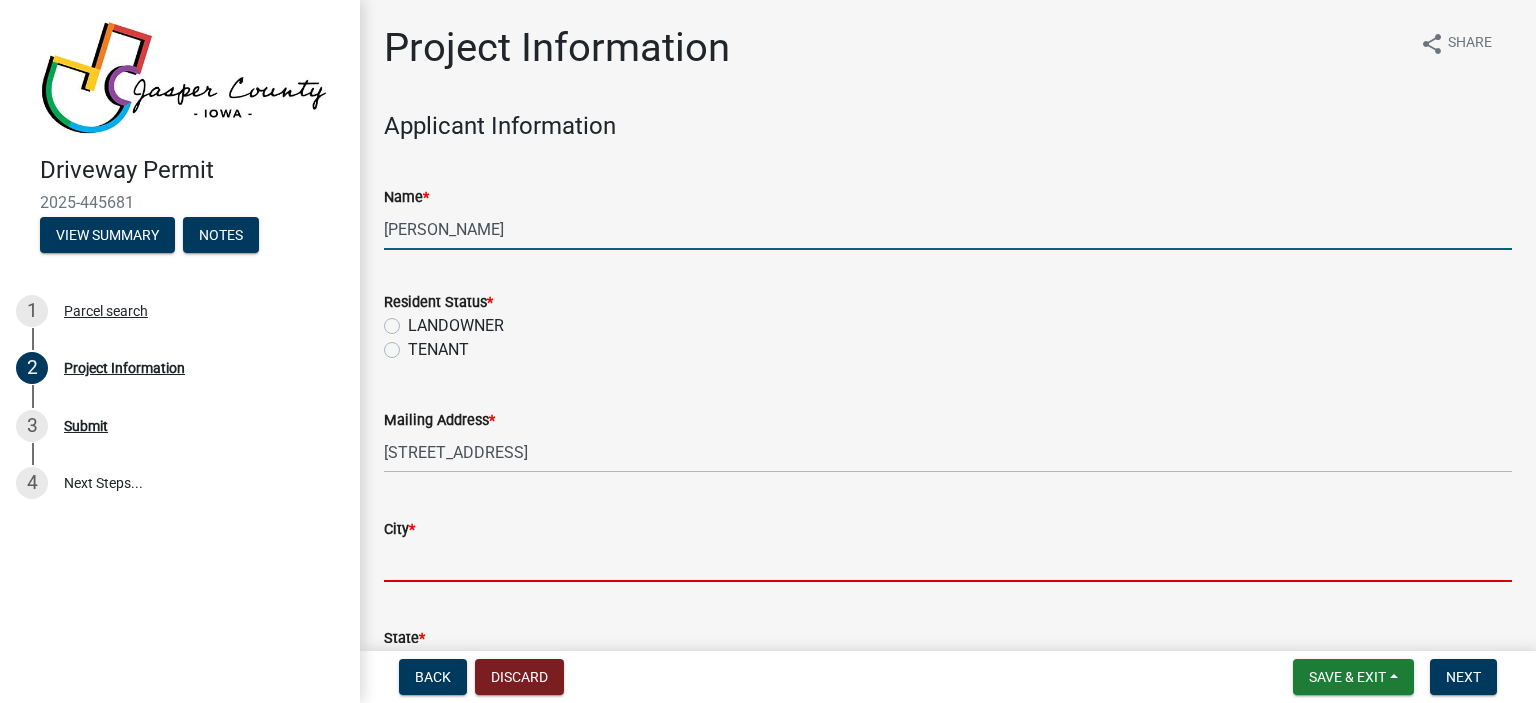 type on "Sully" 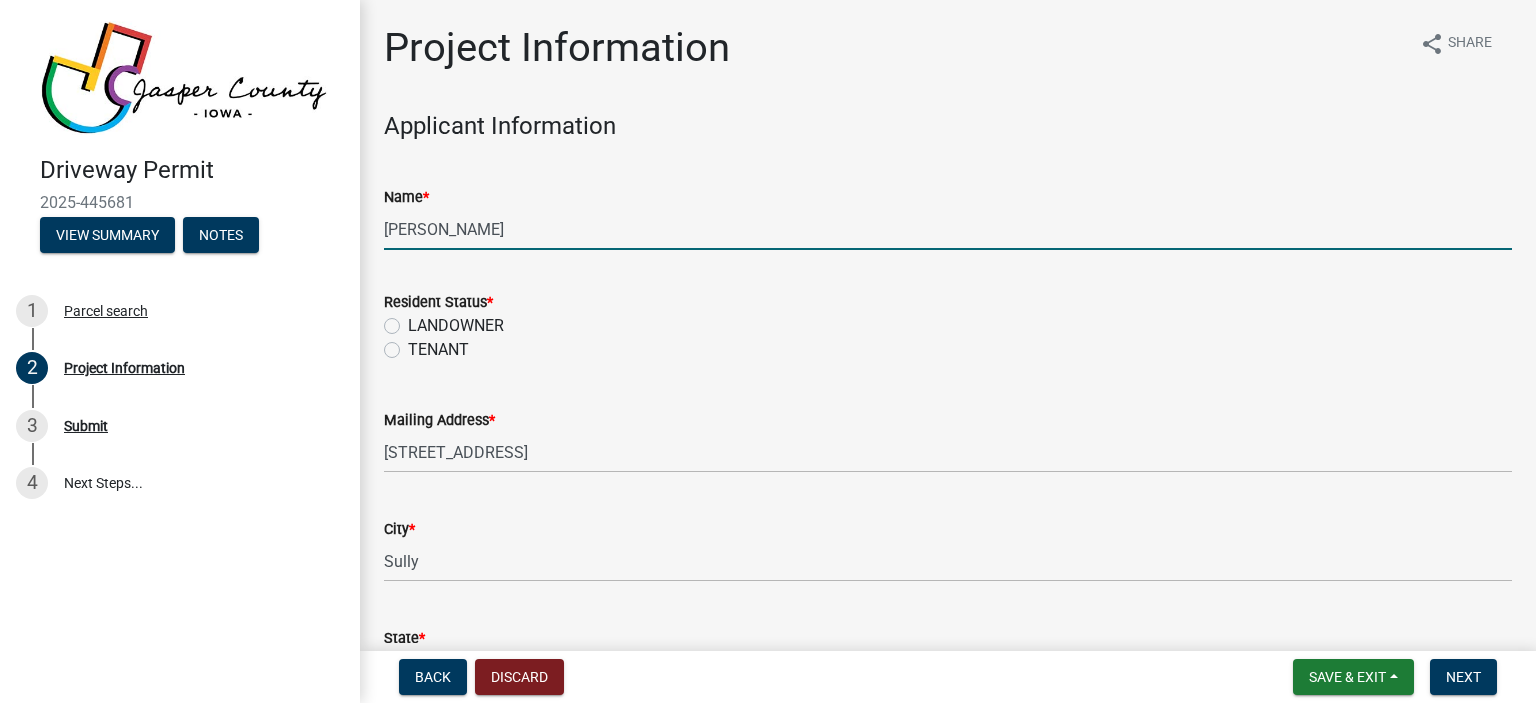 type on "50251" 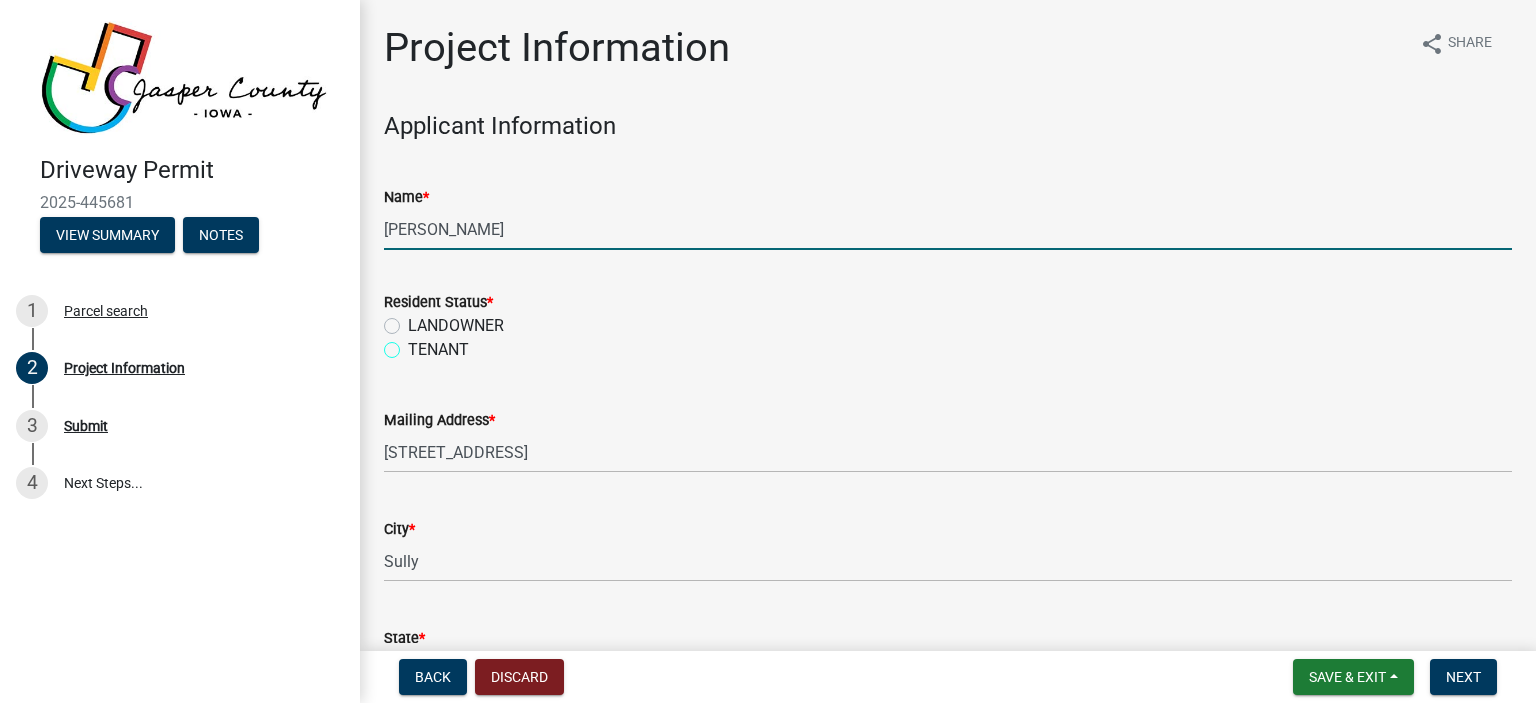 click on "TENANT" at bounding box center (414, 344) 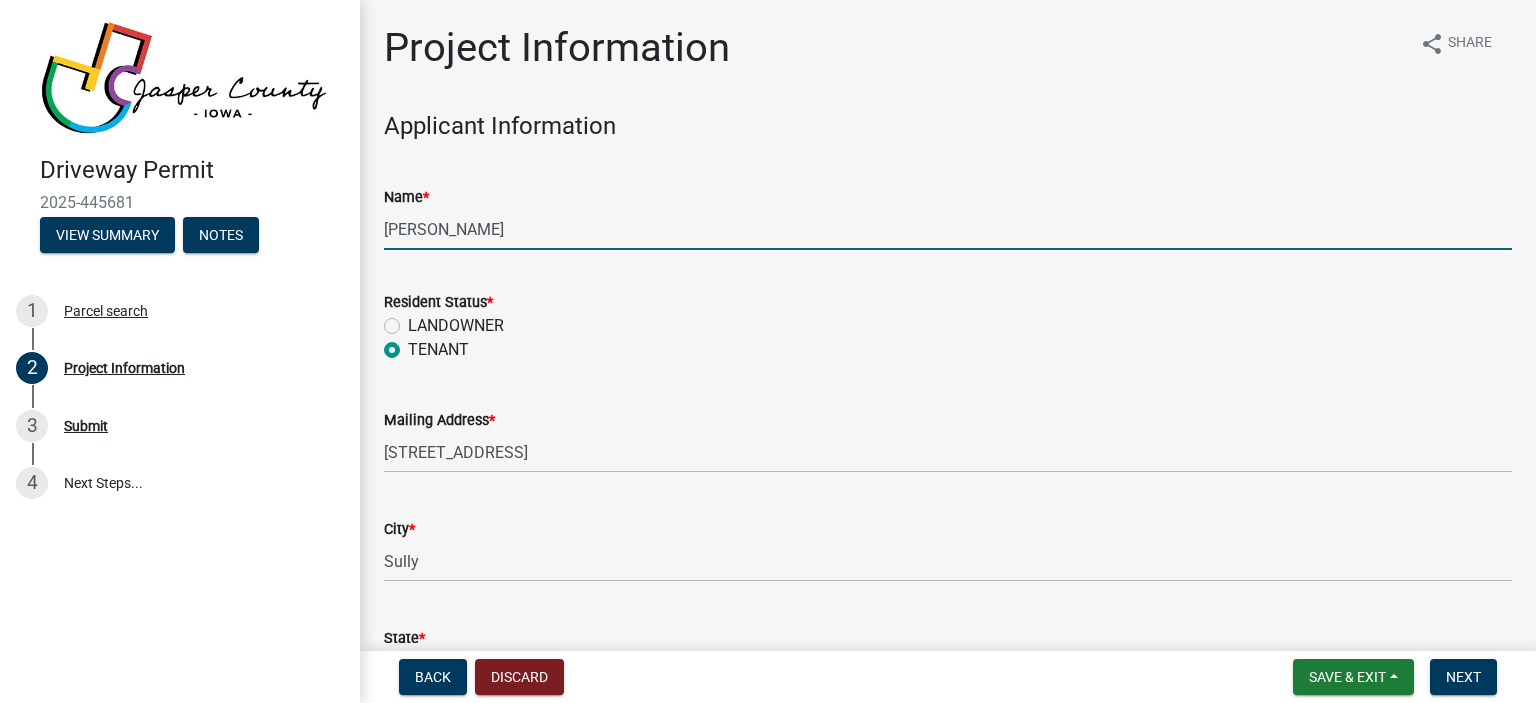 radio on "true" 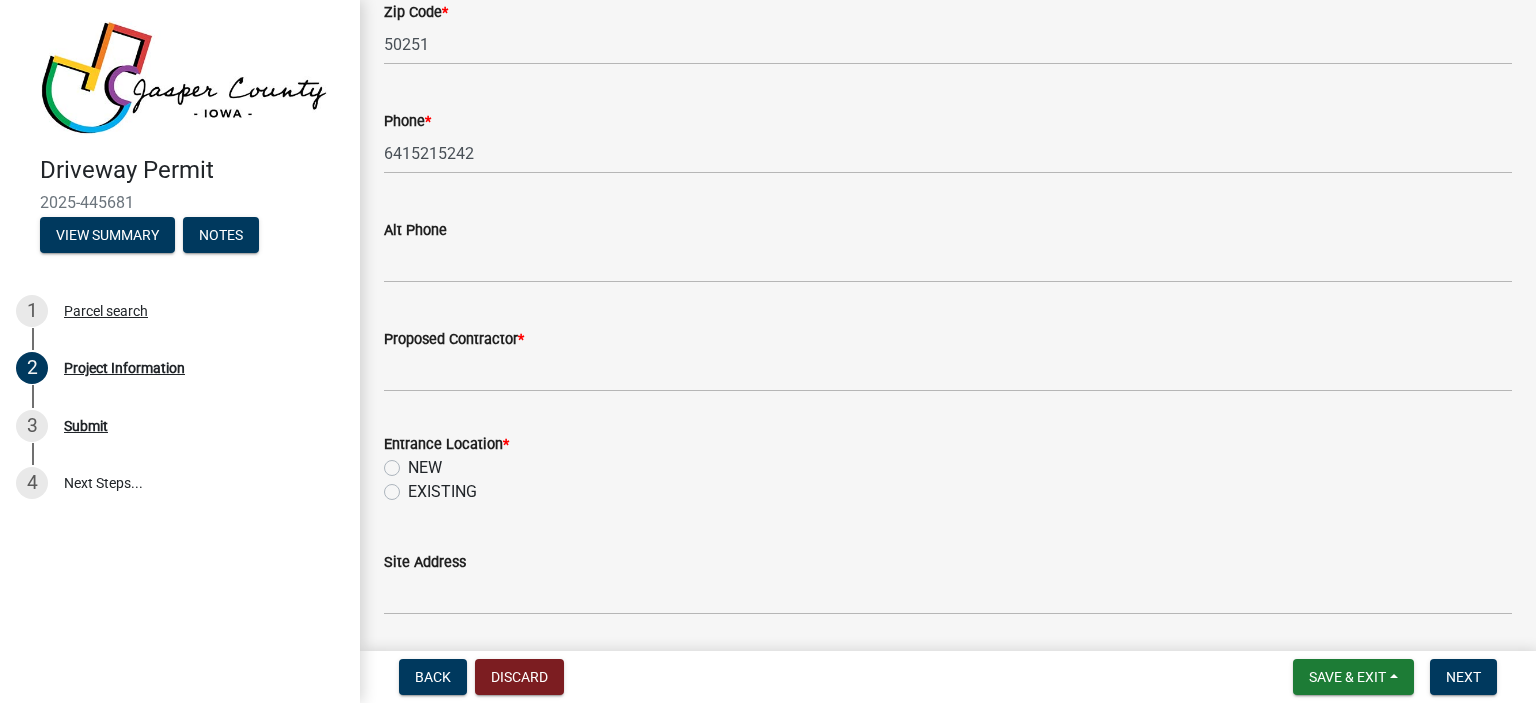 scroll, scrollTop: 795, scrollLeft: 0, axis: vertical 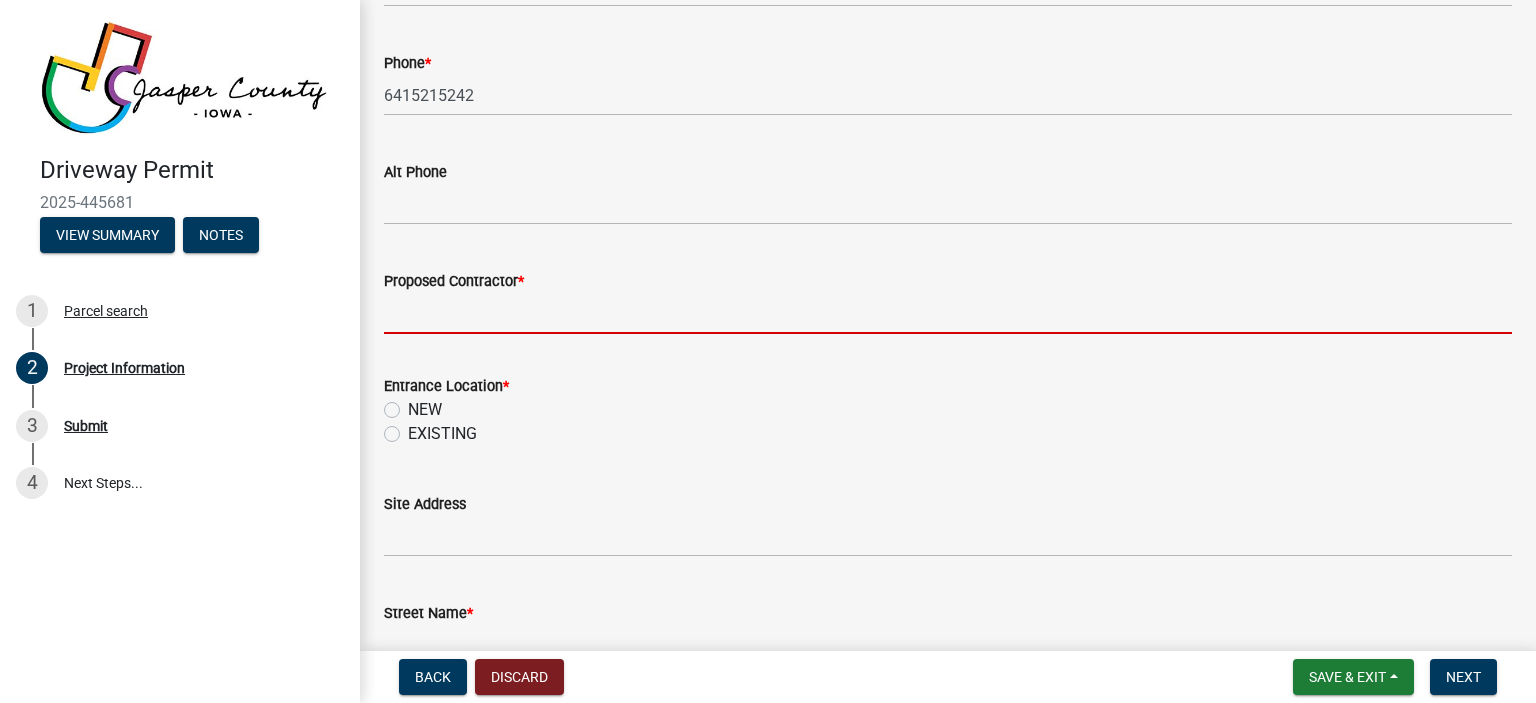 click on "Proposed Contractor  *" at bounding box center [948, 313] 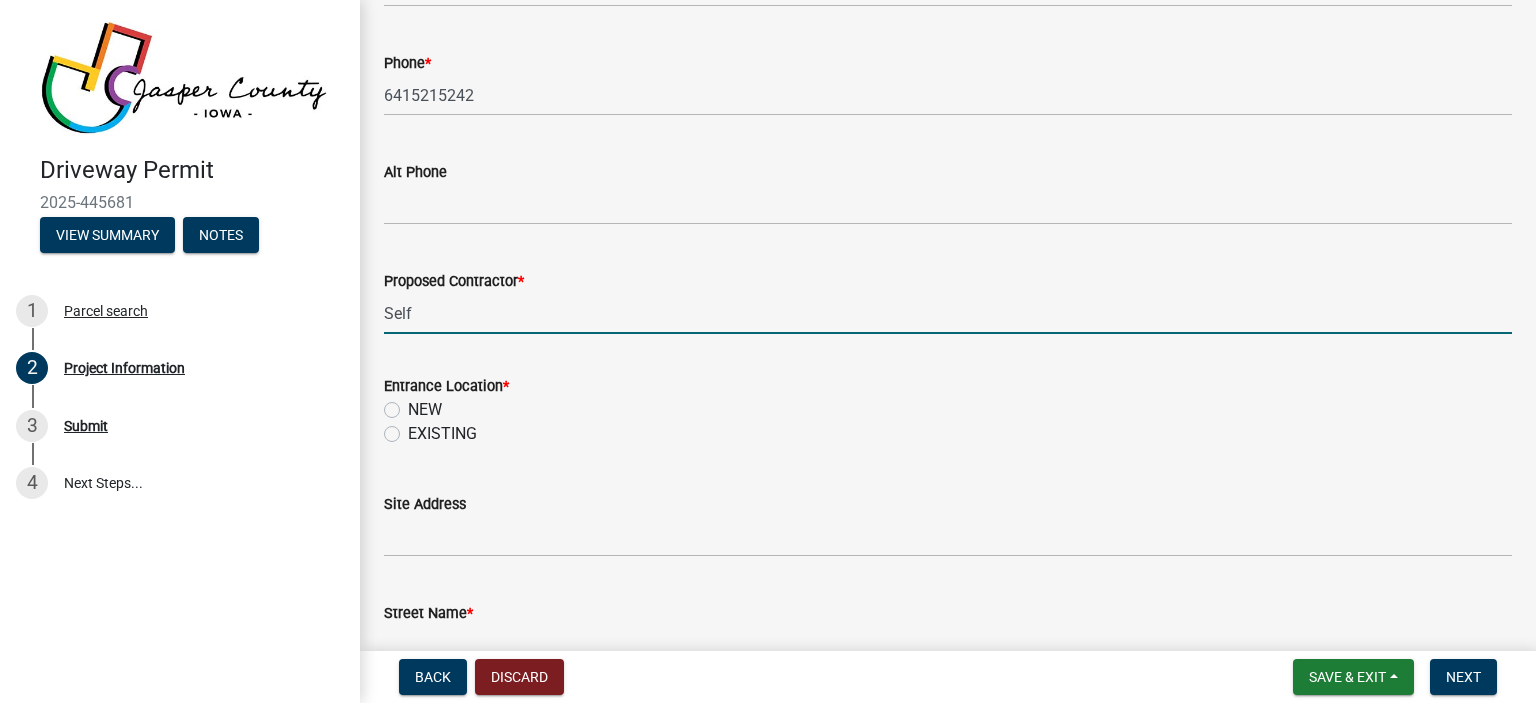type on "Self" 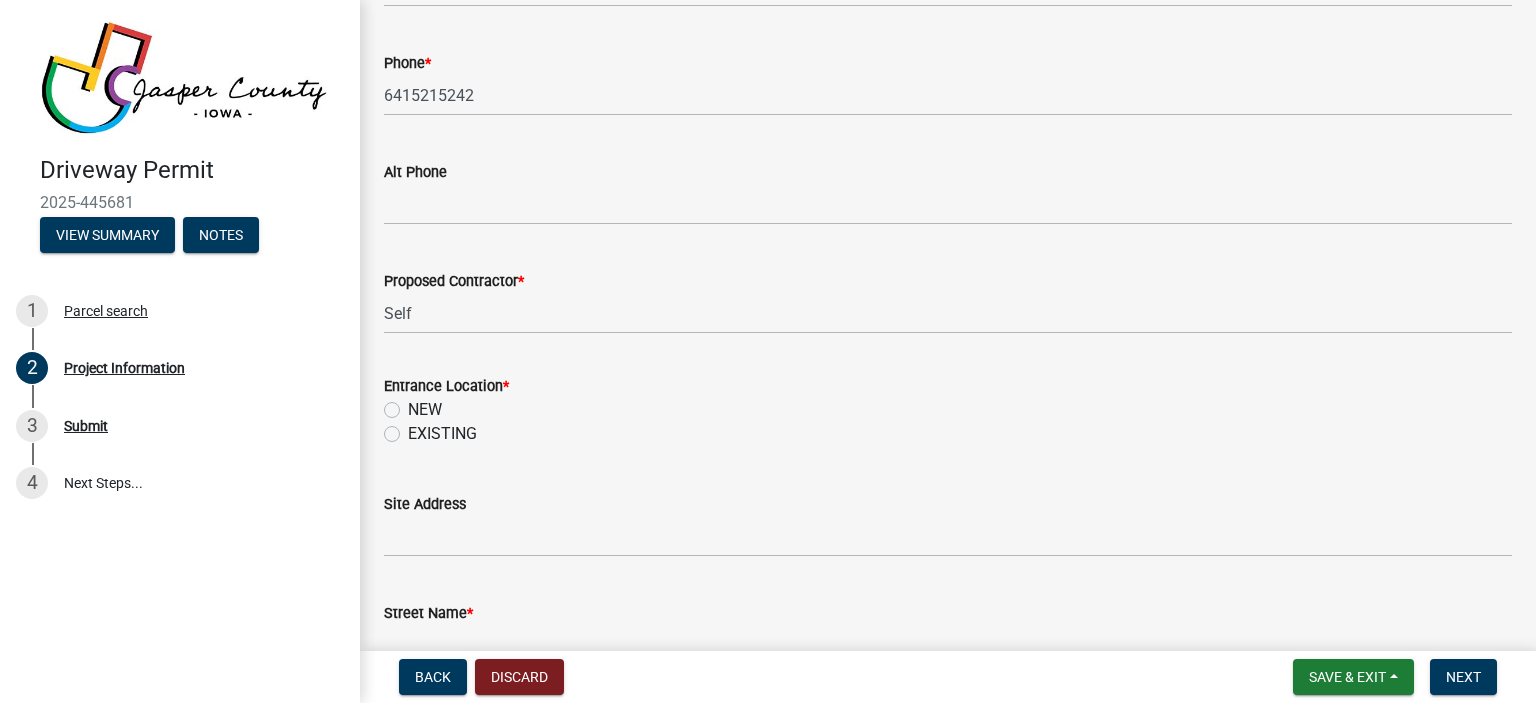 click on "EXISTING" 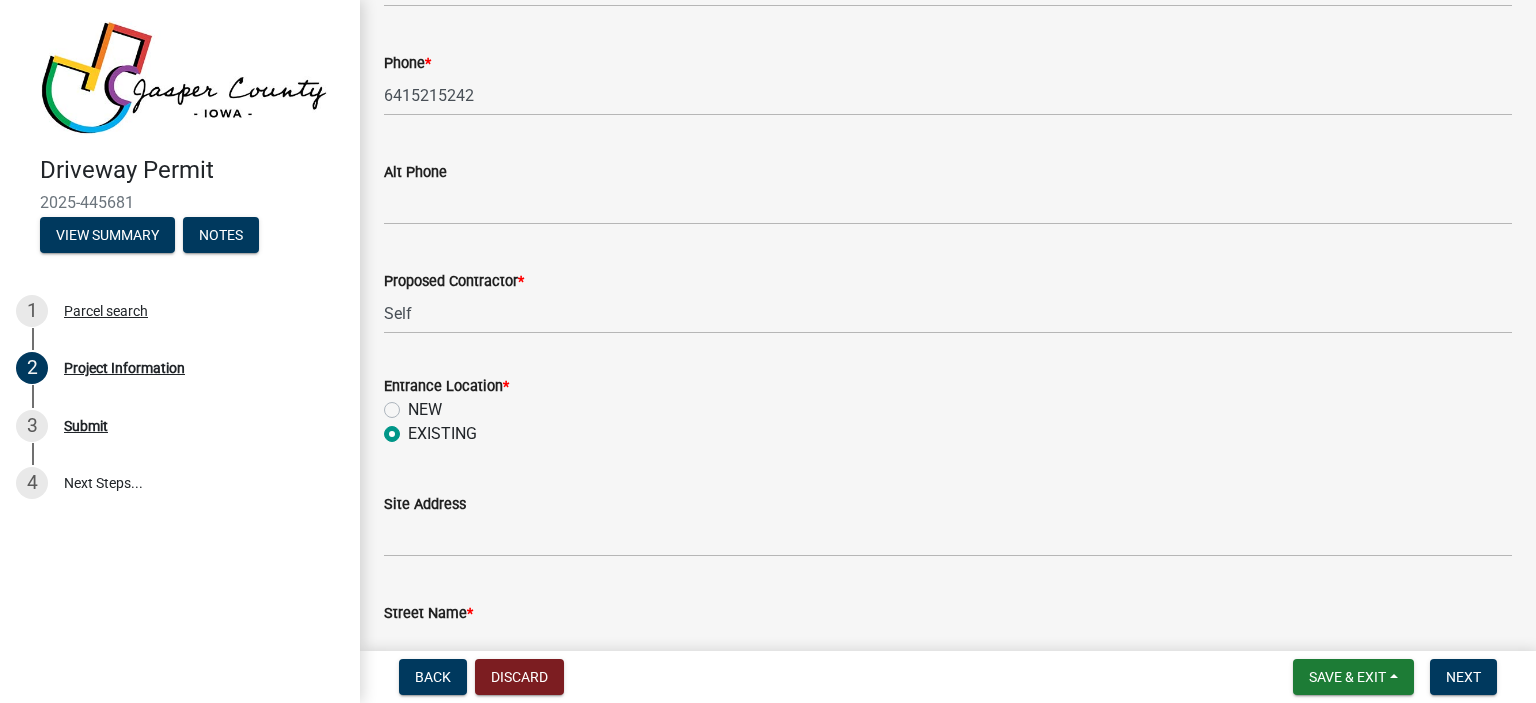 radio on "true" 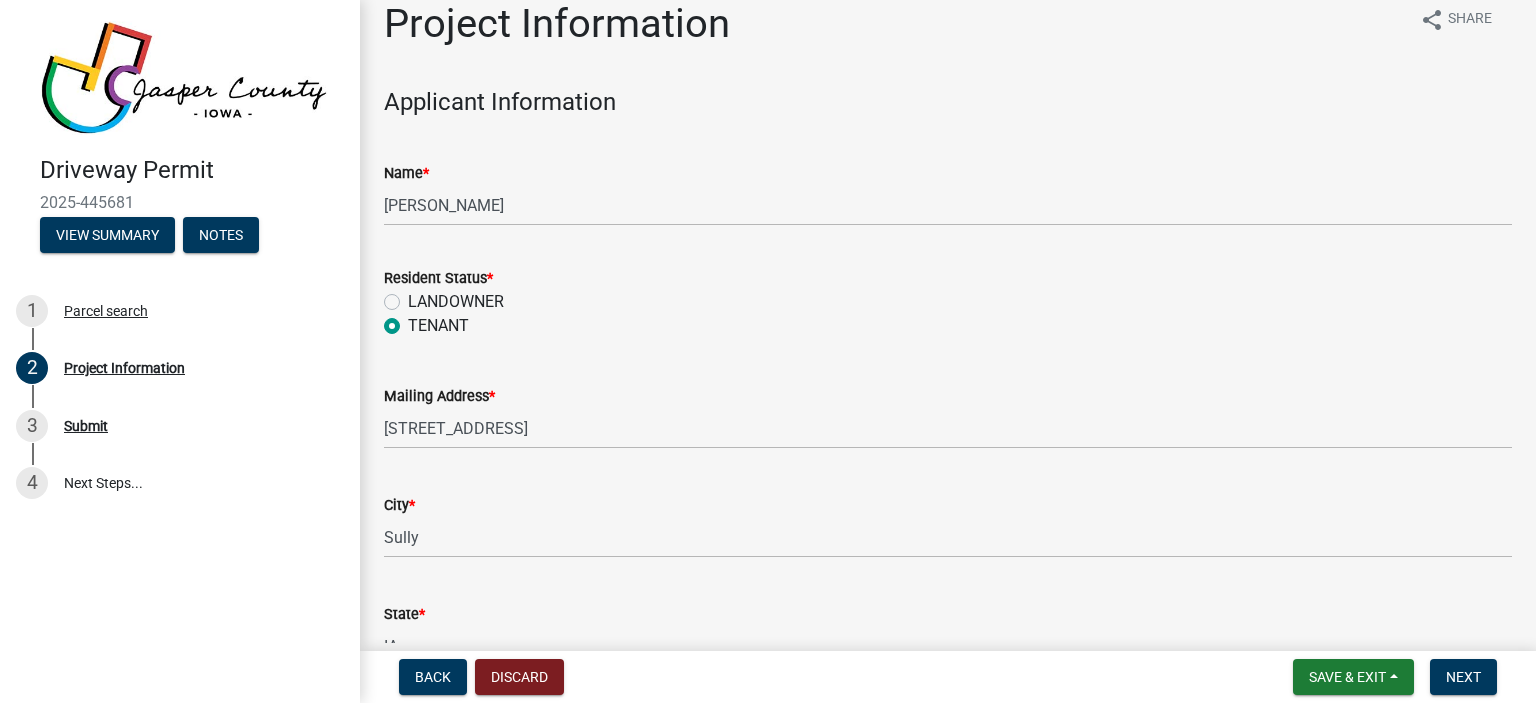scroll, scrollTop: 0, scrollLeft: 0, axis: both 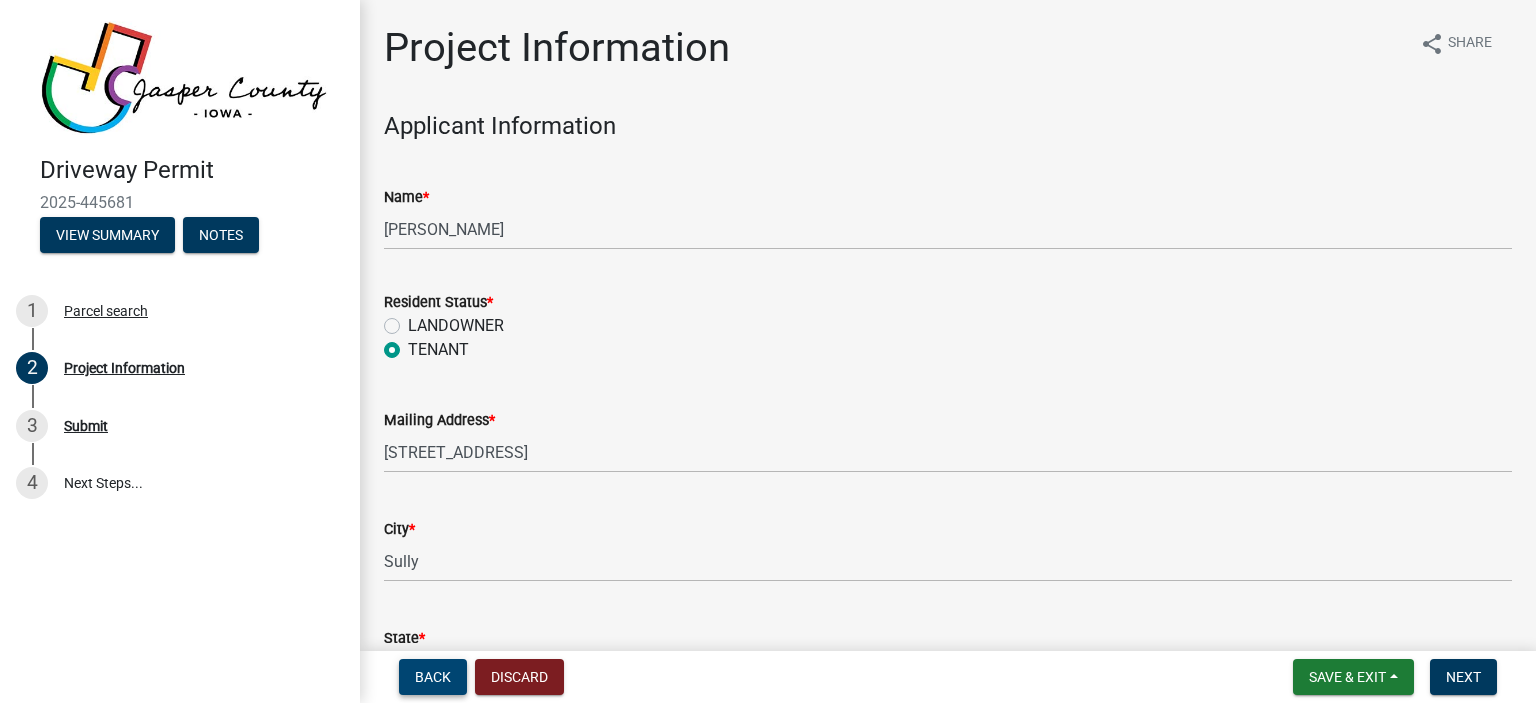 click on "Back" at bounding box center (433, 677) 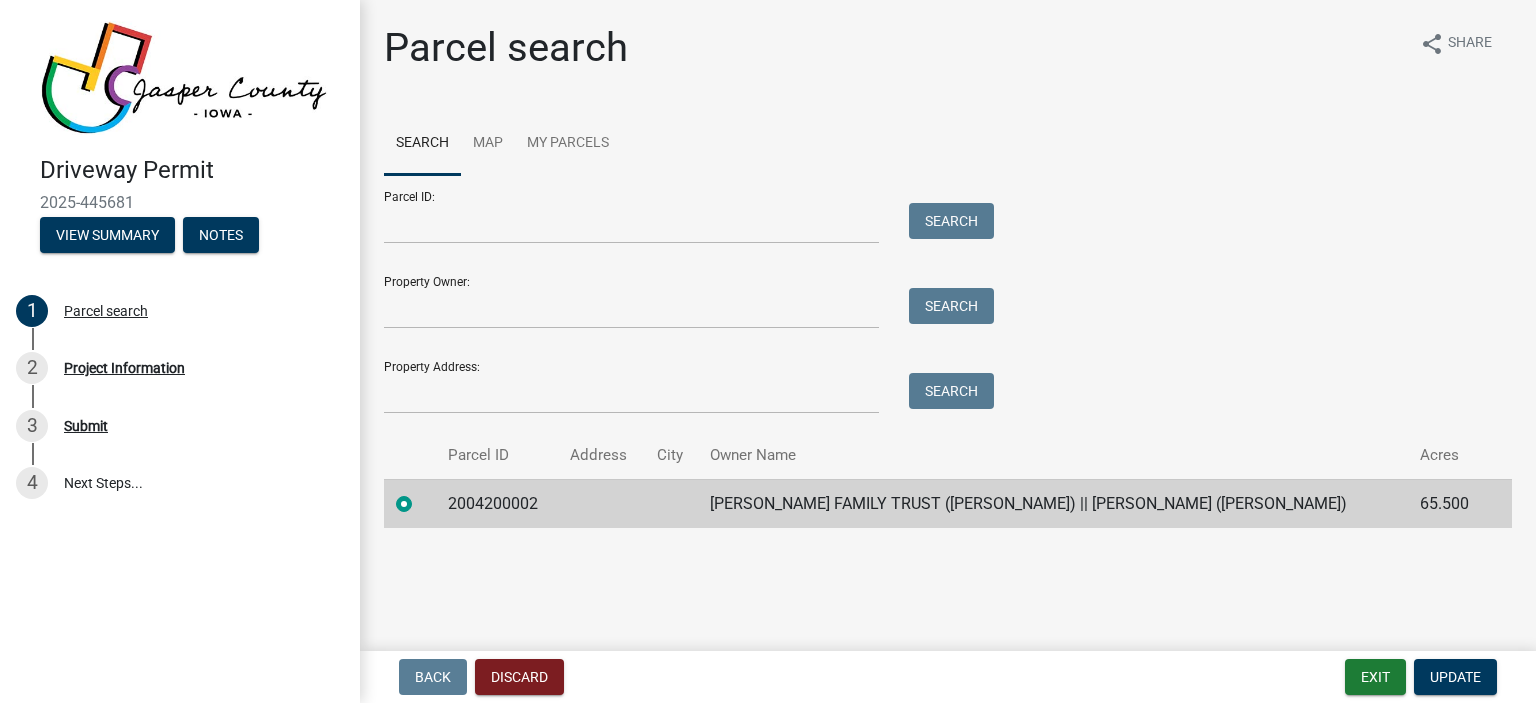 click 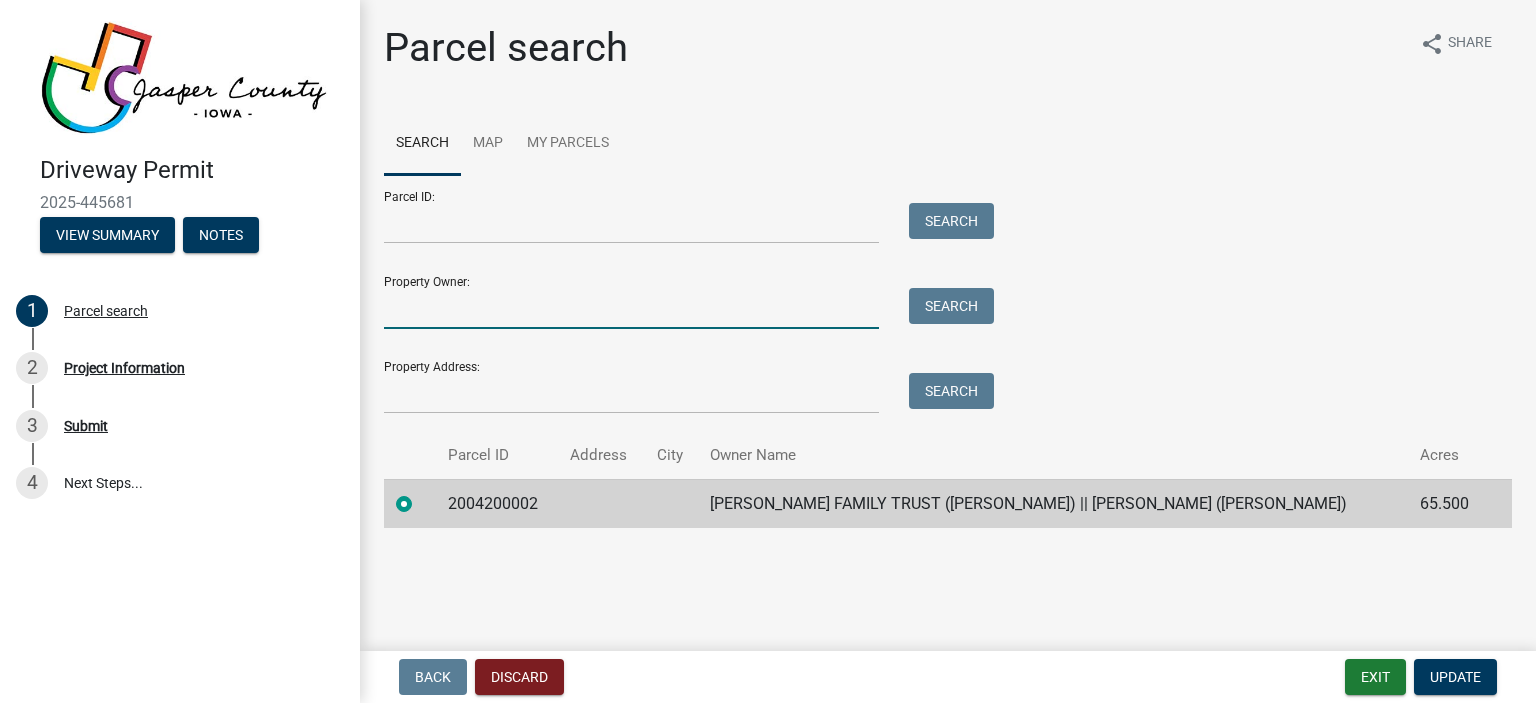click on "Property Owner:" at bounding box center [631, 308] 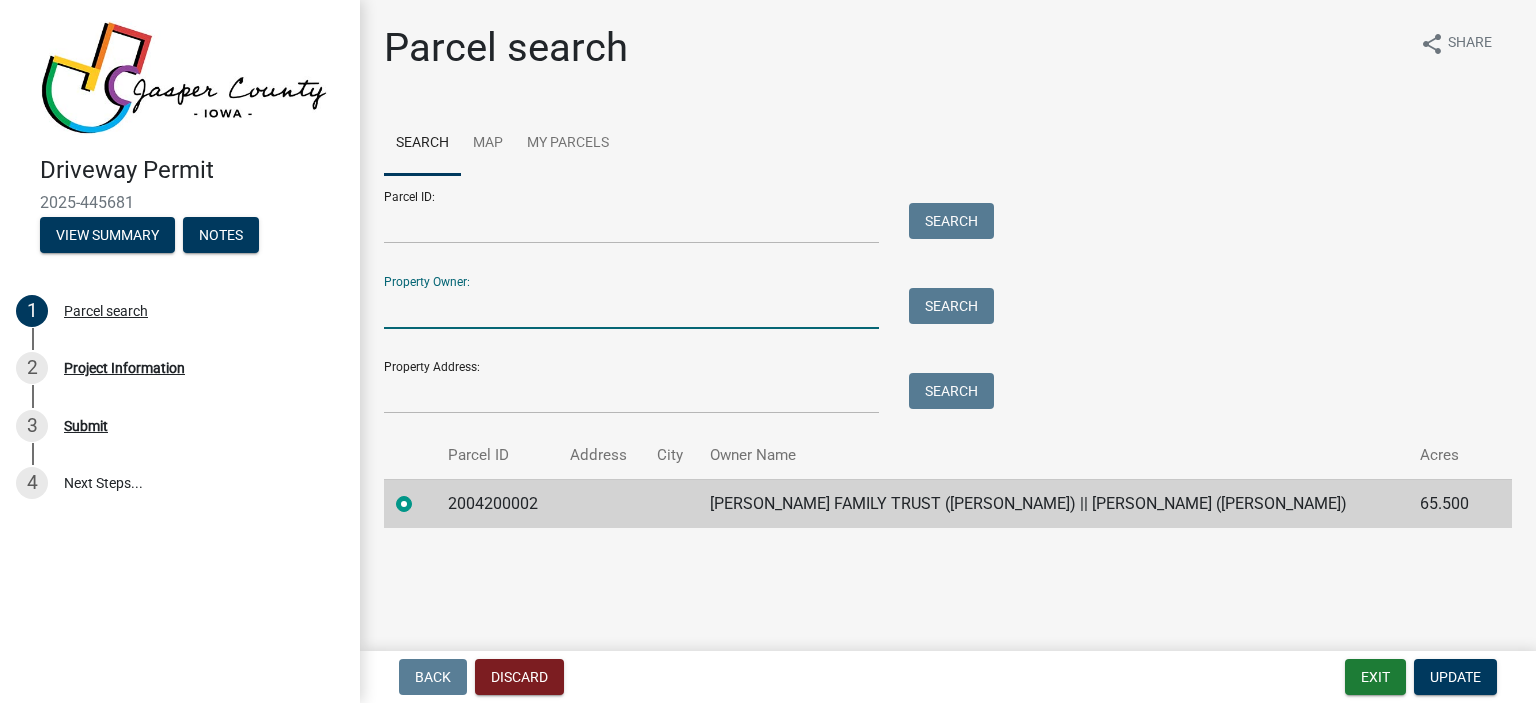 type on "Ben beyer" 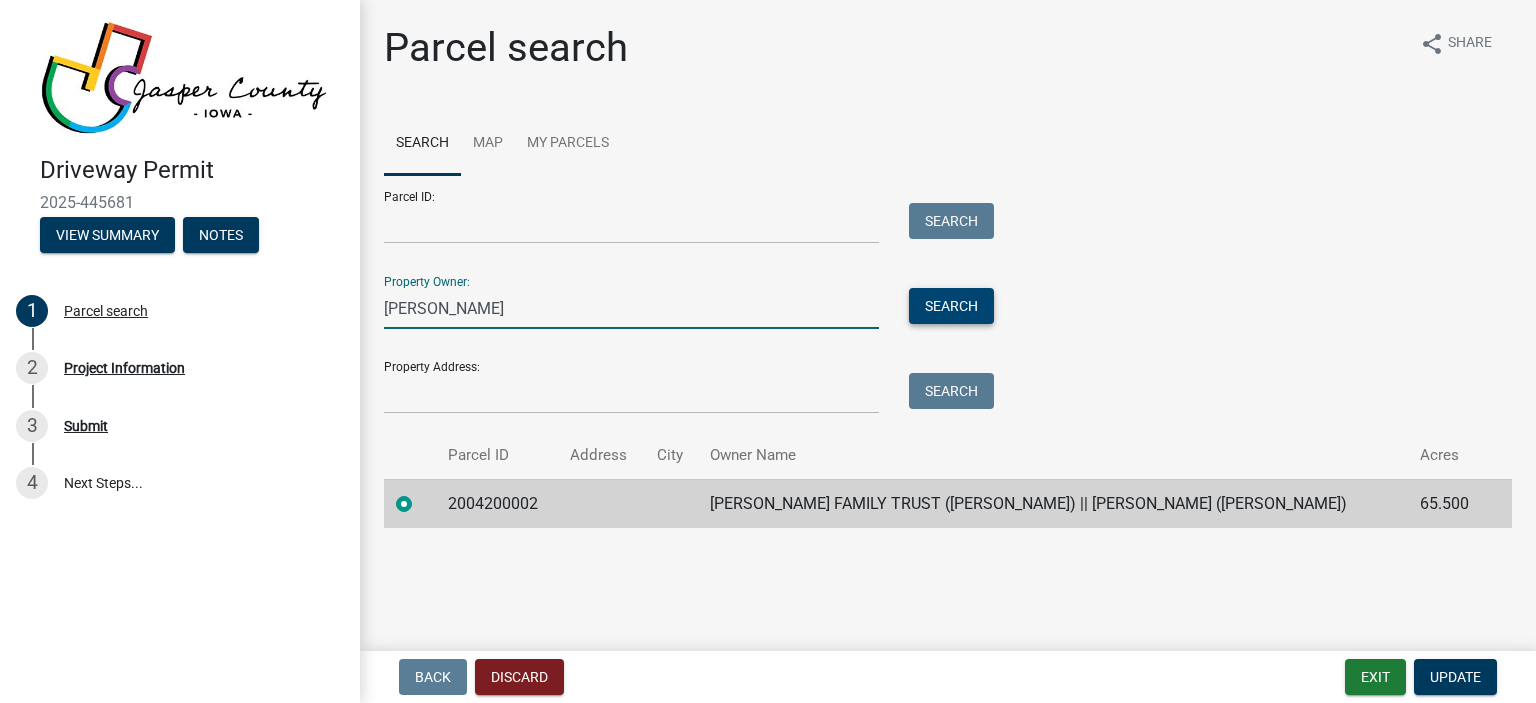 click on "Search" at bounding box center (951, 306) 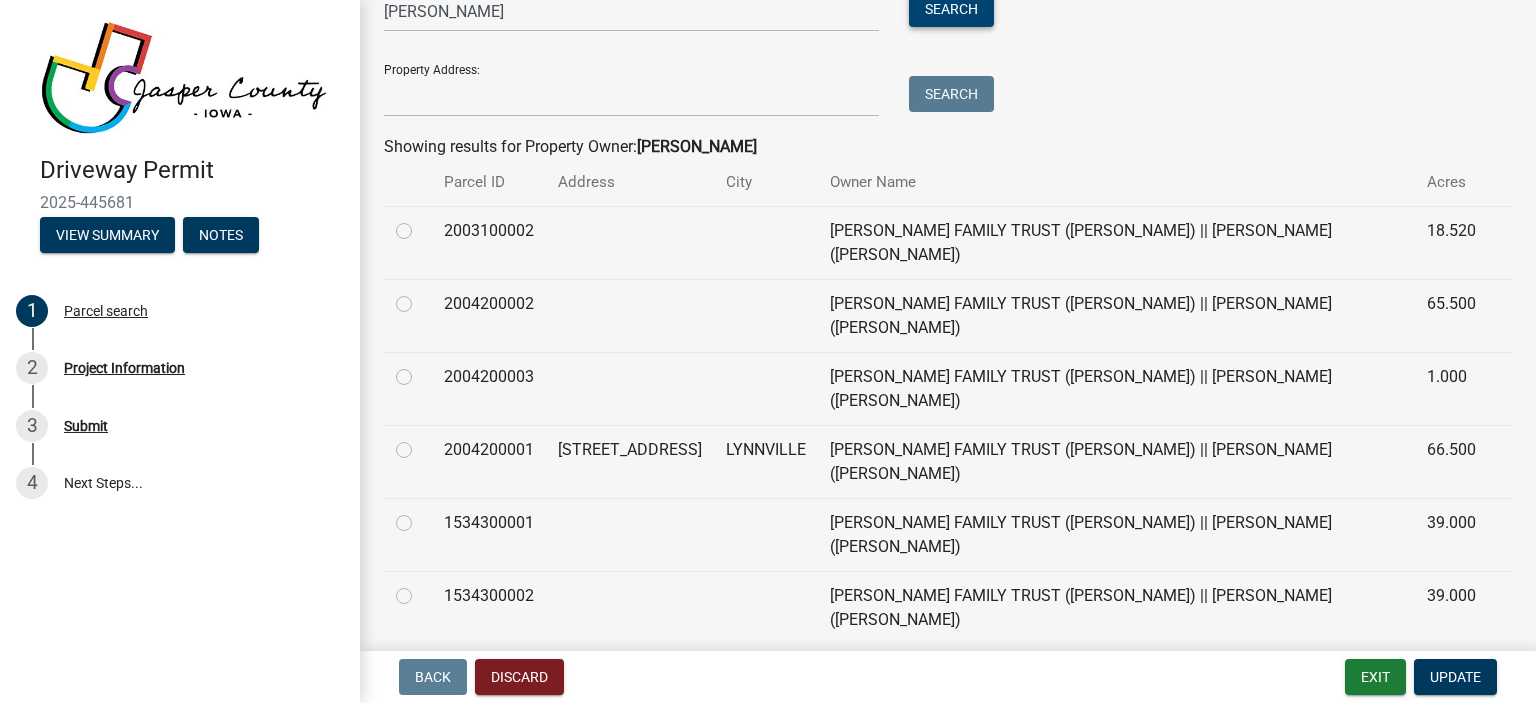 scroll, scrollTop: 328, scrollLeft: 0, axis: vertical 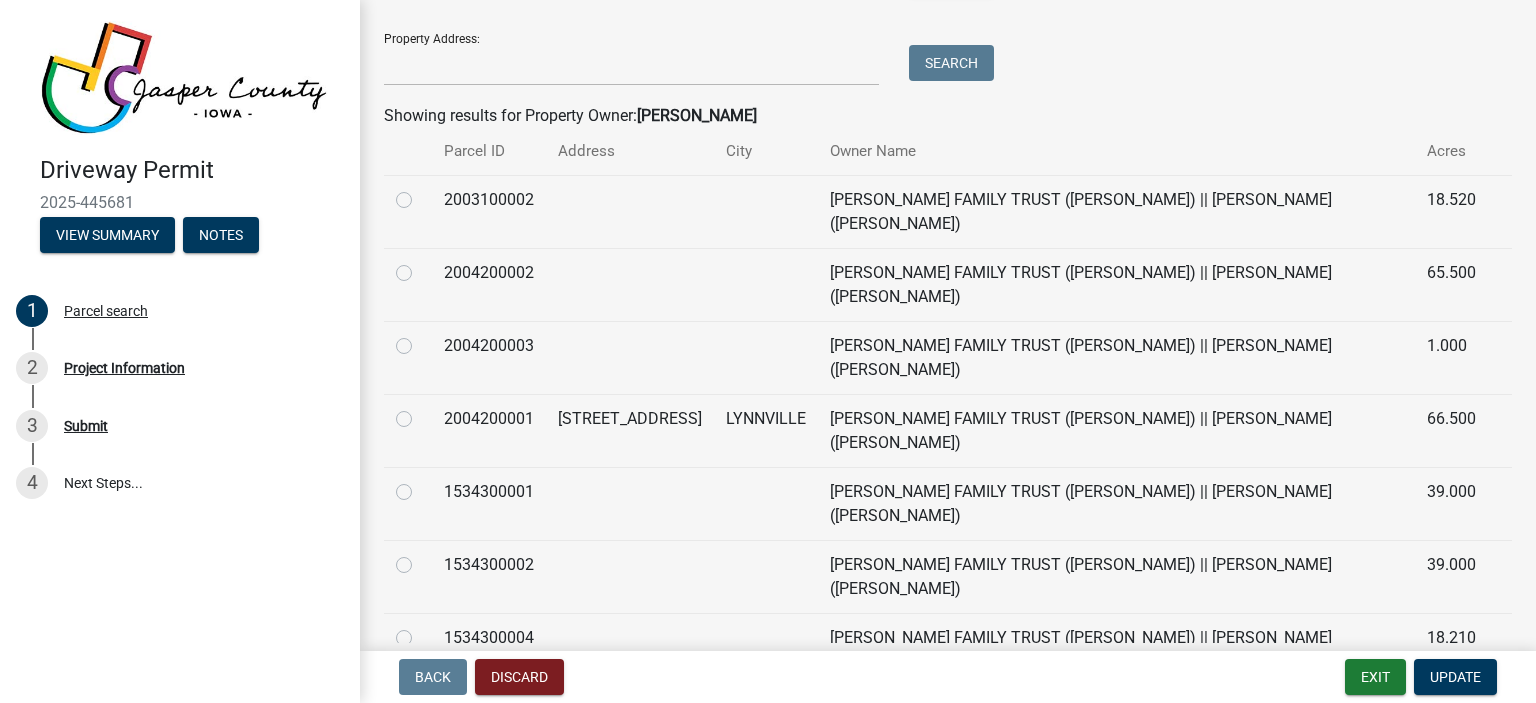 click 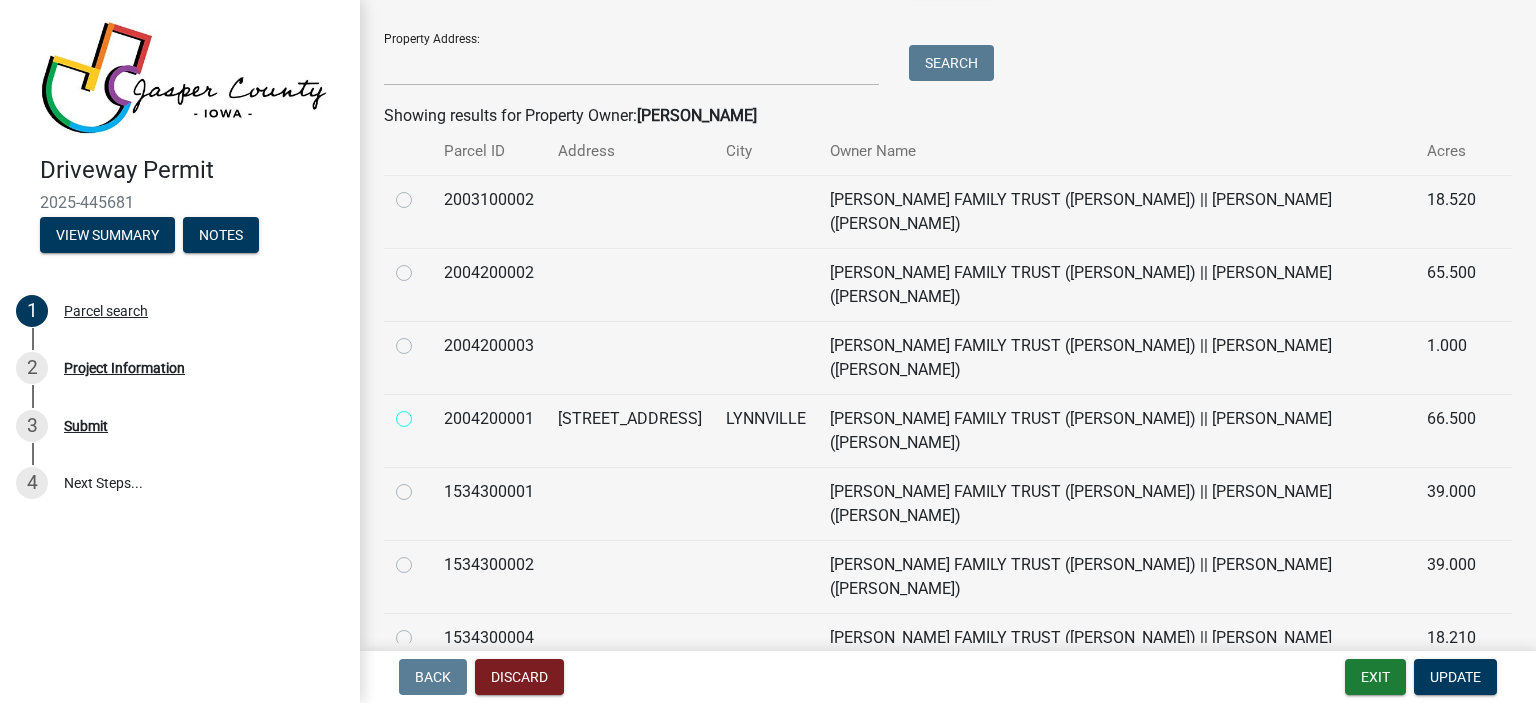 click at bounding box center [426, 413] 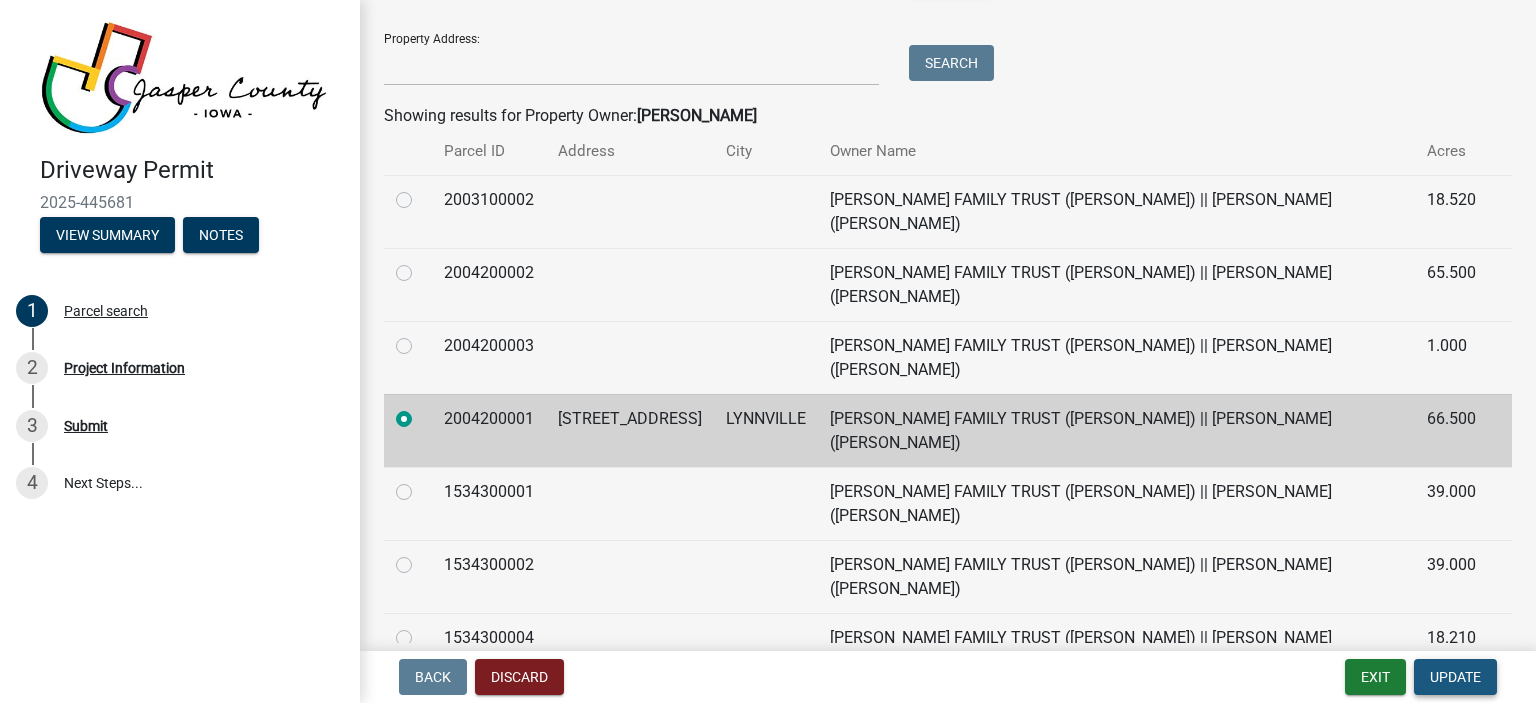 click on "Update" at bounding box center (1455, 677) 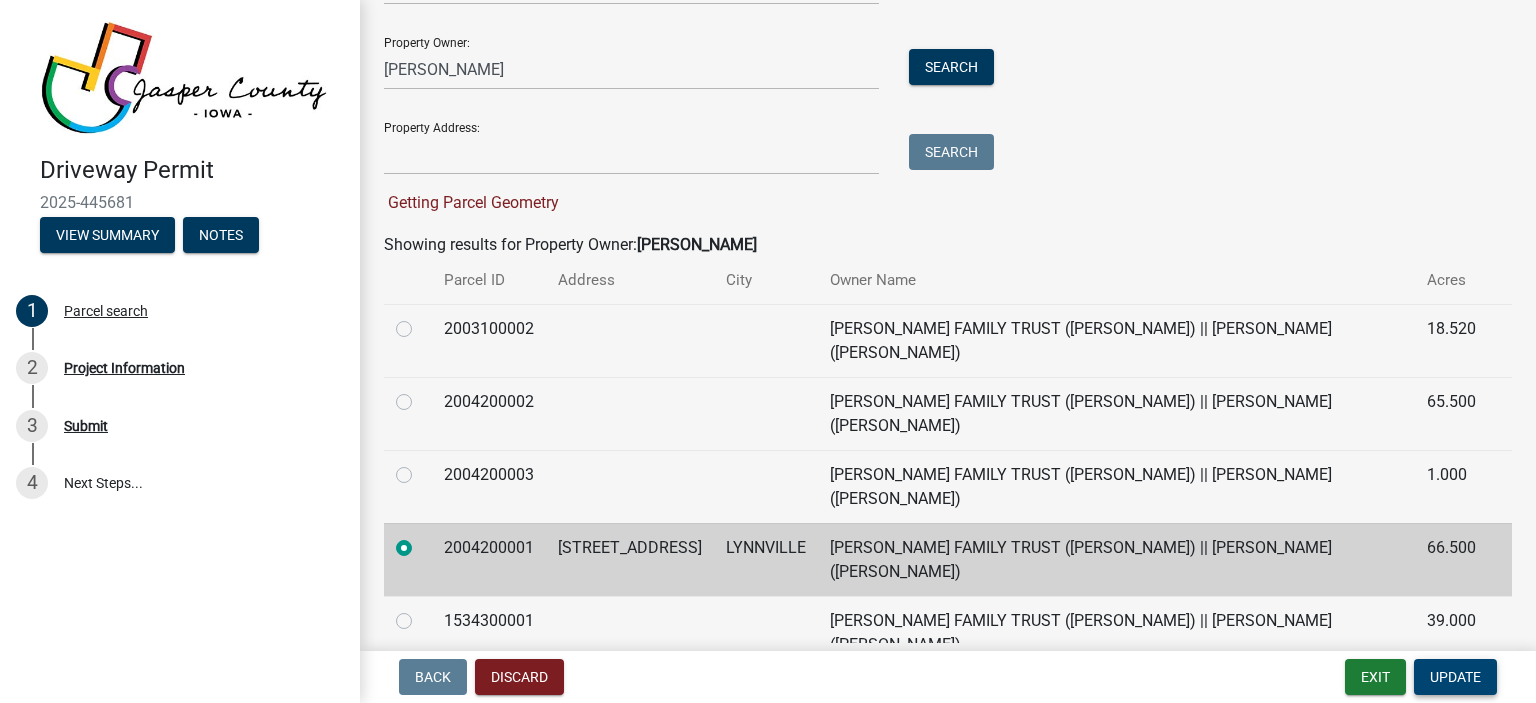 scroll, scrollTop: 368, scrollLeft: 0, axis: vertical 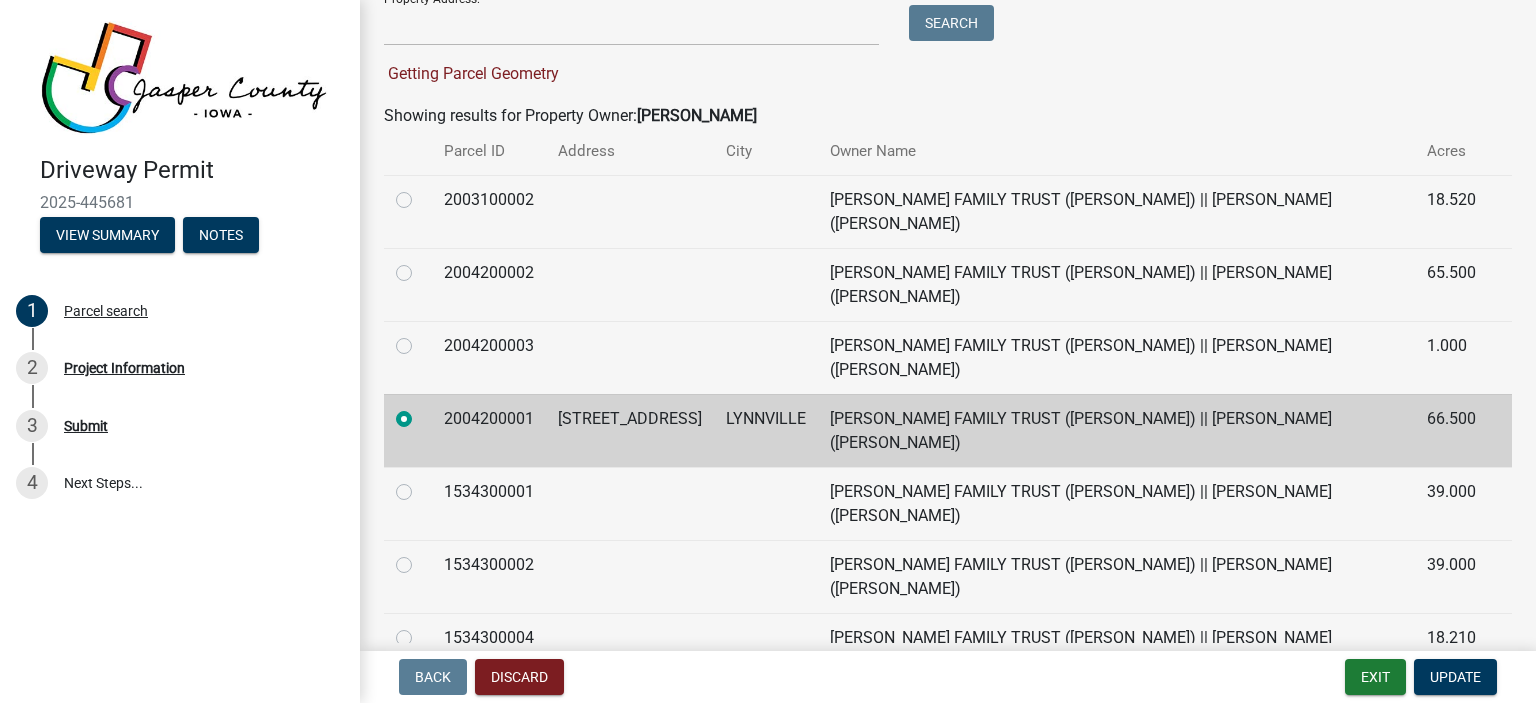 drag, startPoint x: 1028, startPoint y: 639, endPoint x: 1040, endPoint y: 639, distance: 12 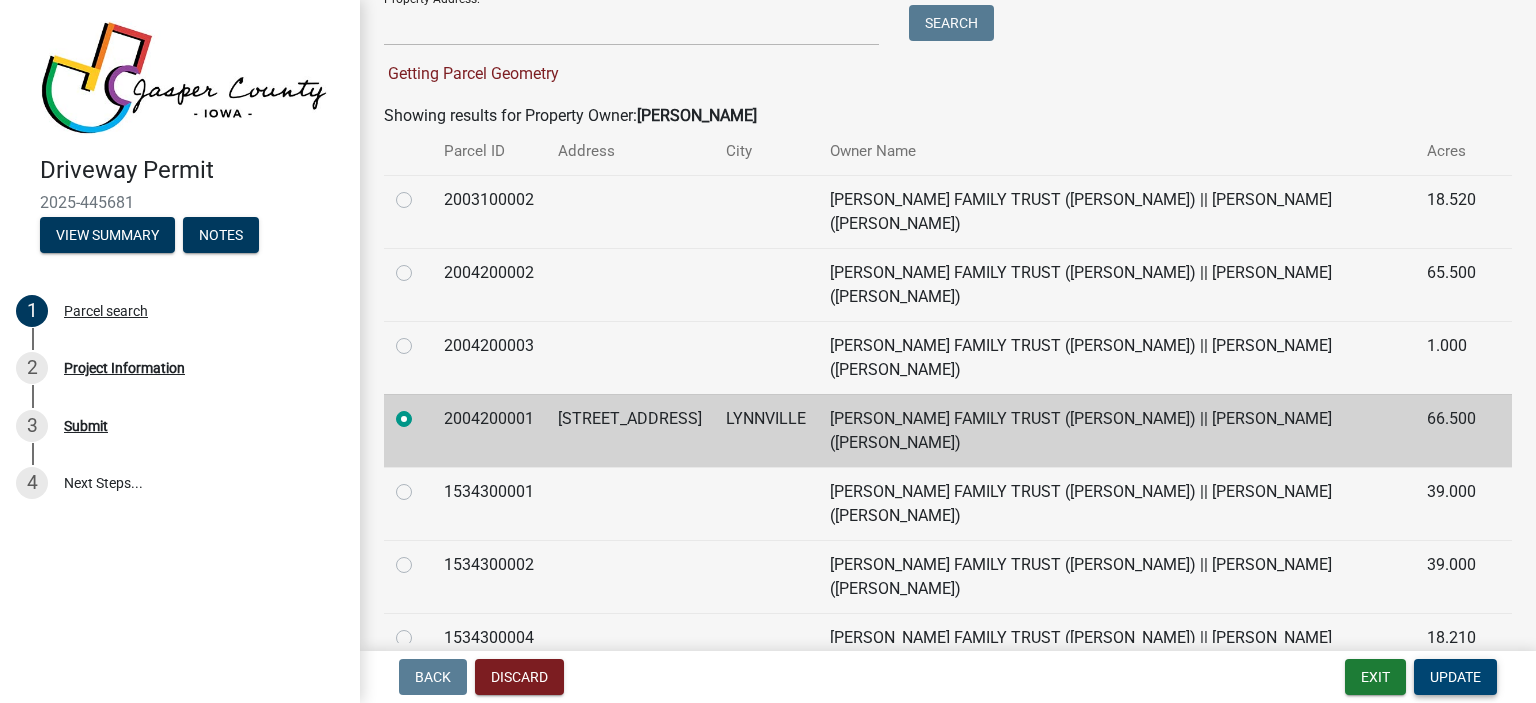click on "Update" at bounding box center [1455, 677] 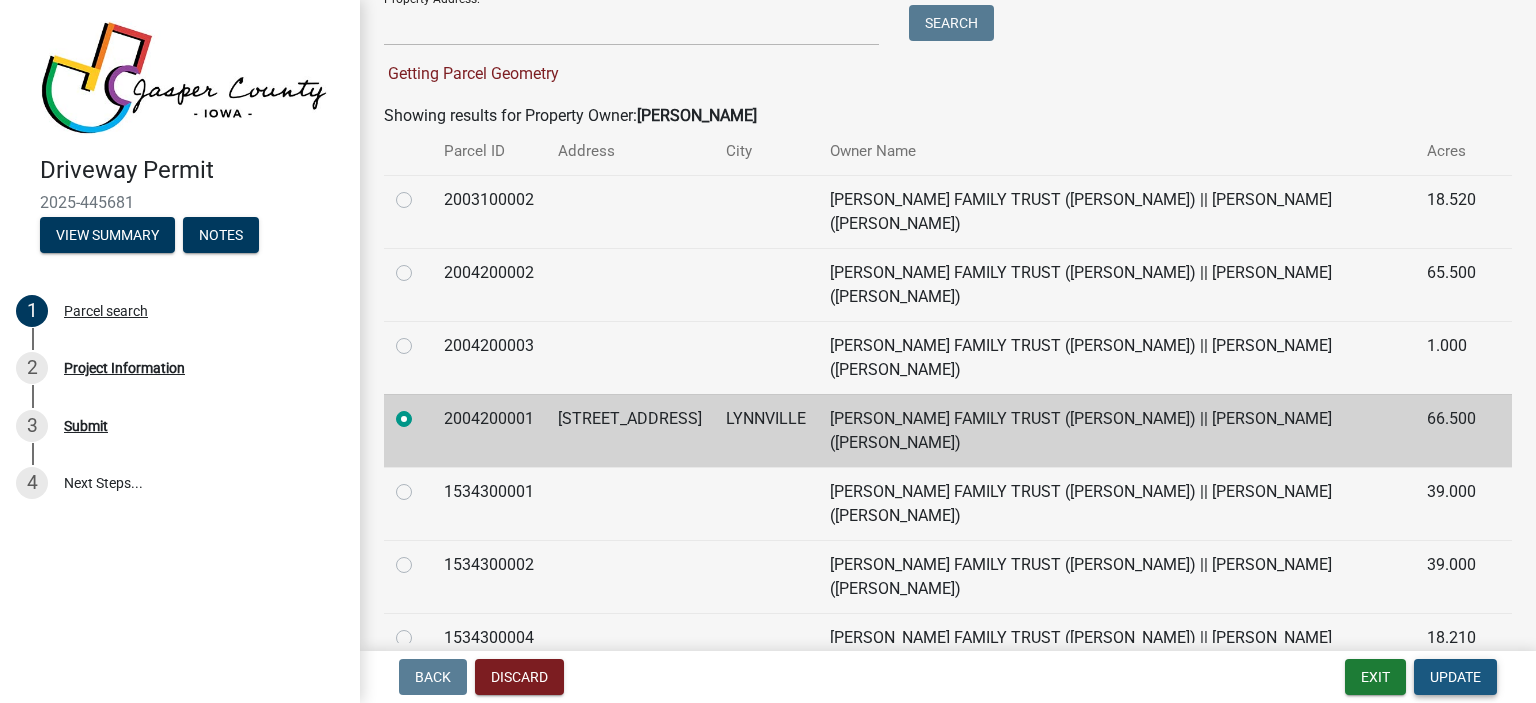scroll, scrollTop: 328, scrollLeft: 0, axis: vertical 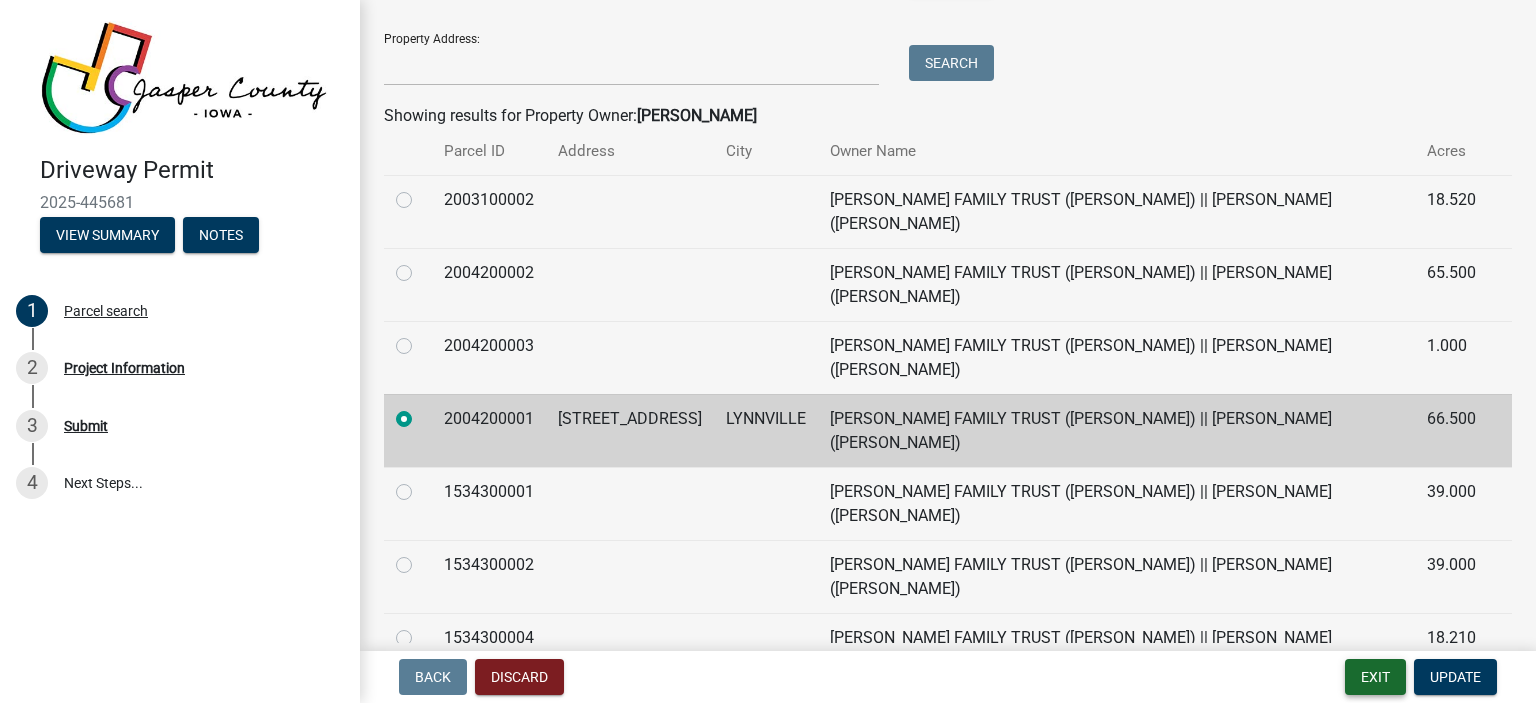 click on "Exit" at bounding box center (1375, 677) 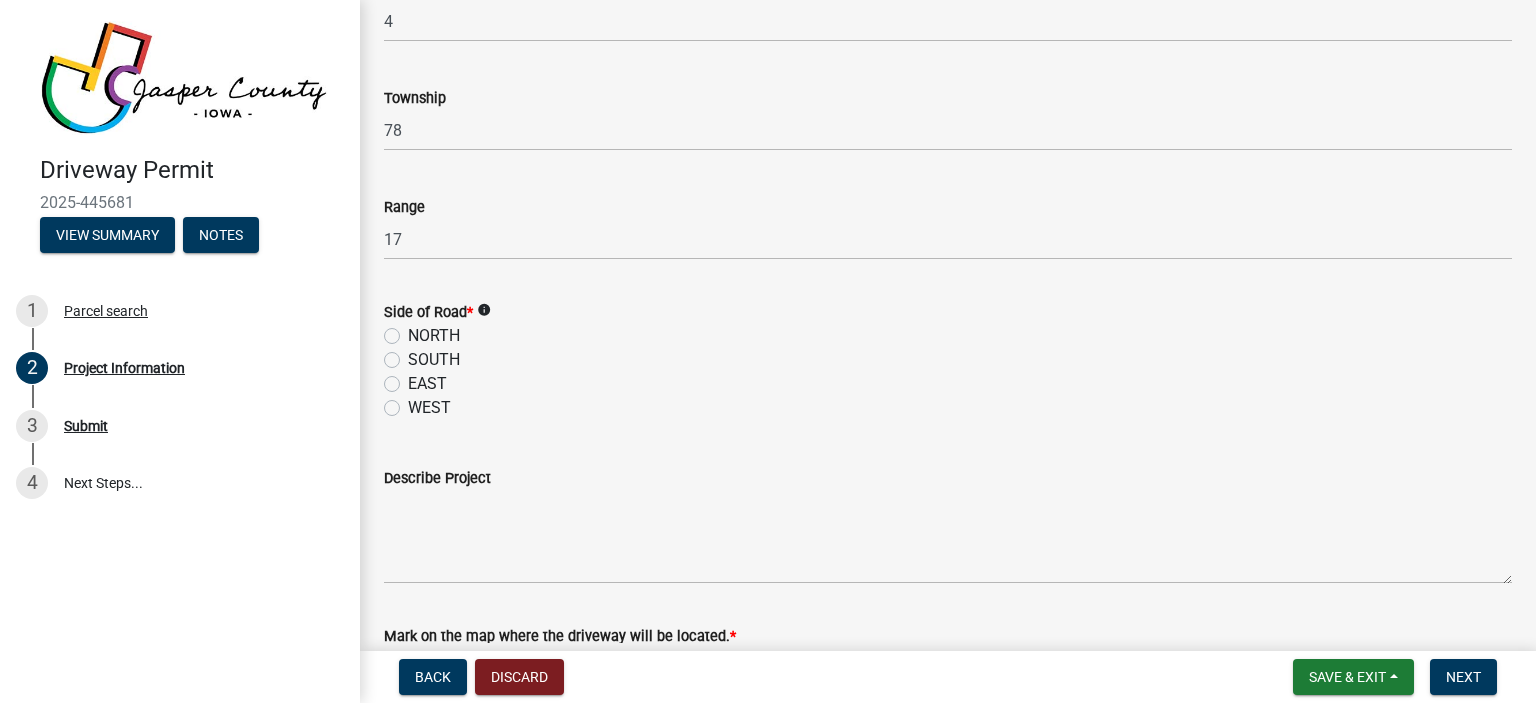 scroll, scrollTop: 1532, scrollLeft: 0, axis: vertical 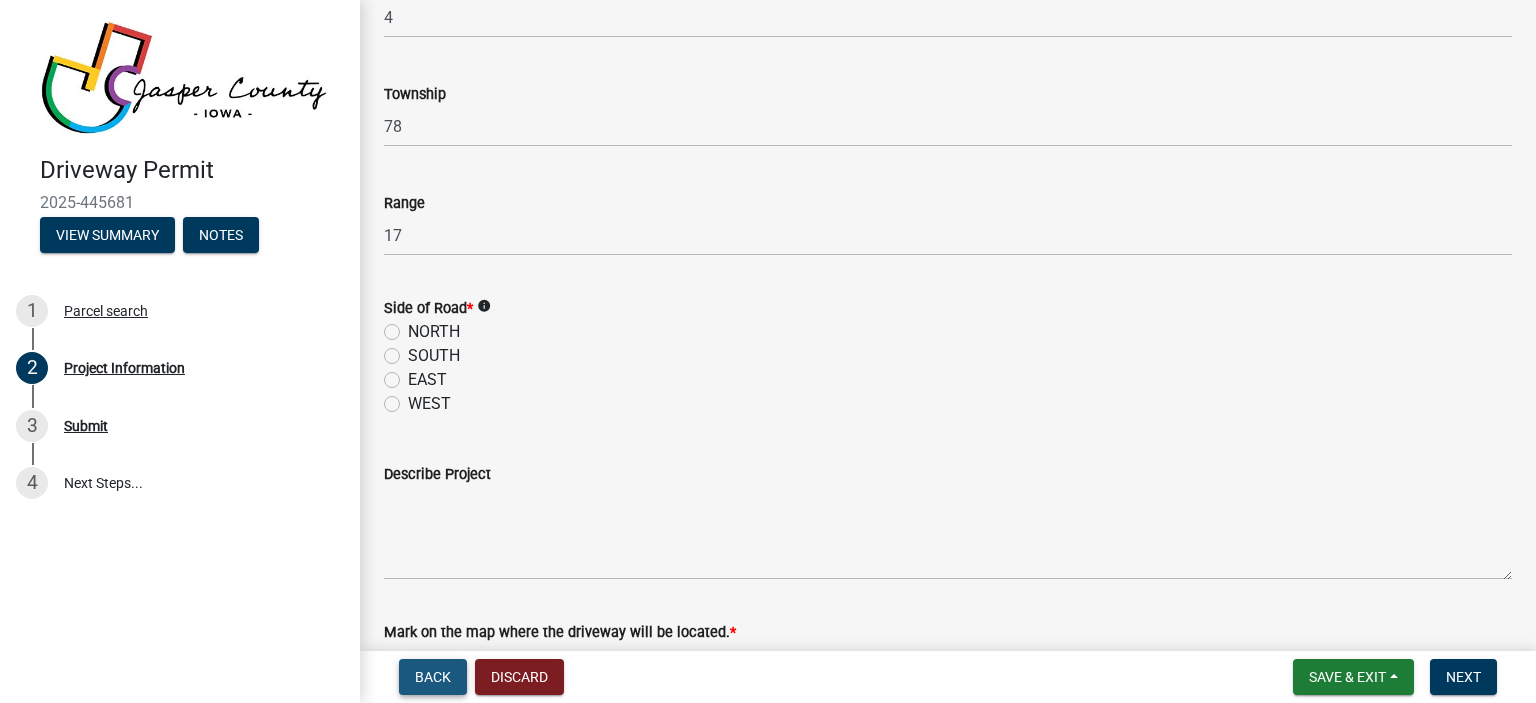 click on "Back" at bounding box center [433, 677] 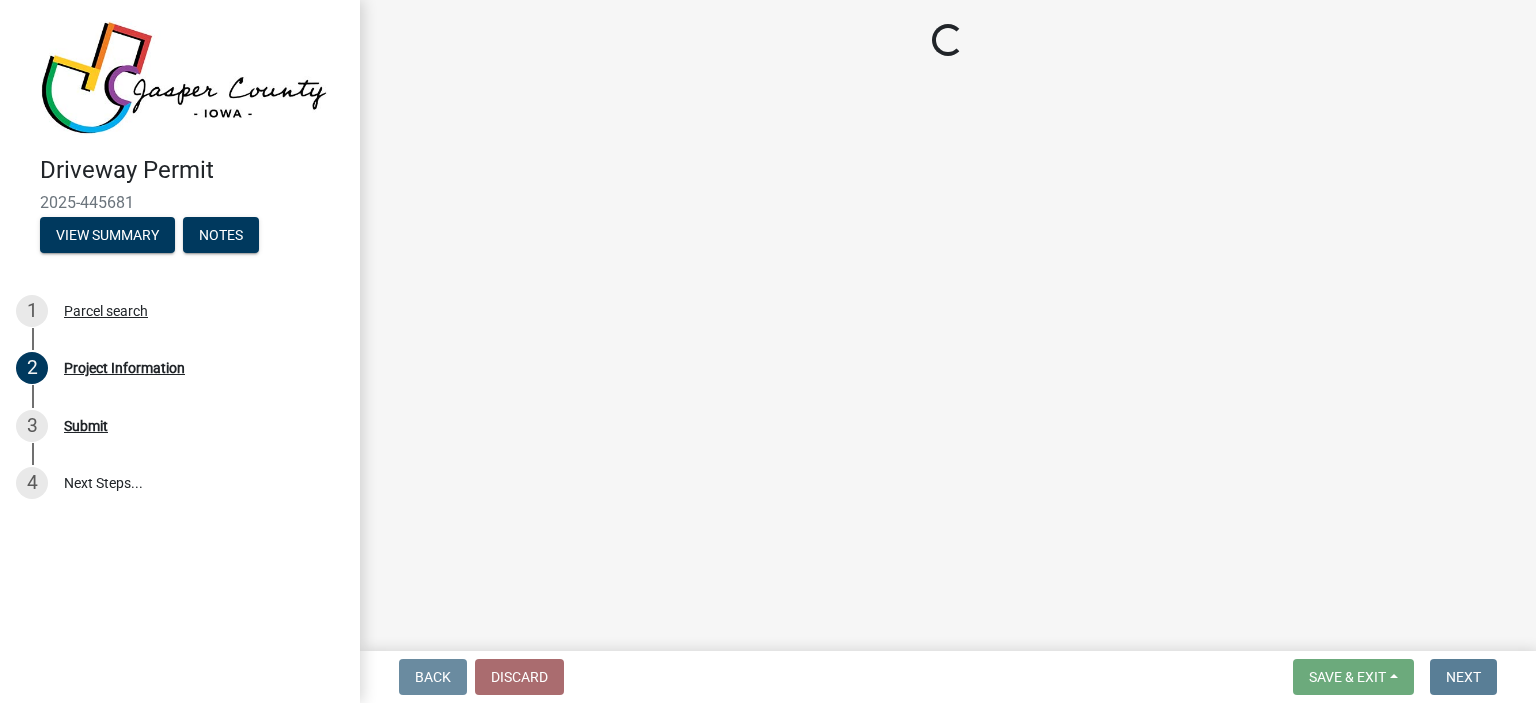 scroll, scrollTop: 0, scrollLeft: 0, axis: both 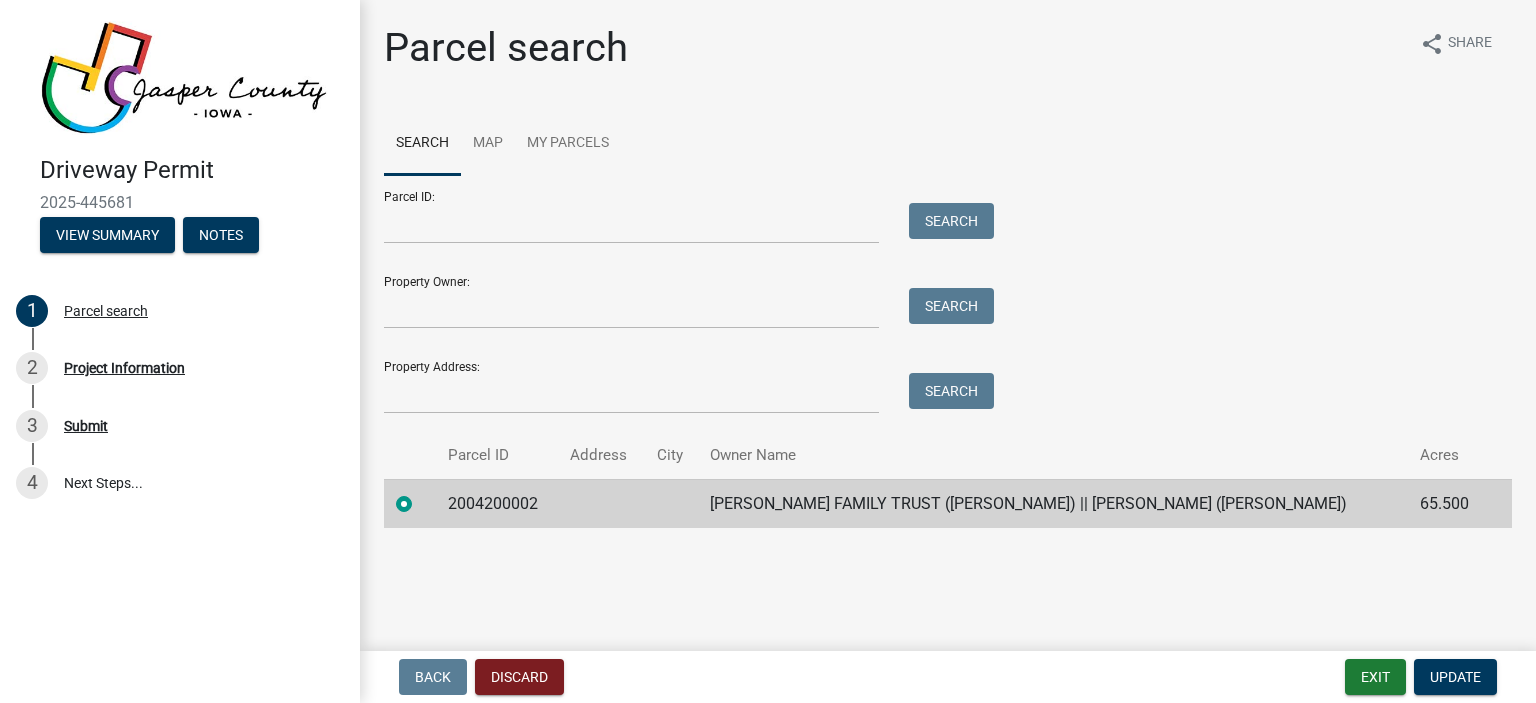 click 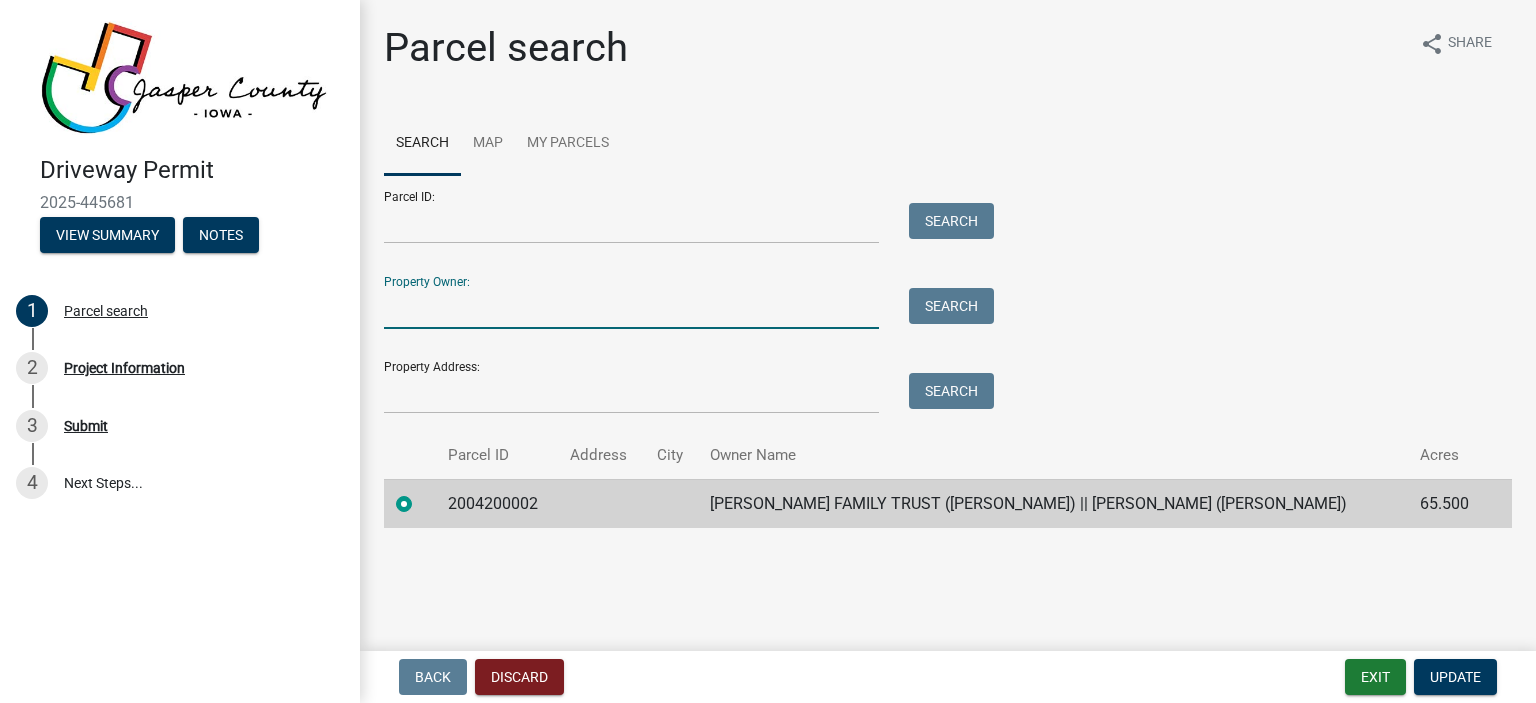 click on "Property Owner:" at bounding box center (631, 308) 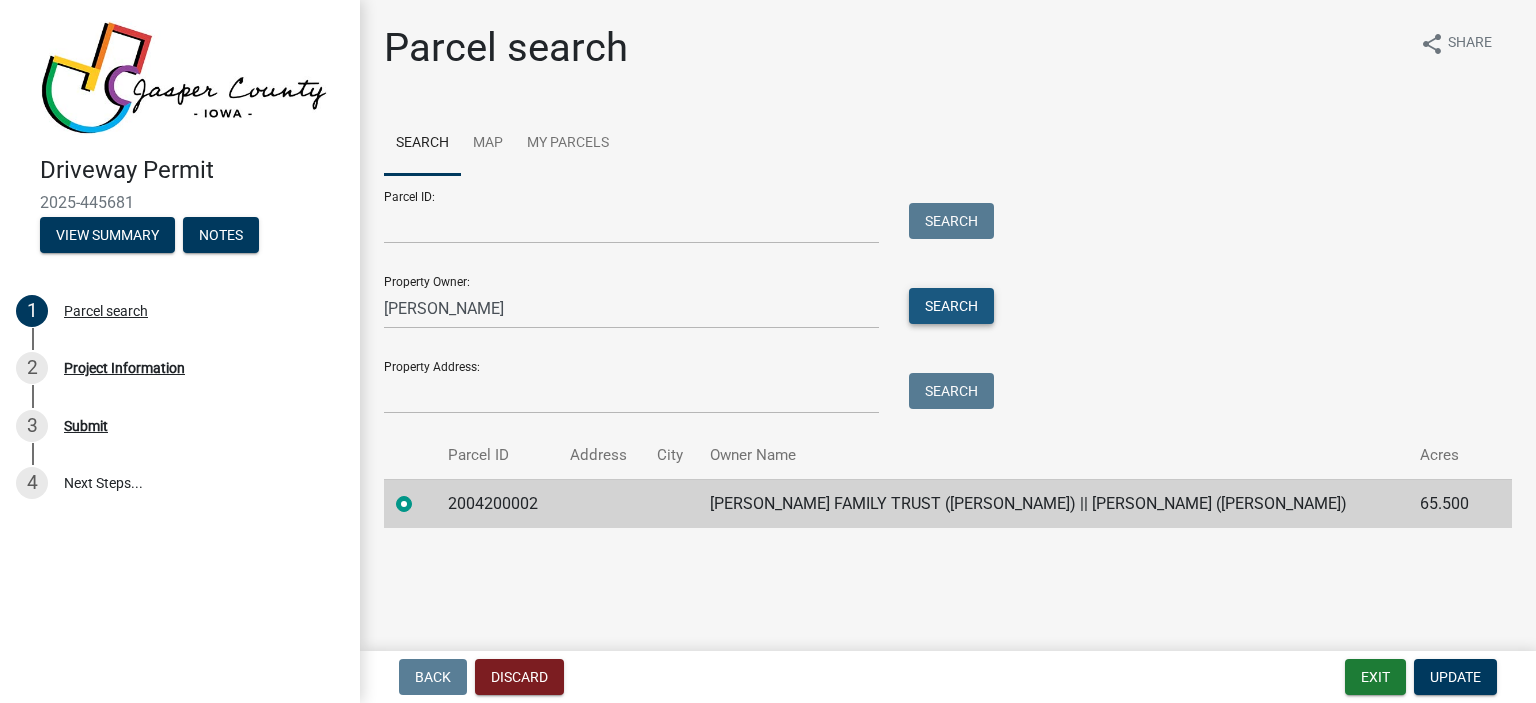 click on "Search" at bounding box center (951, 306) 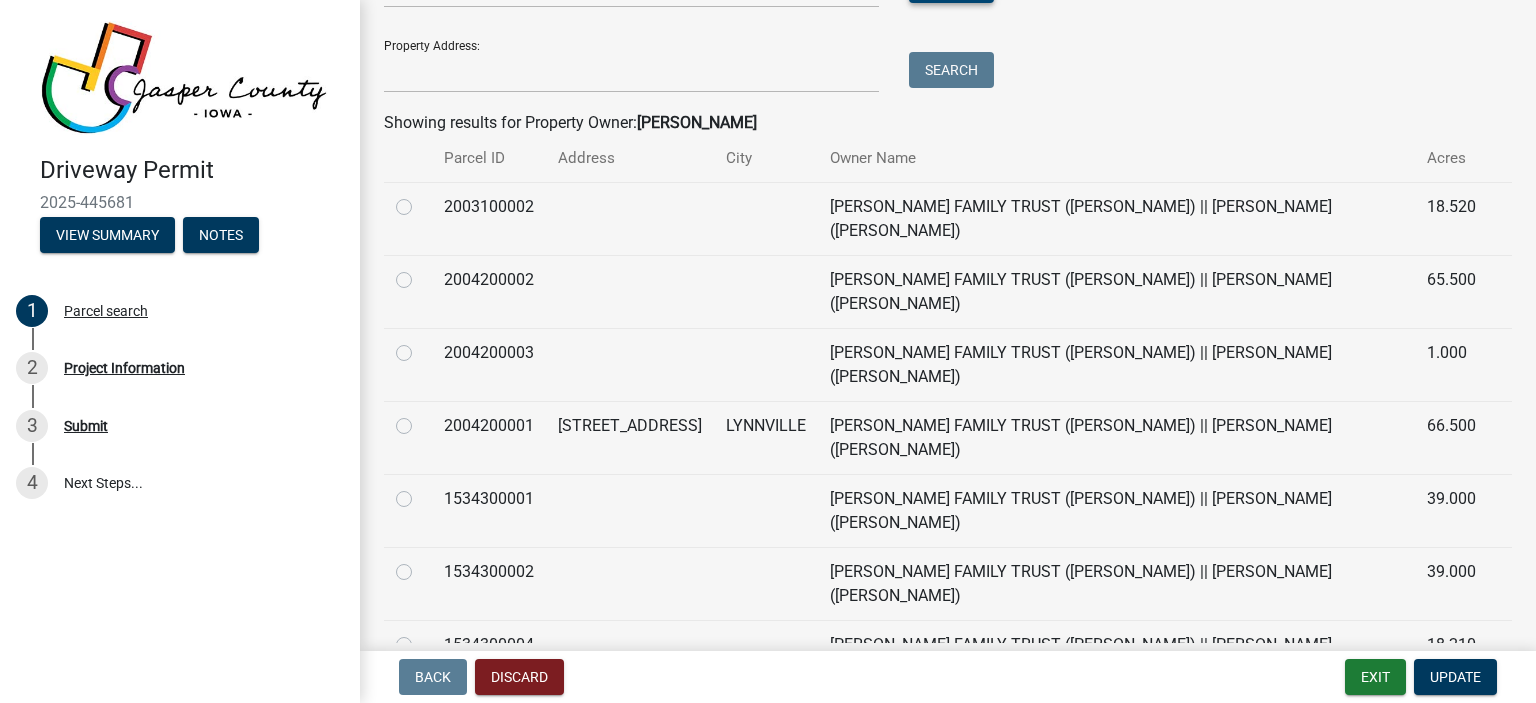 scroll, scrollTop: 324, scrollLeft: 0, axis: vertical 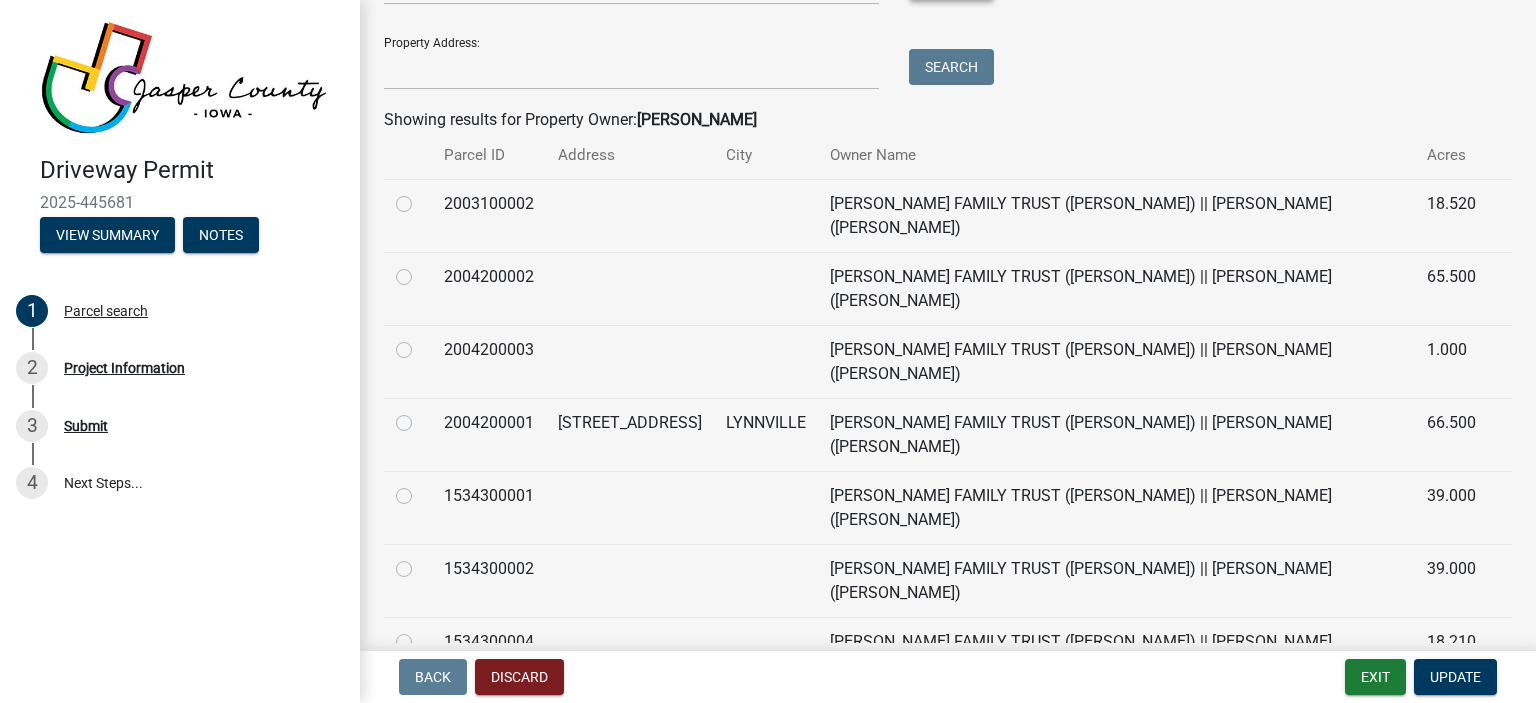 type 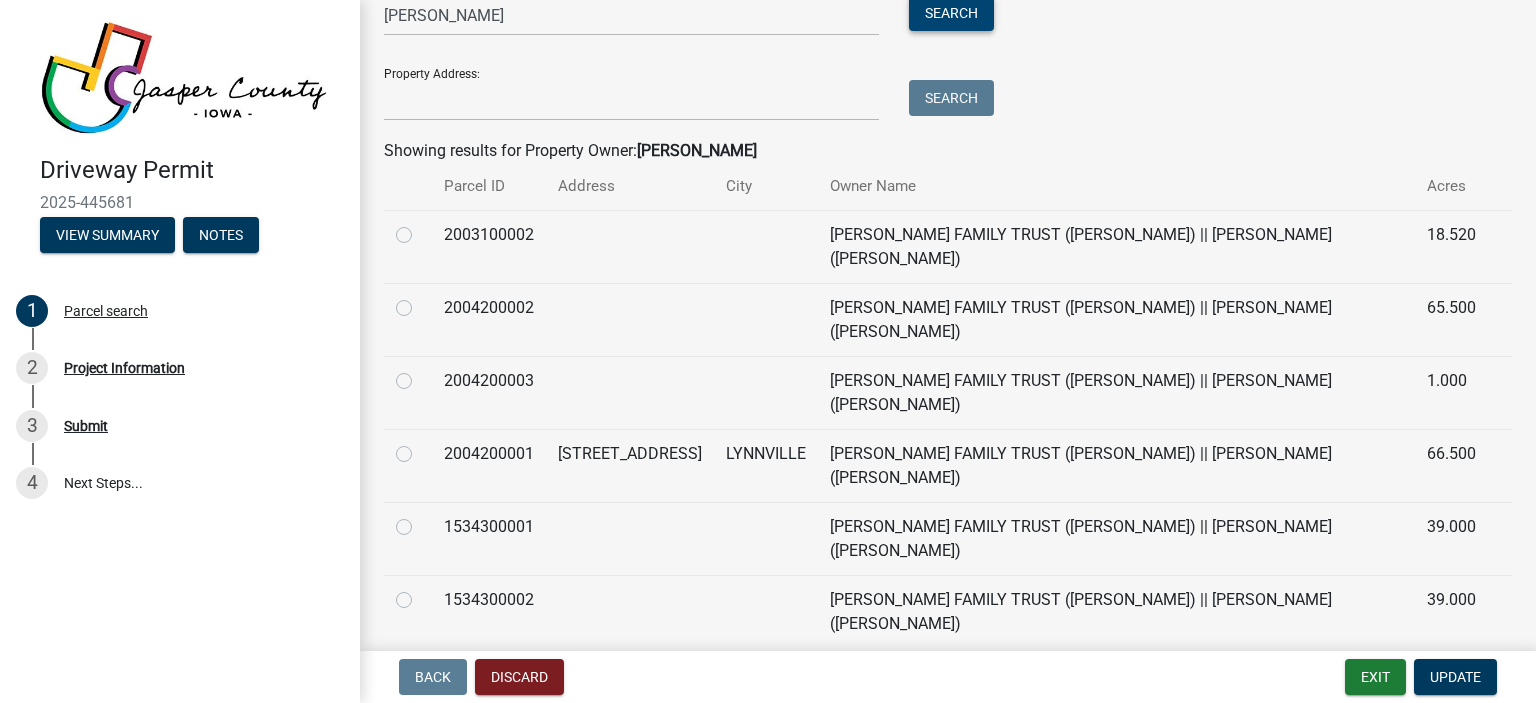 scroll, scrollTop: 294, scrollLeft: 0, axis: vertical 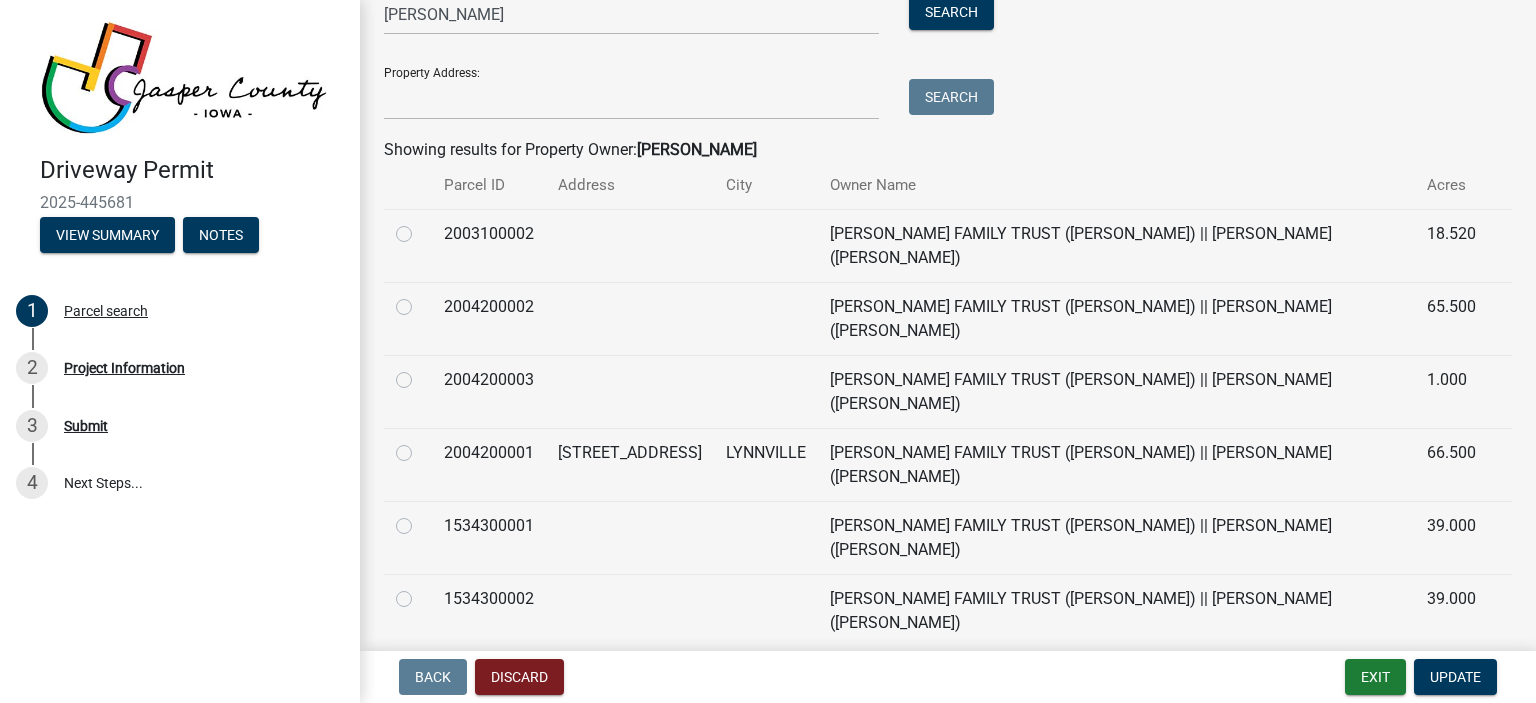 click 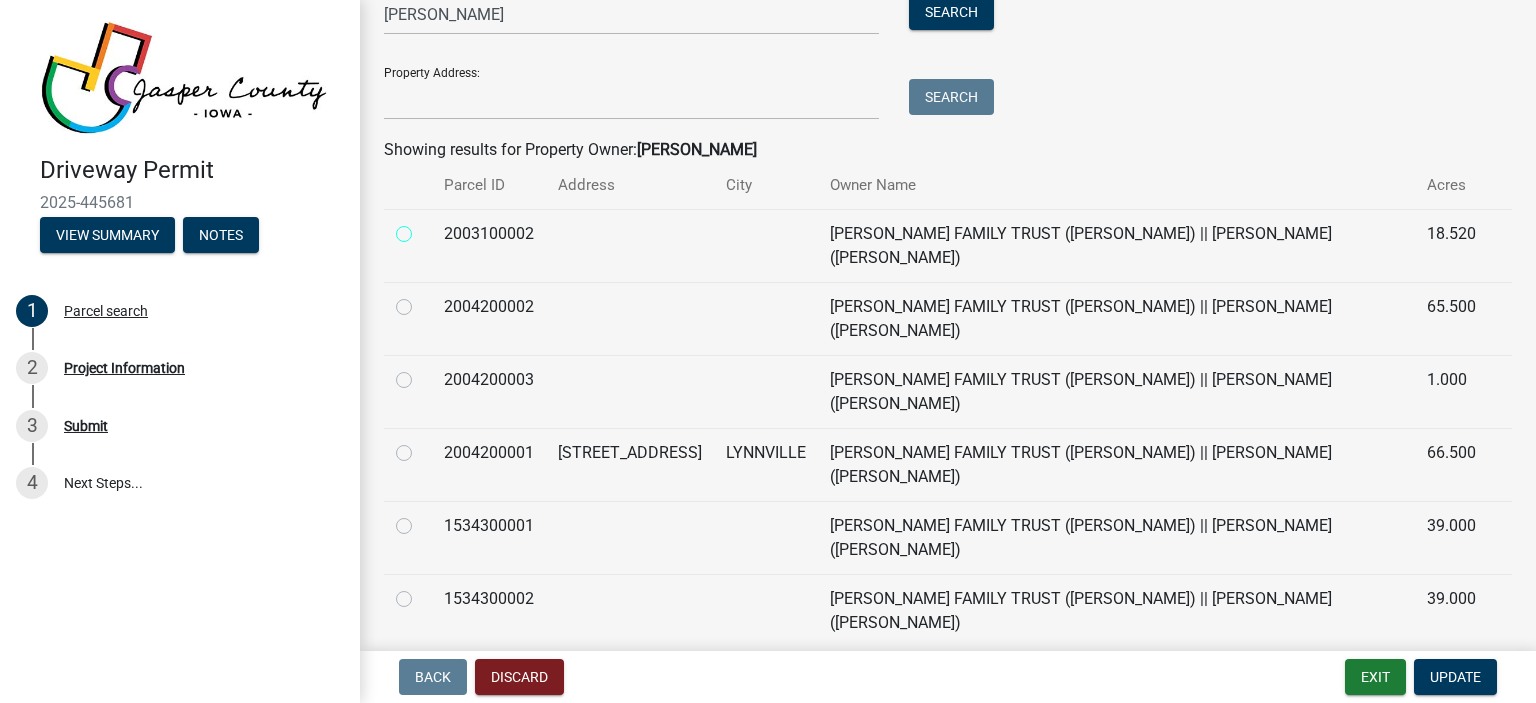 click at bounding box center [426, 228] 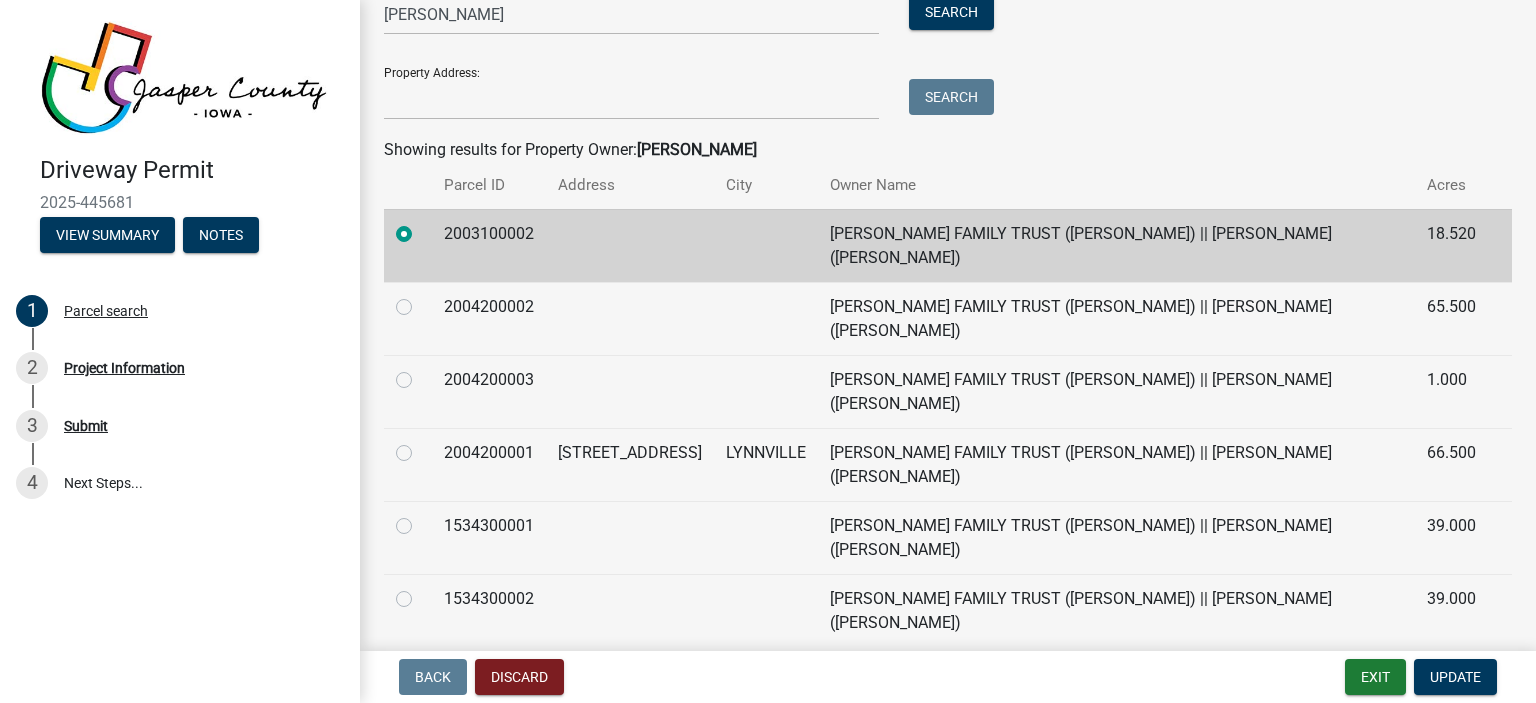 click 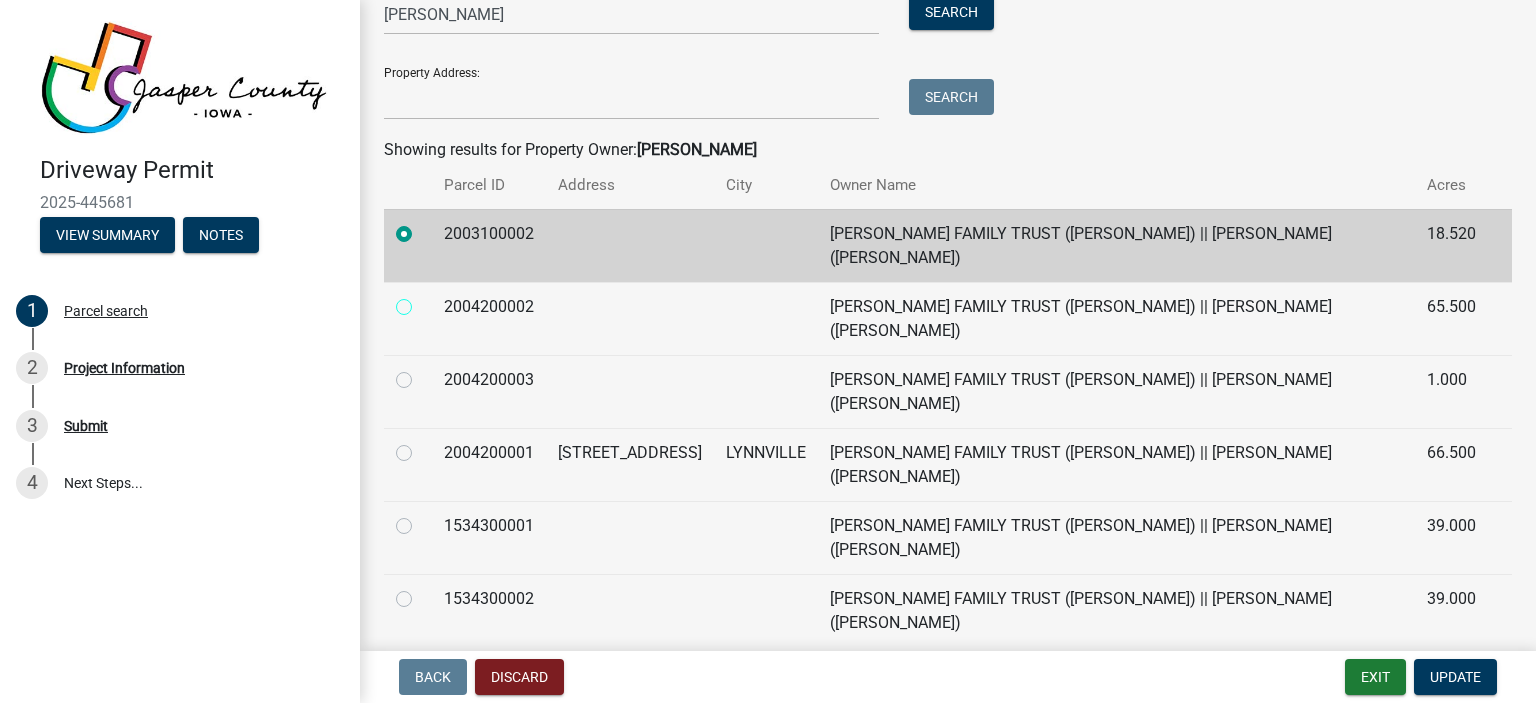 click at bounding box center (426, 301) 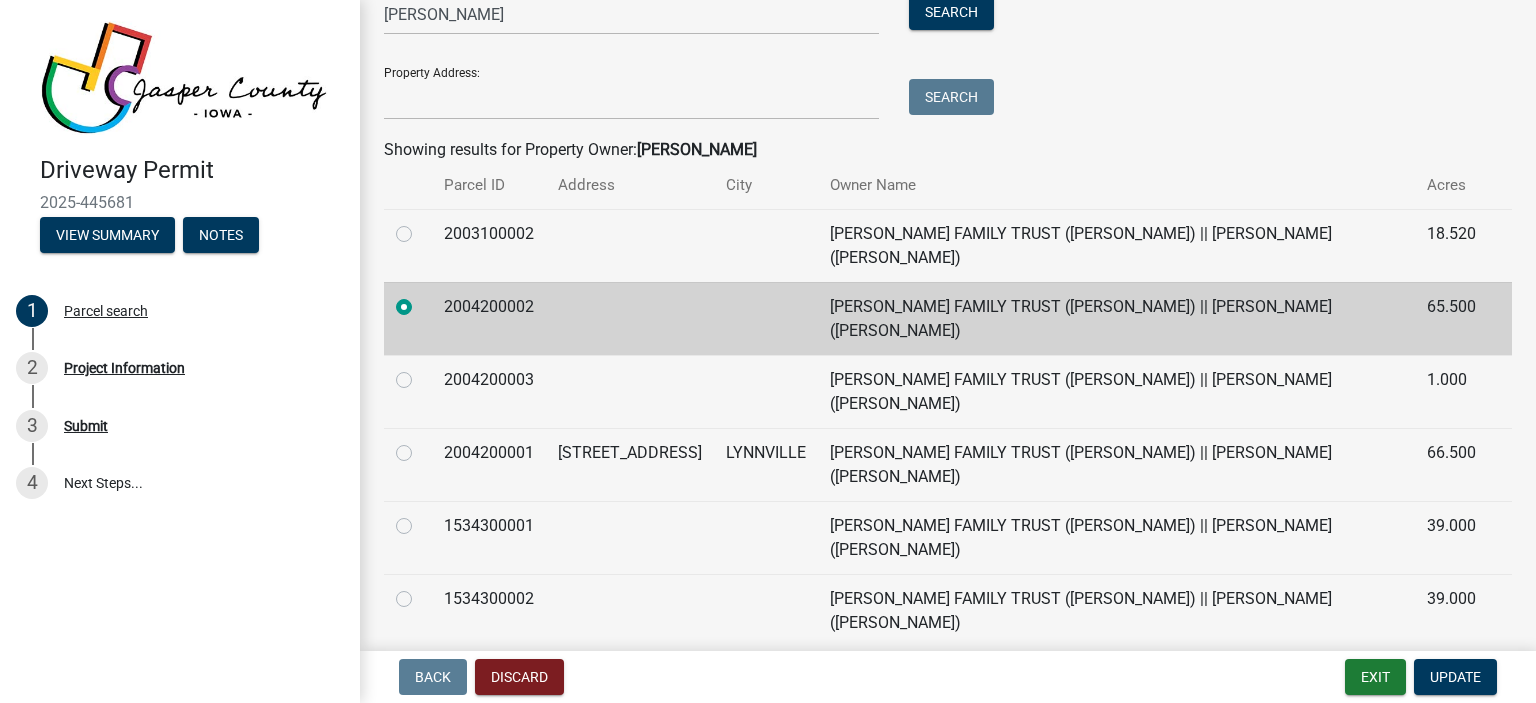 click 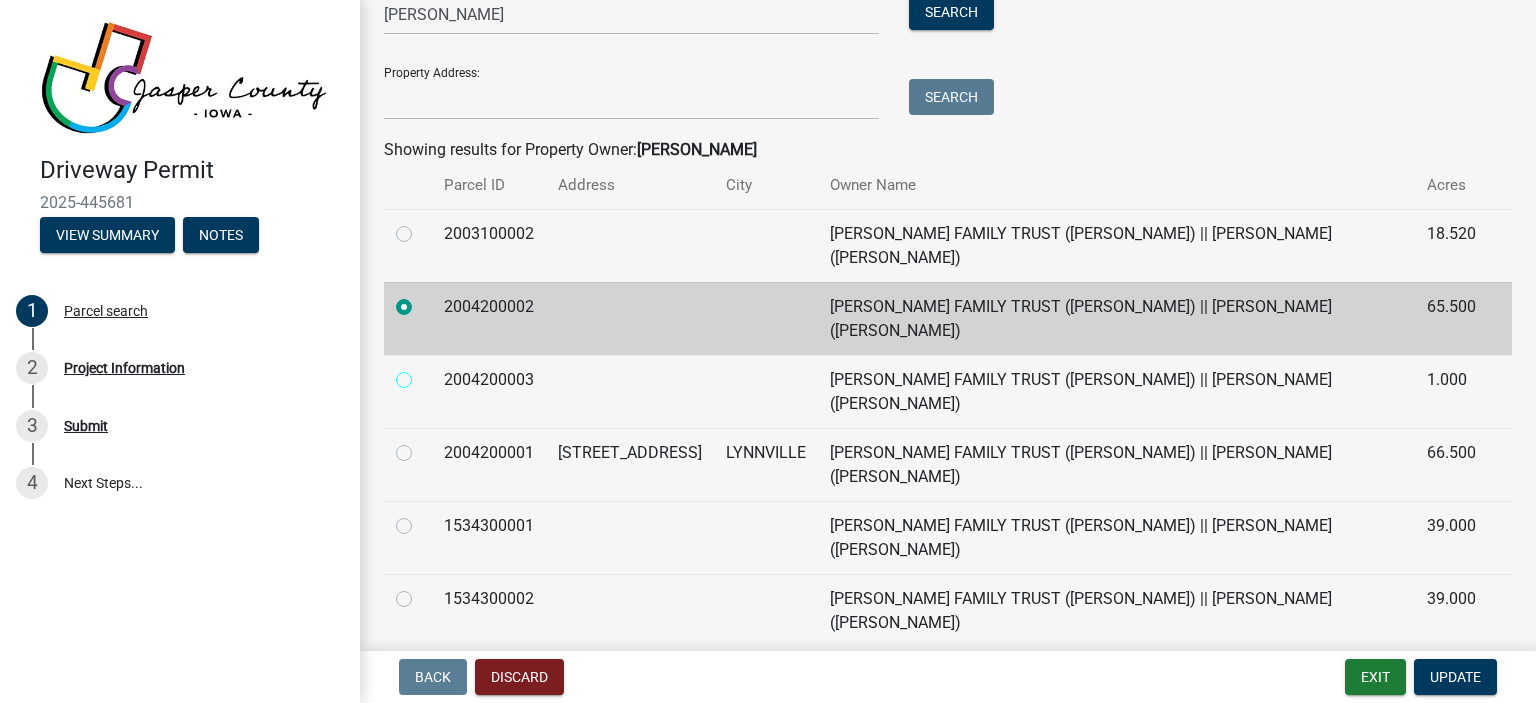 click at bounding box center [426, 374] 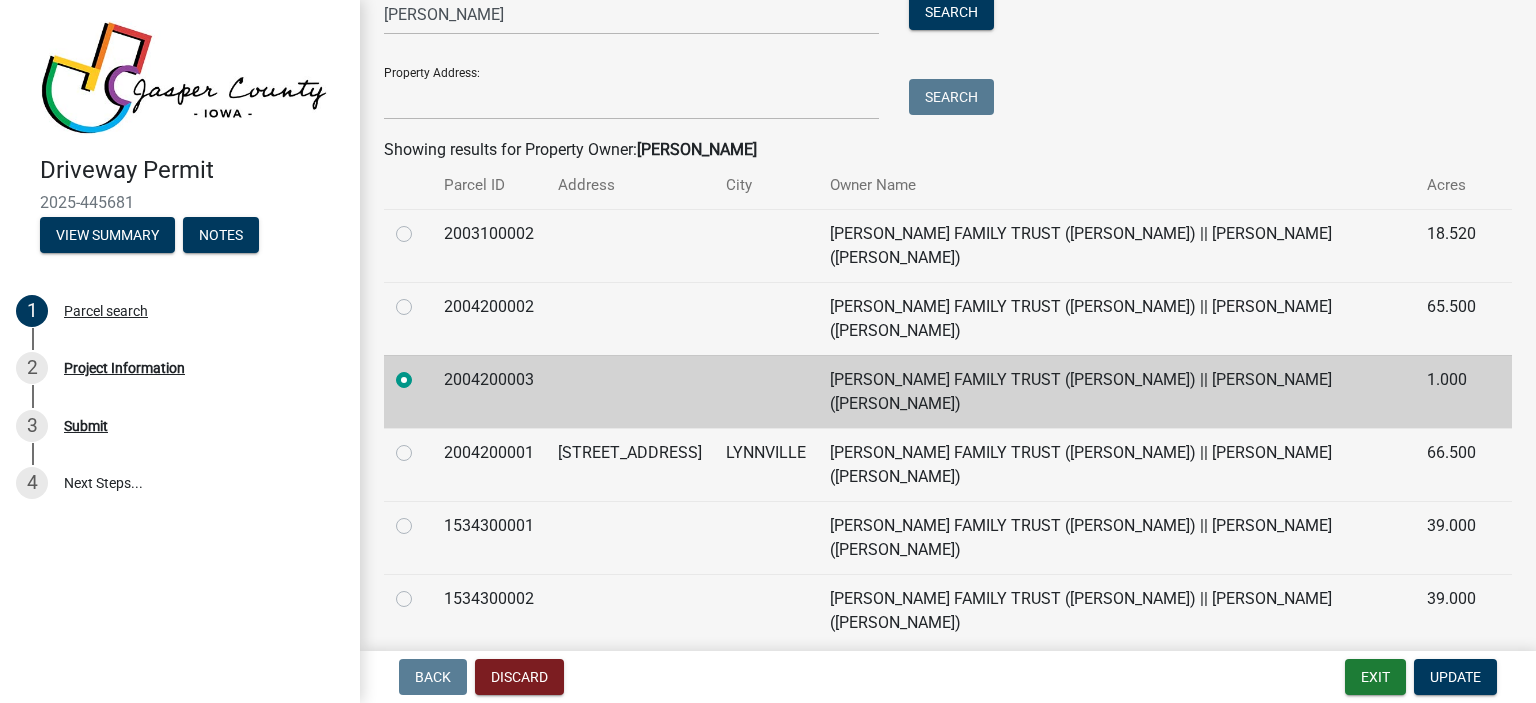 click 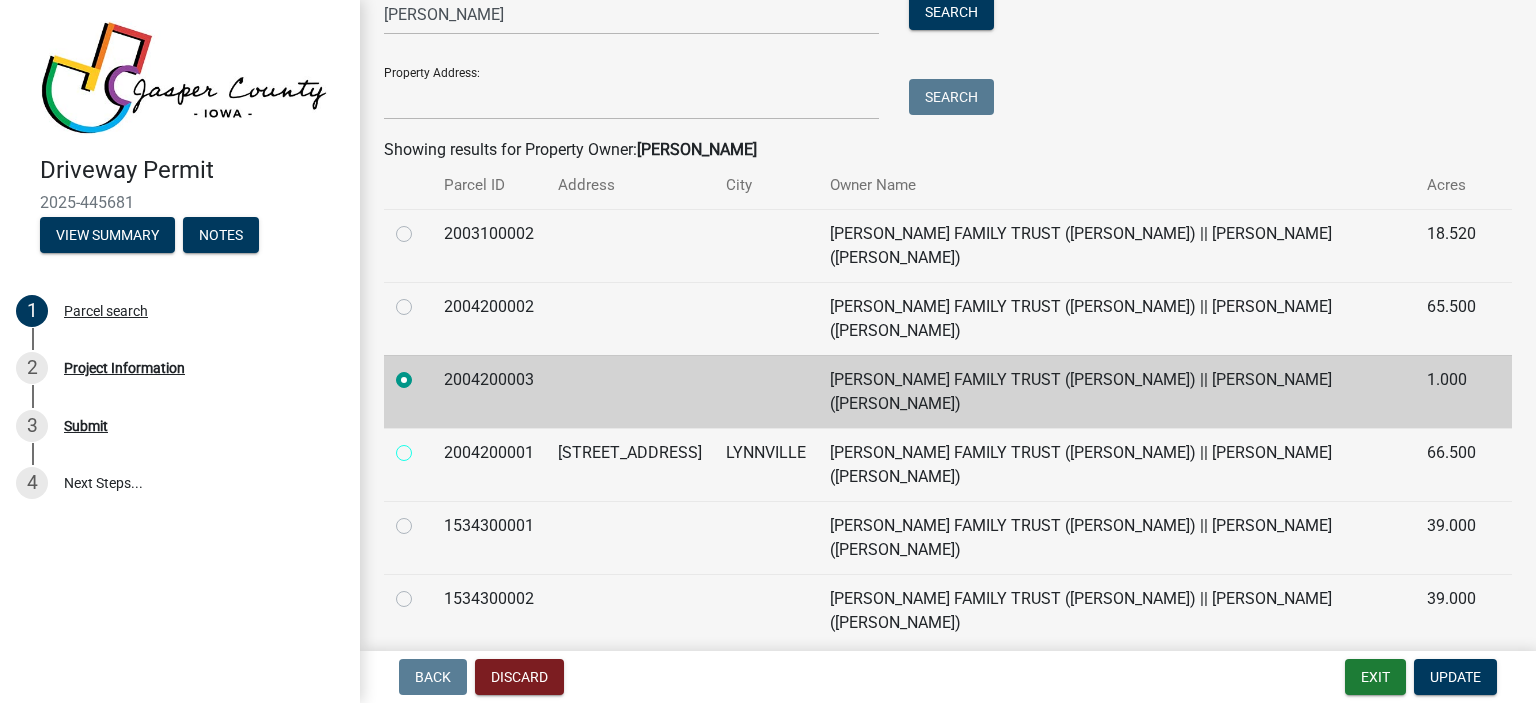 click at bounding box center [426, 447] 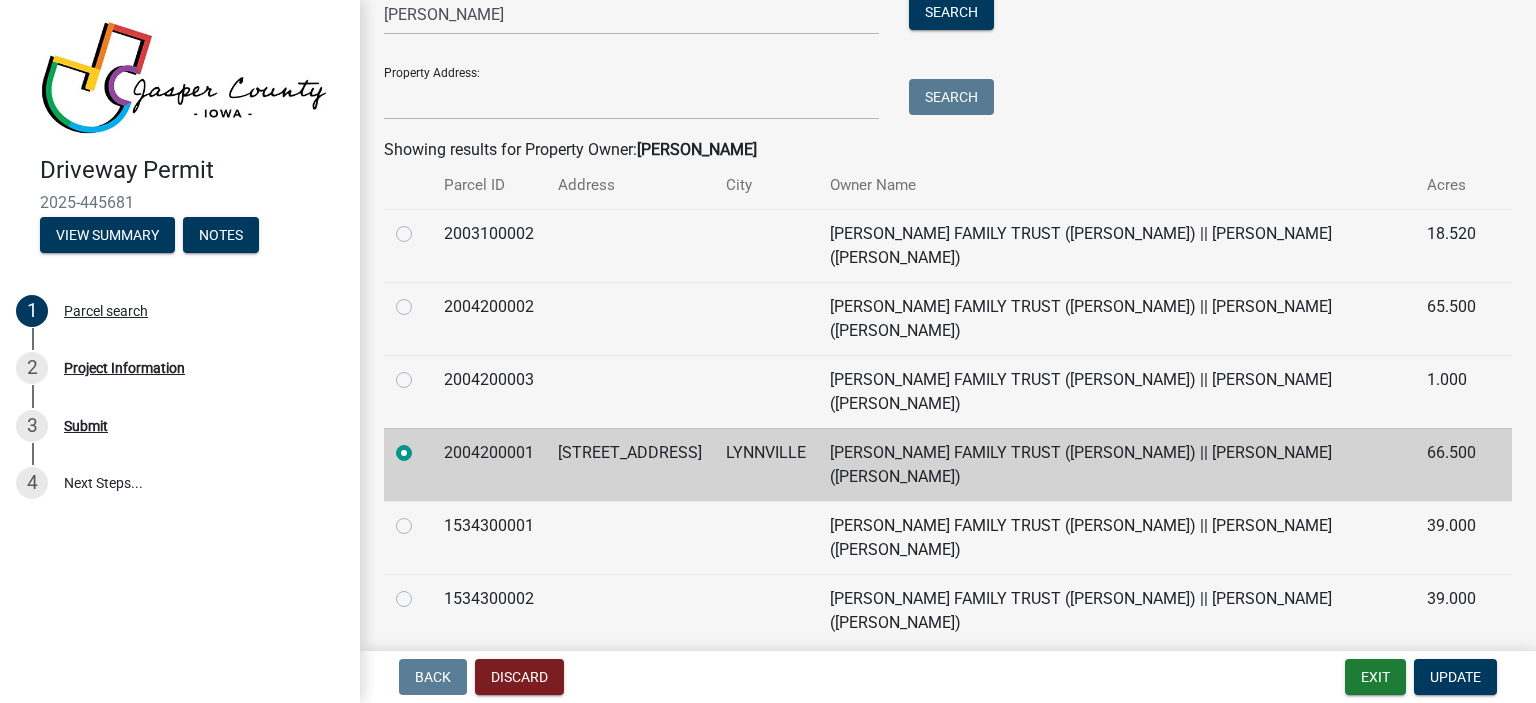click 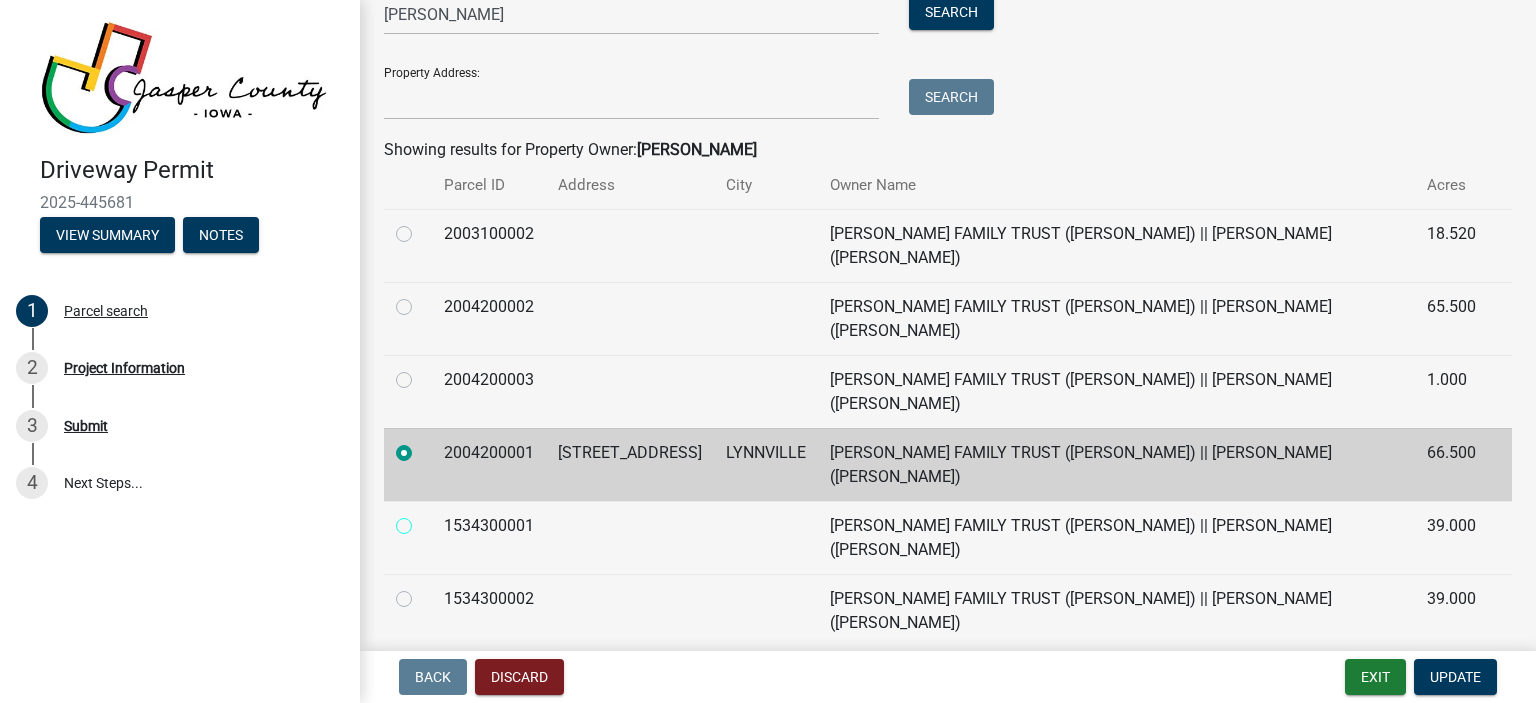 click at bounding box center [426, 520] 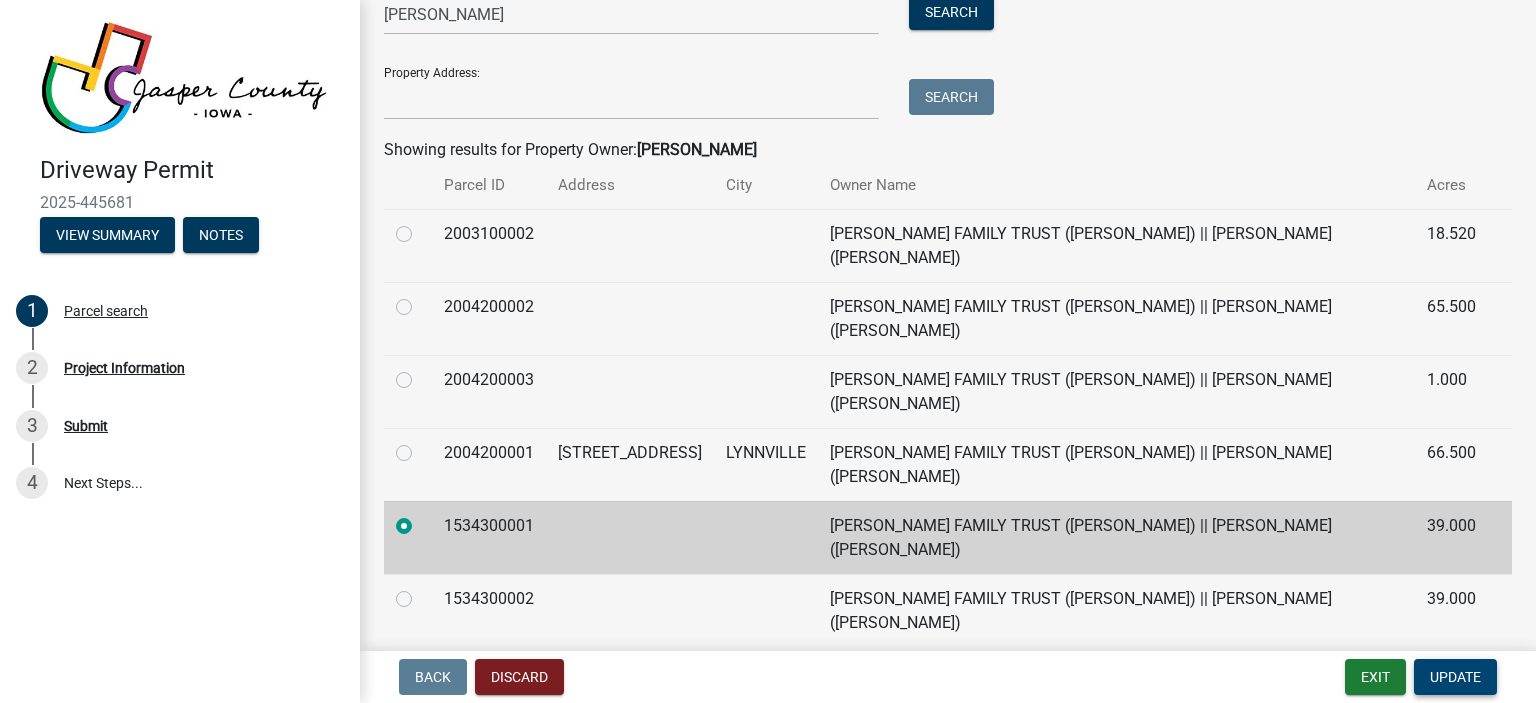 click on "Update" at bounding box center (1455, 677) 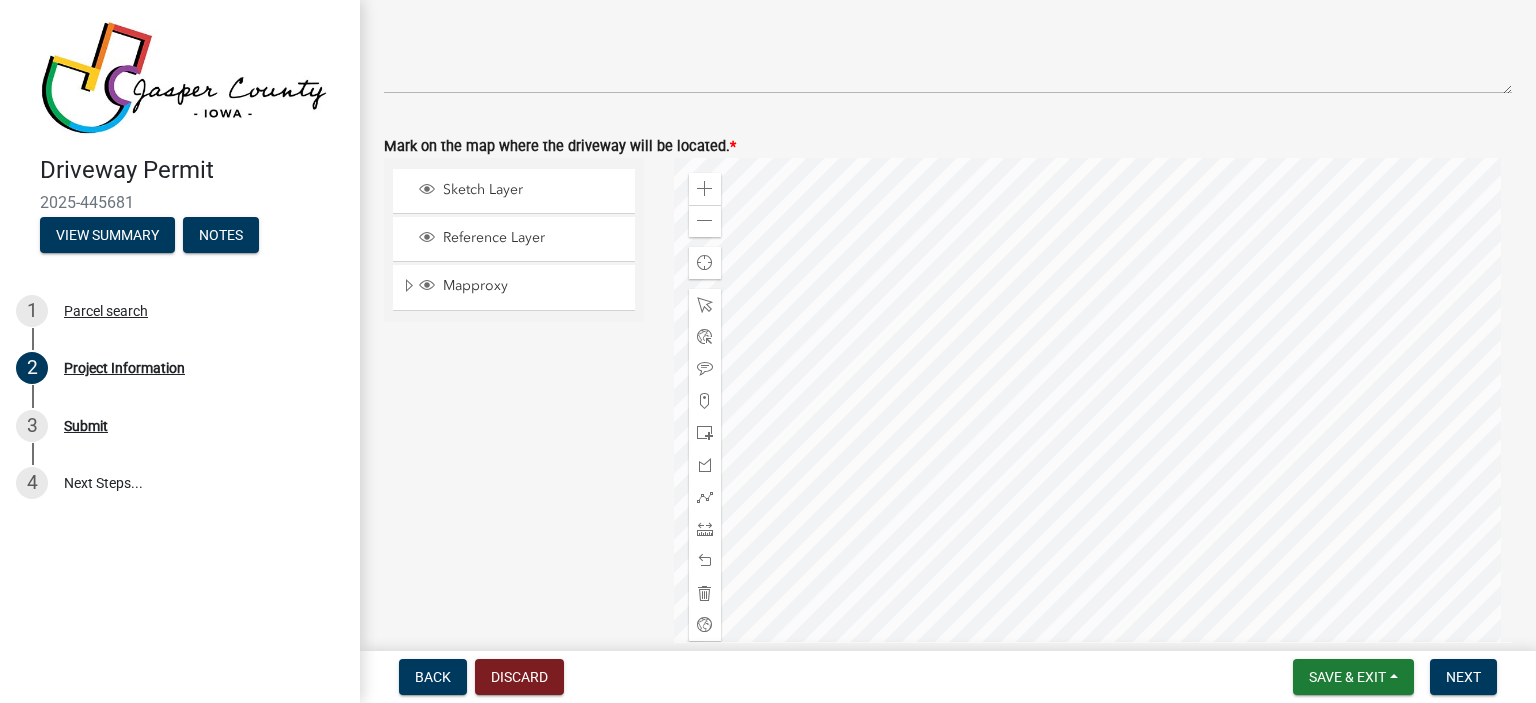 scroll, scrollTop: 2010, scrollLeft: 0, axis: vertical 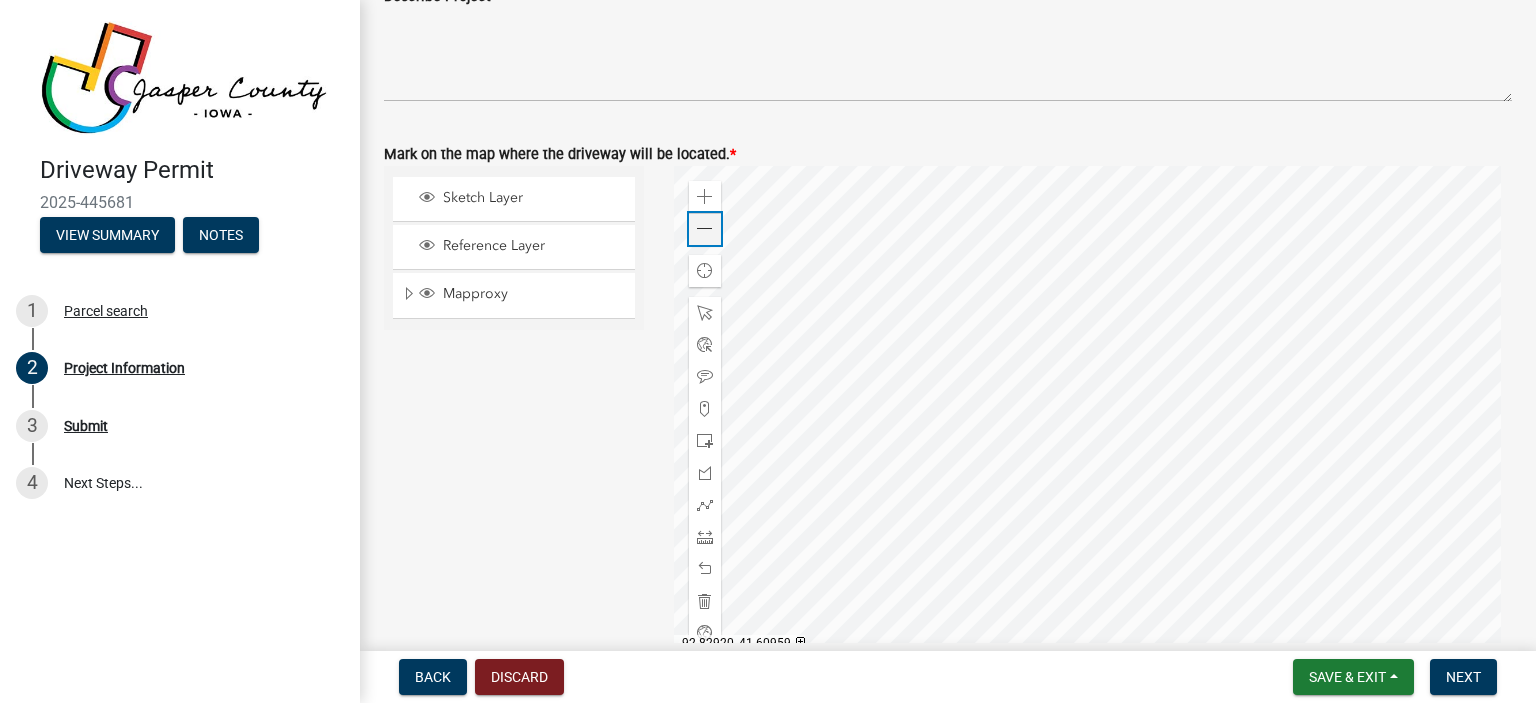 click 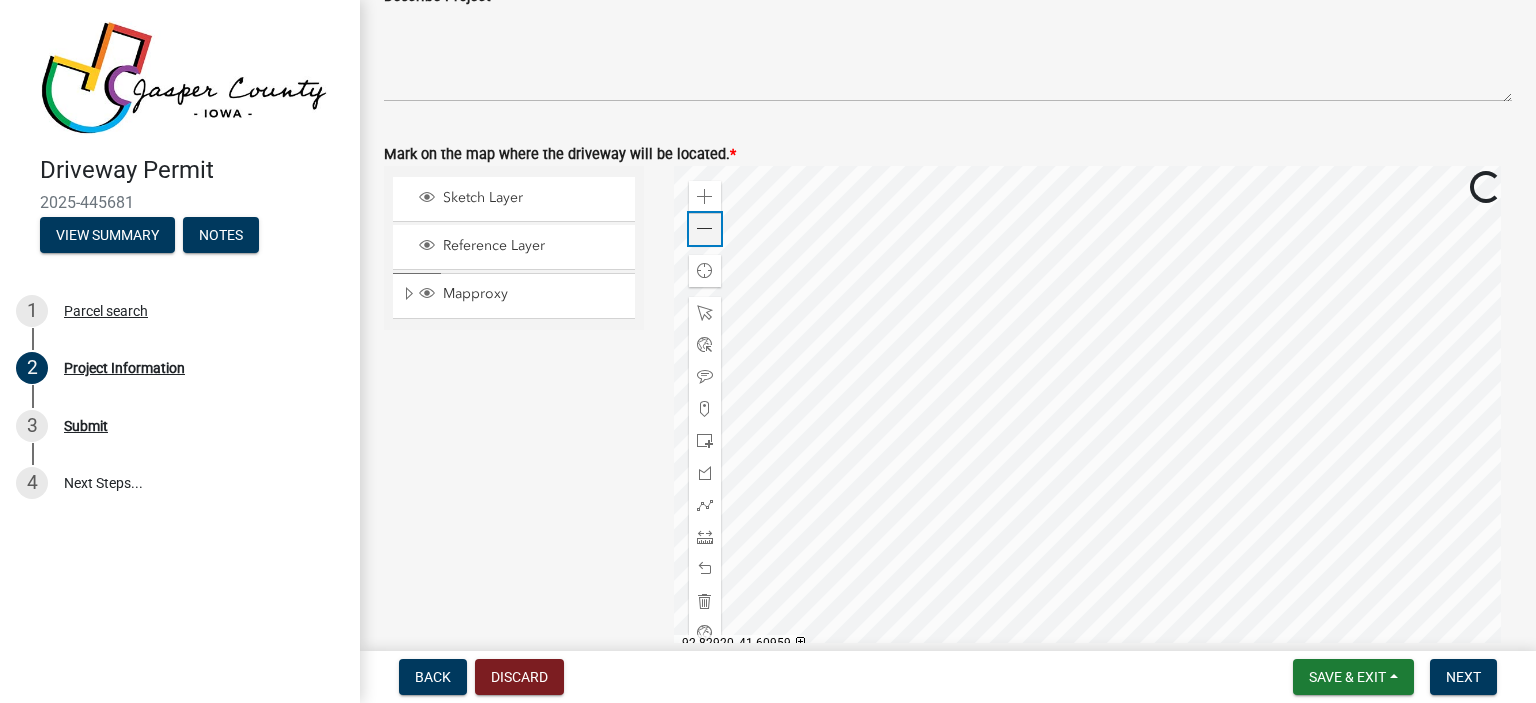 click 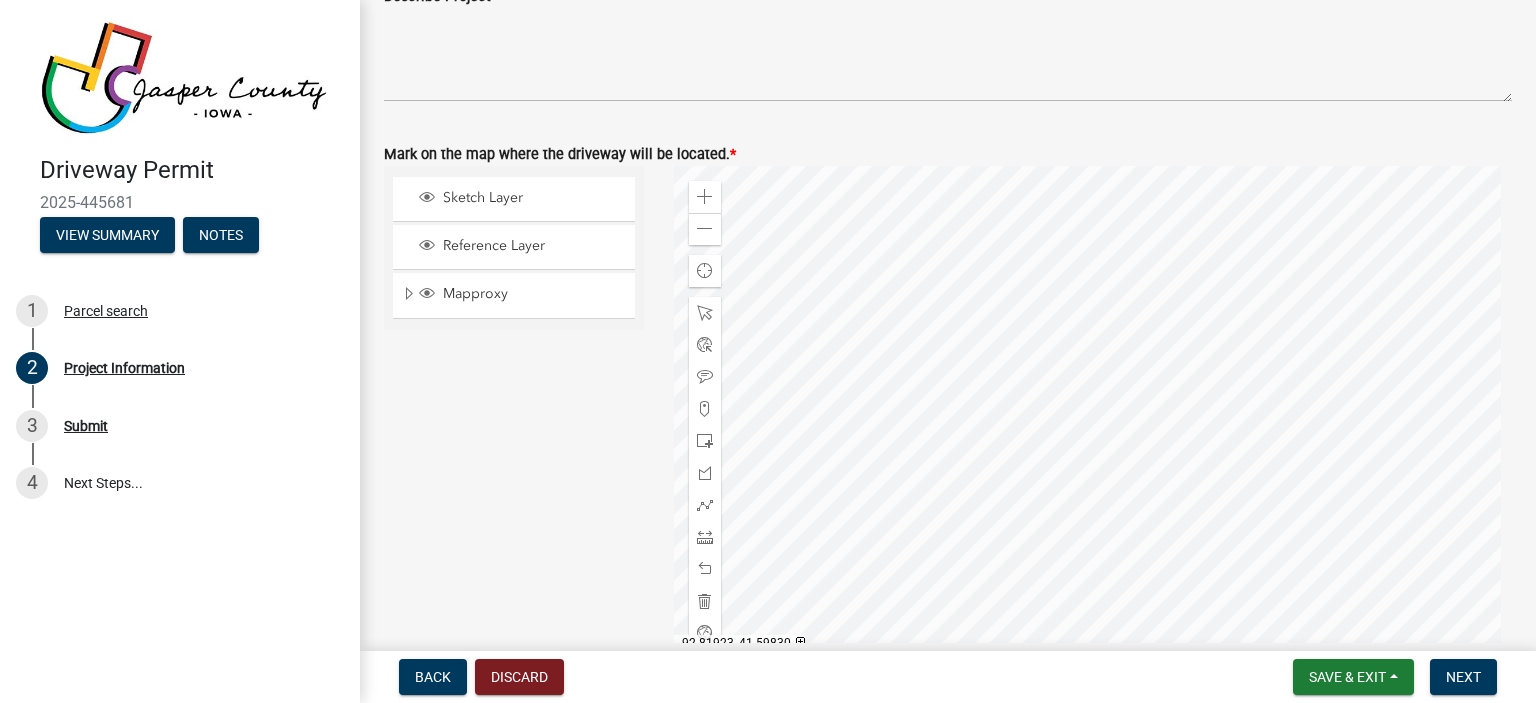 click 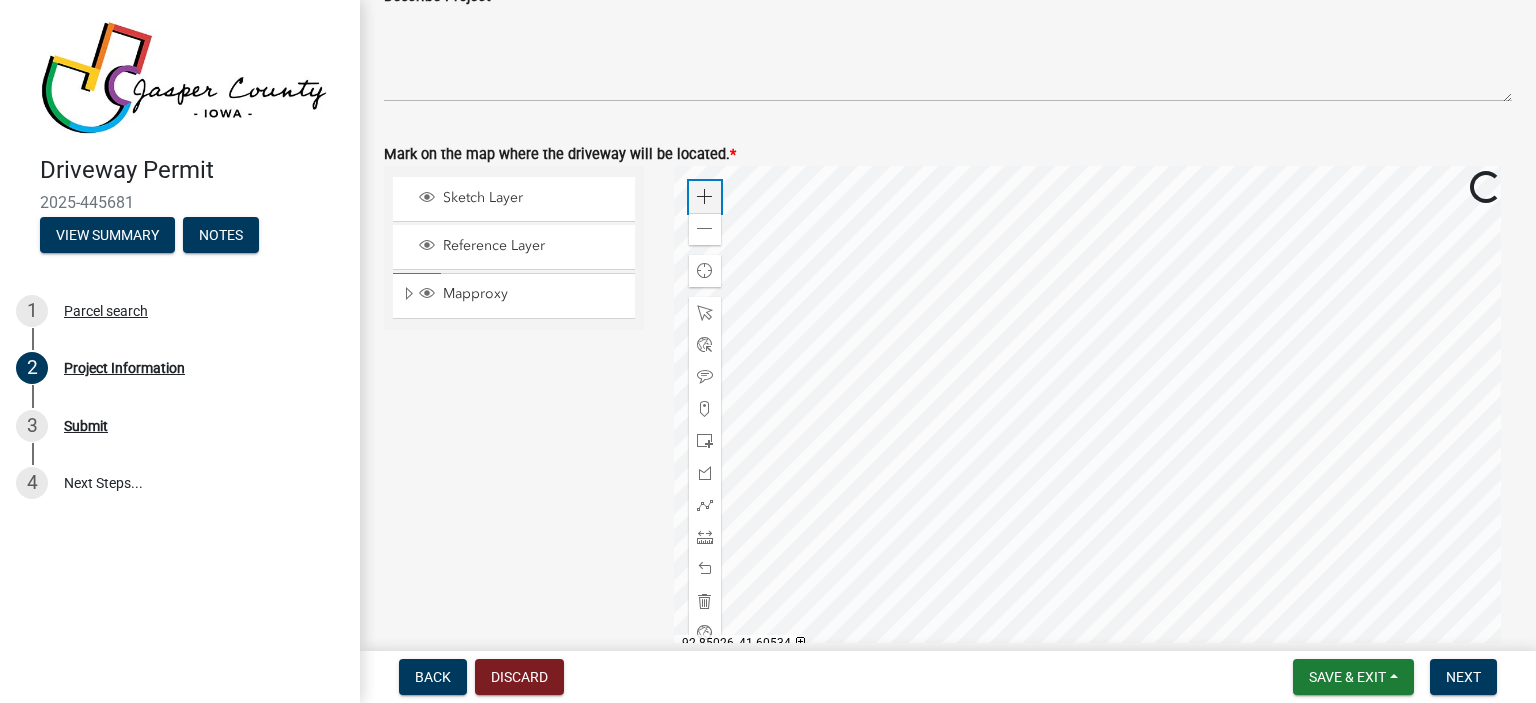 click 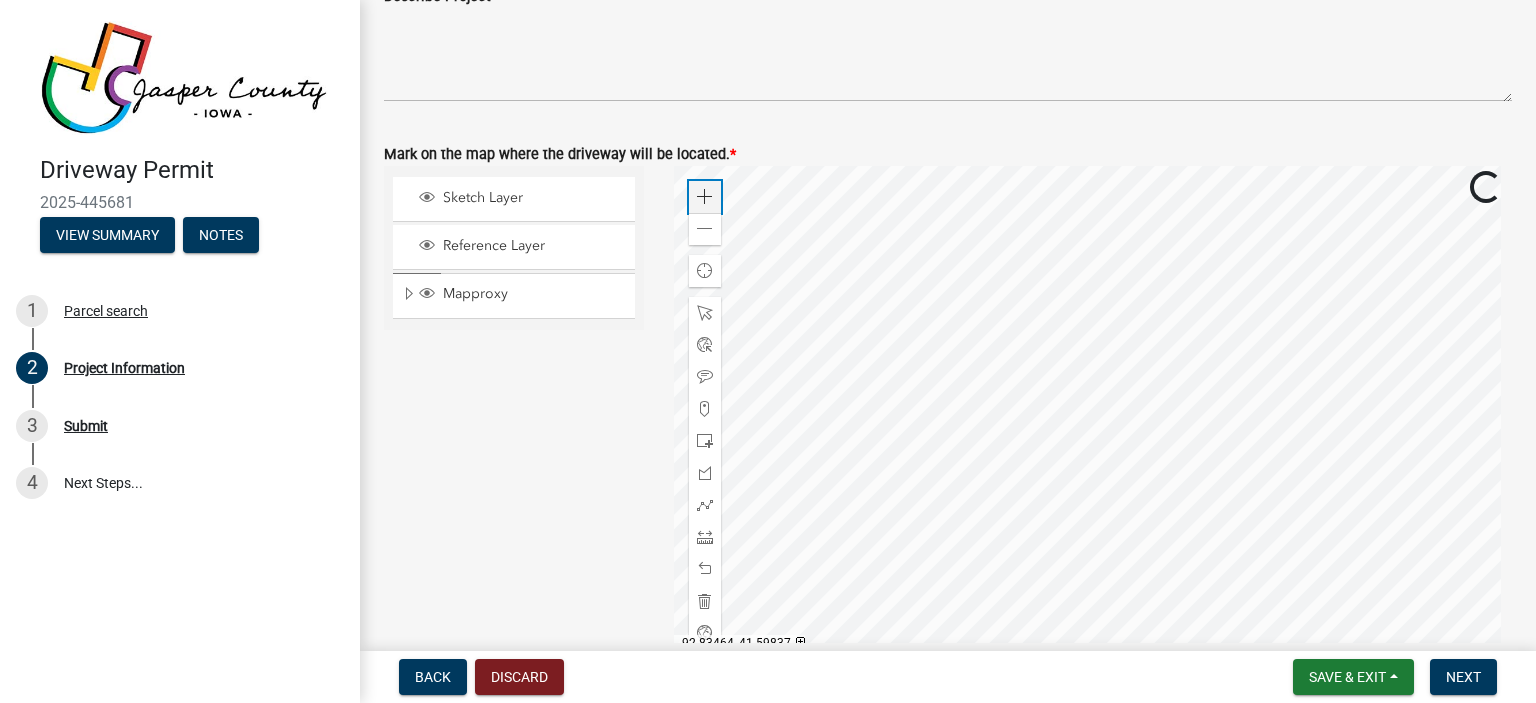 click 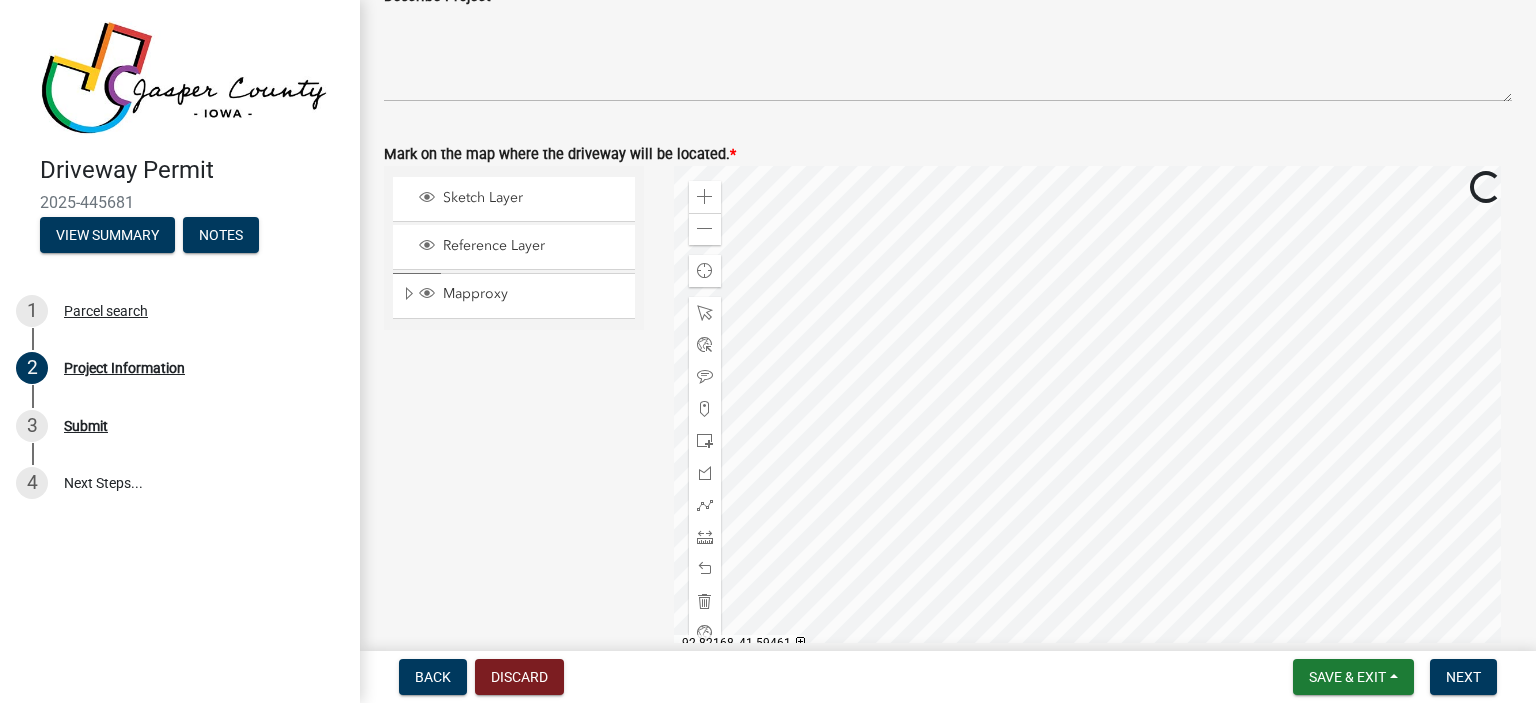 click 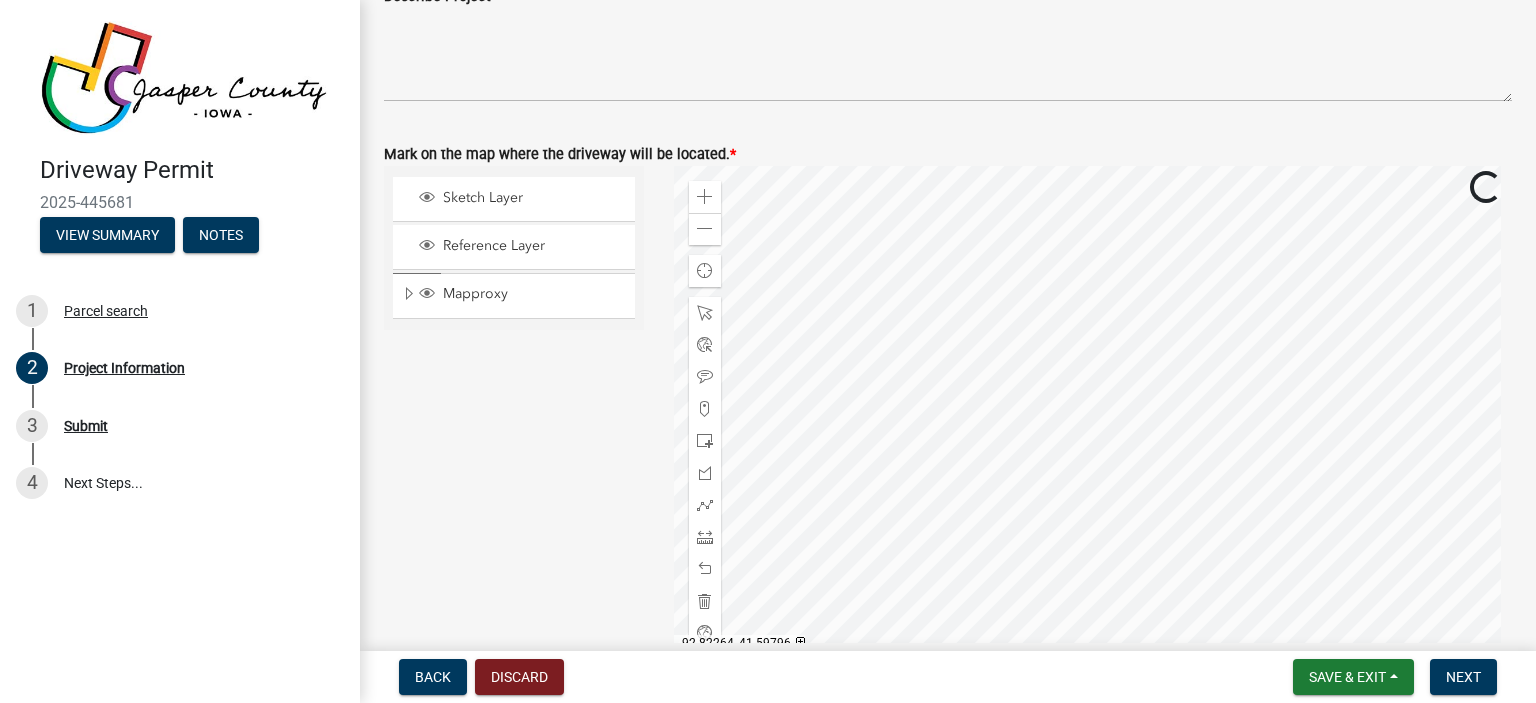 click 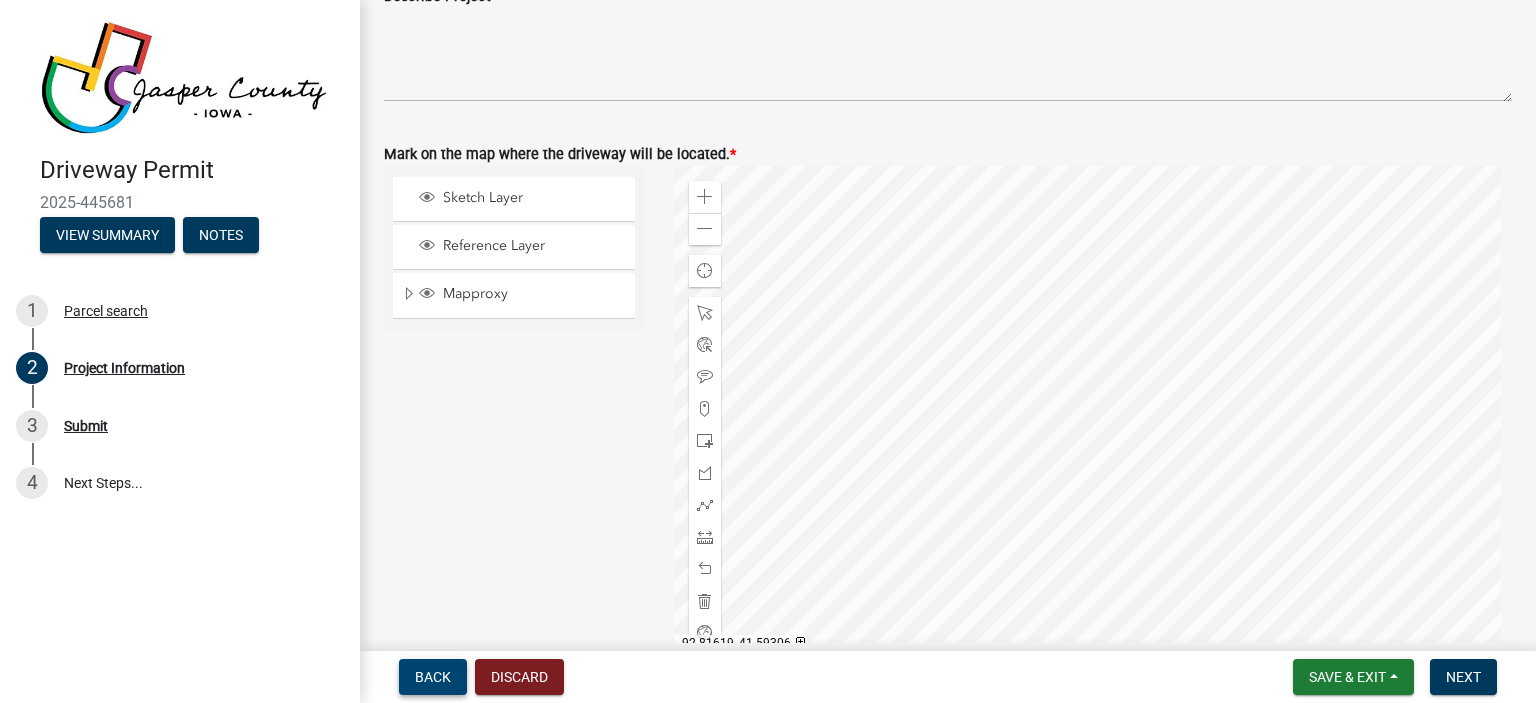 click on "Back" at bounding box center (433, 677) 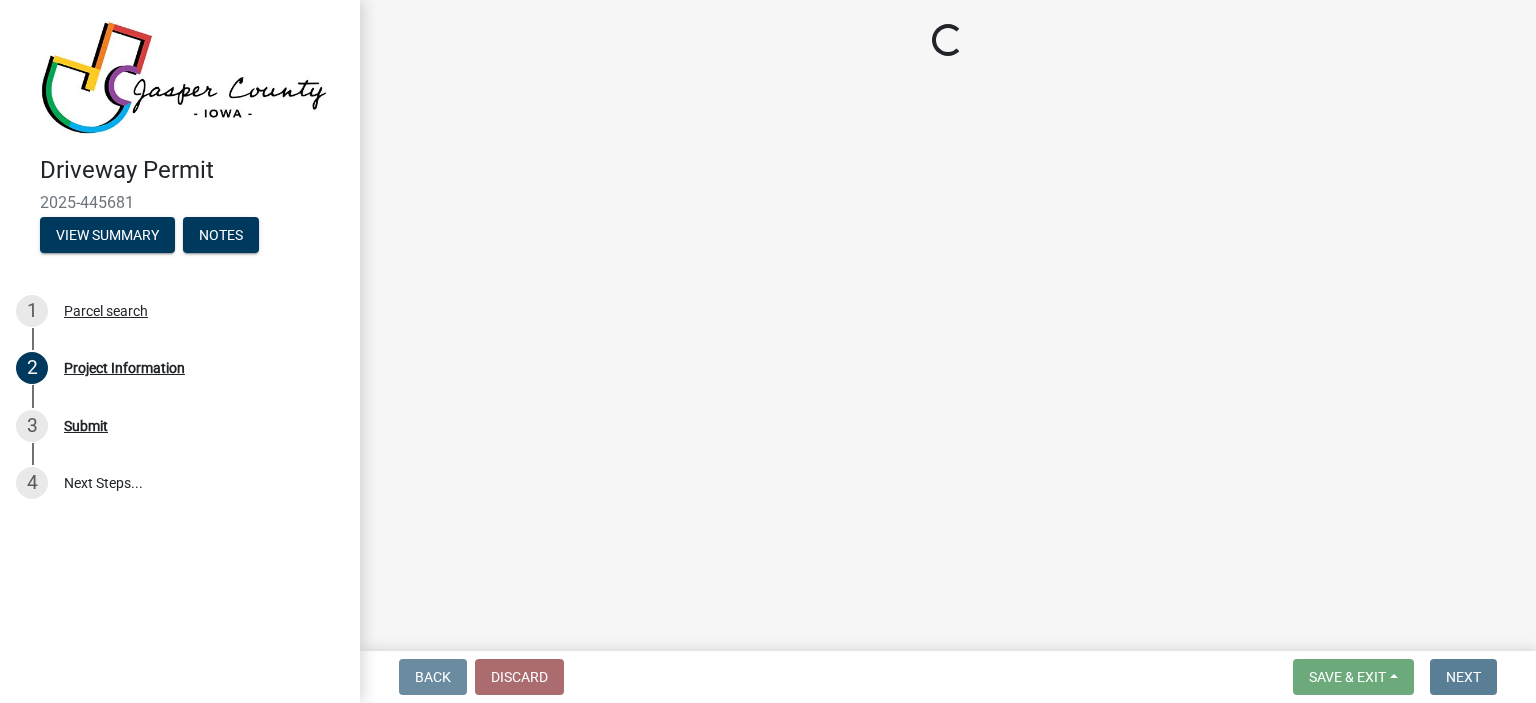 scroll, scrollTop: 0, scrollLeft: 0, axis: both 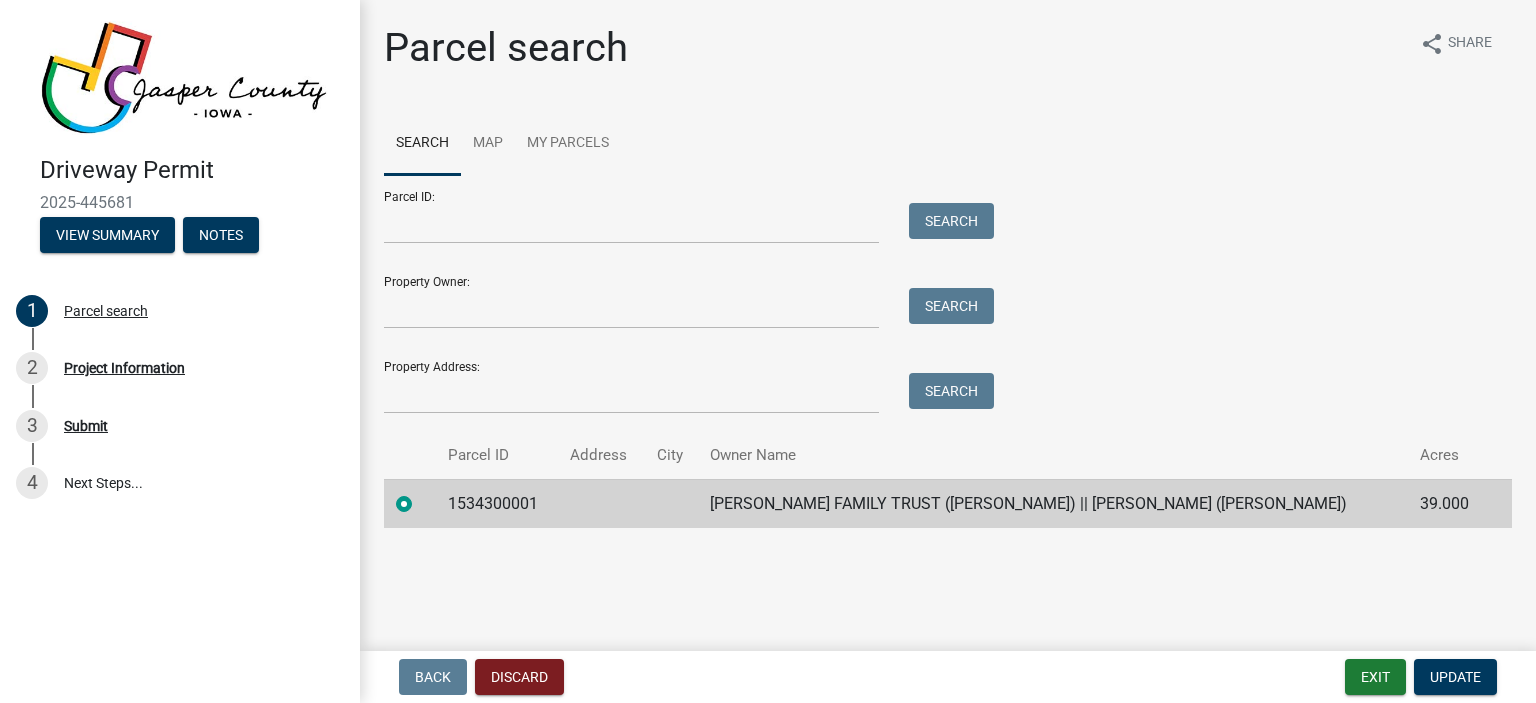 click 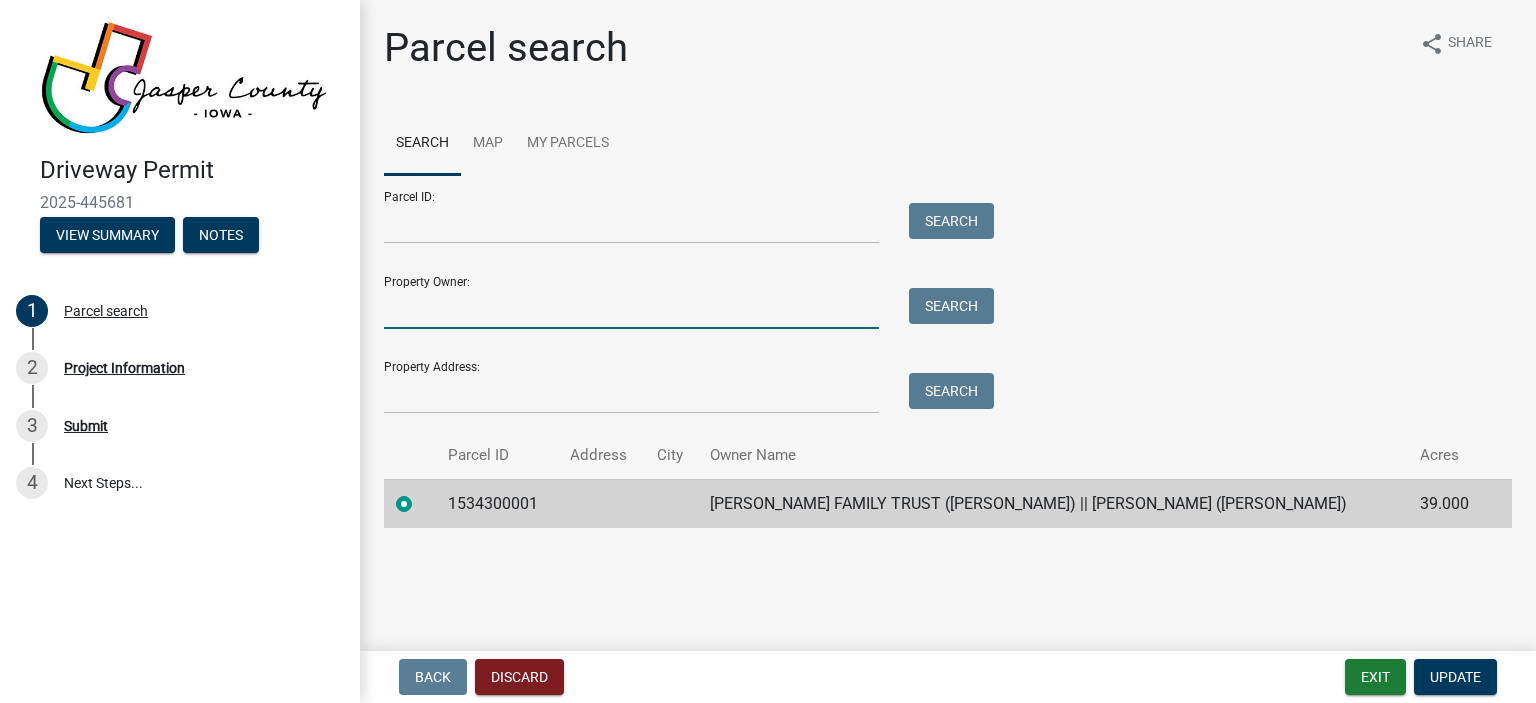 click on "Property Owner:" at bounding box center [631, 308] 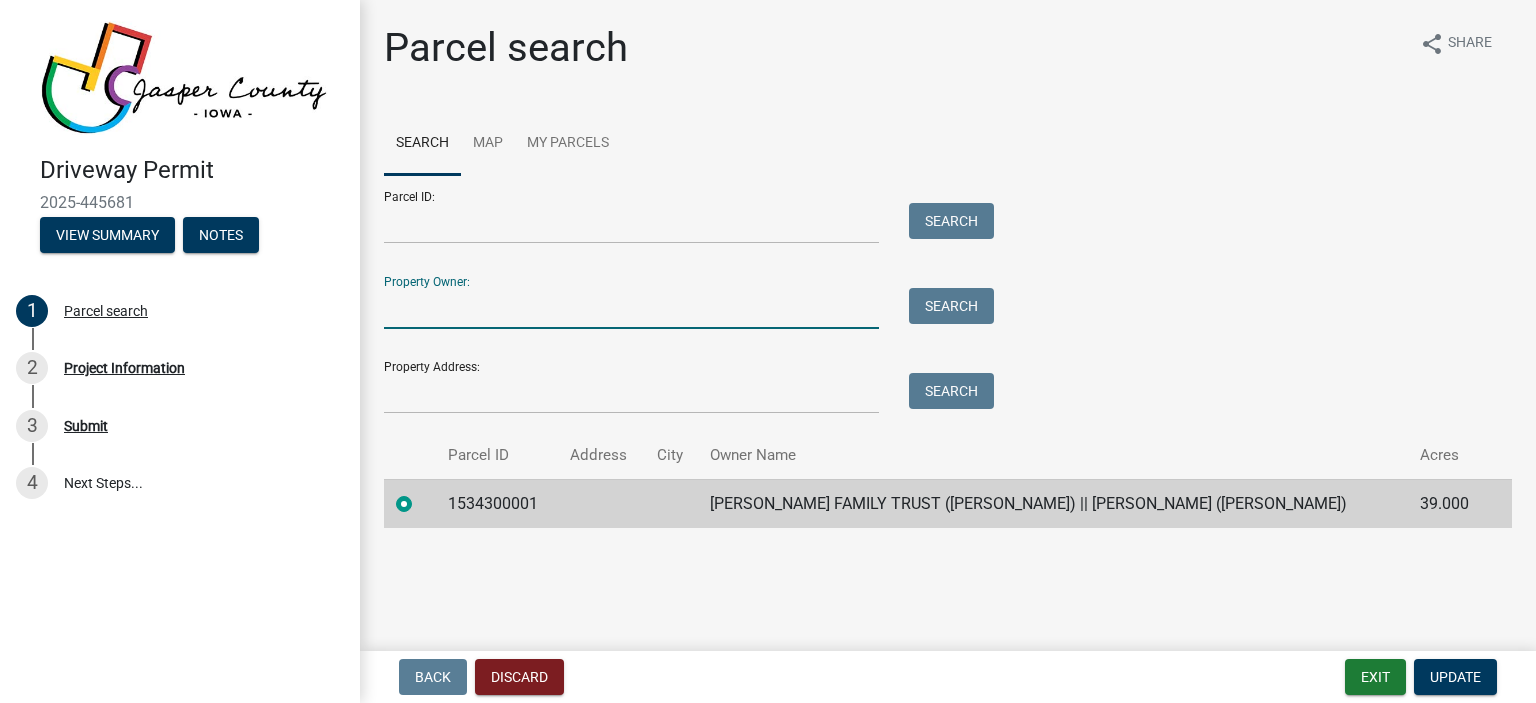 type on "Ben beyer" 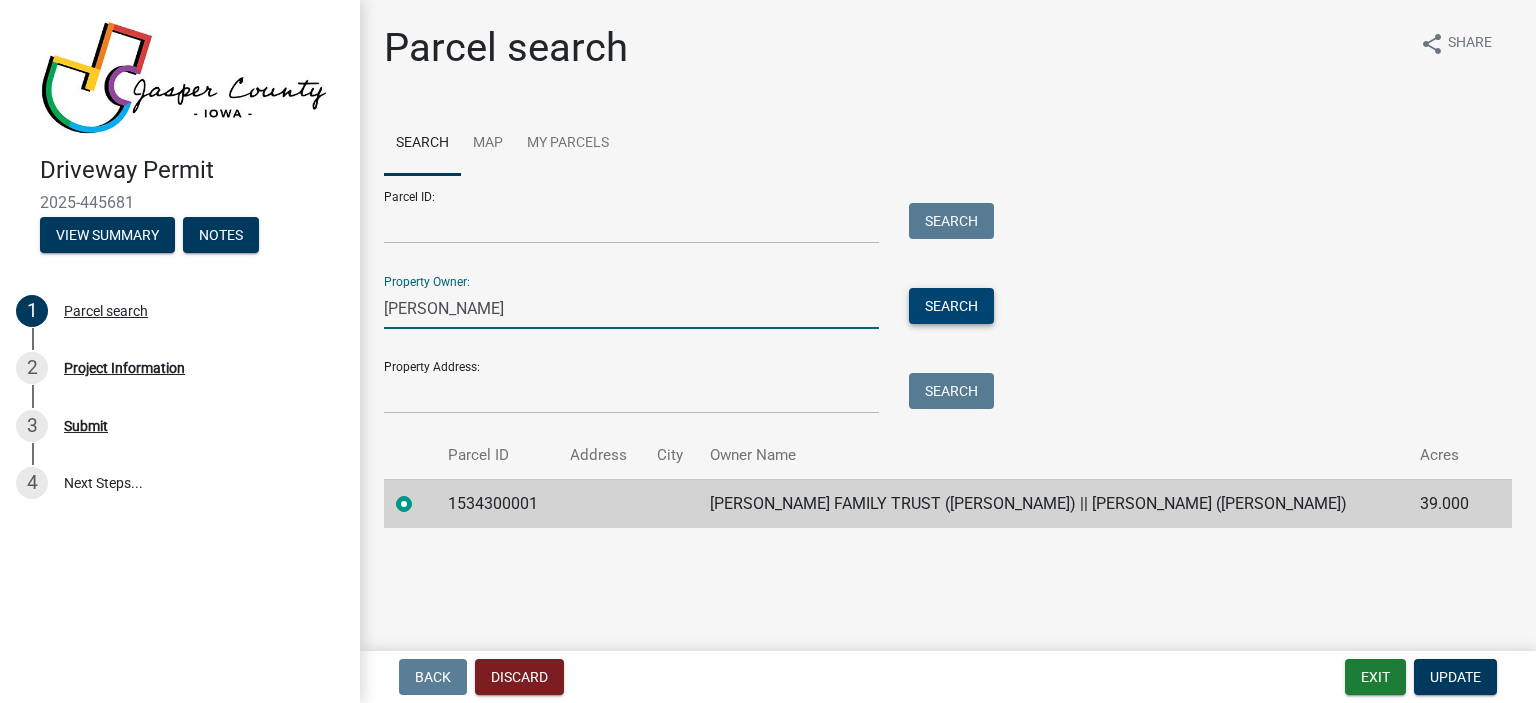click on "Search" at bounding box center [951, 306] 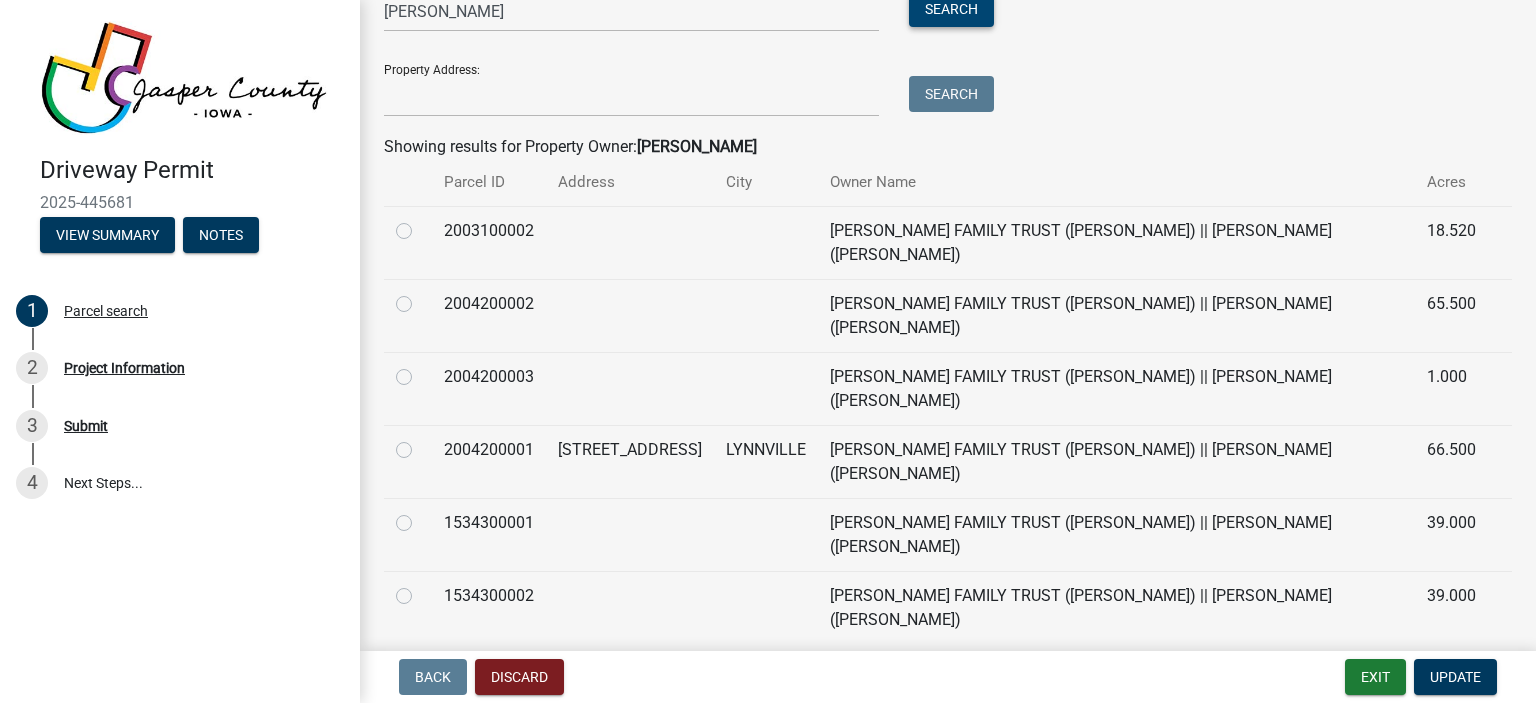 scroll, scrollTop: 310, scrollLeft: 0, axis: vertical 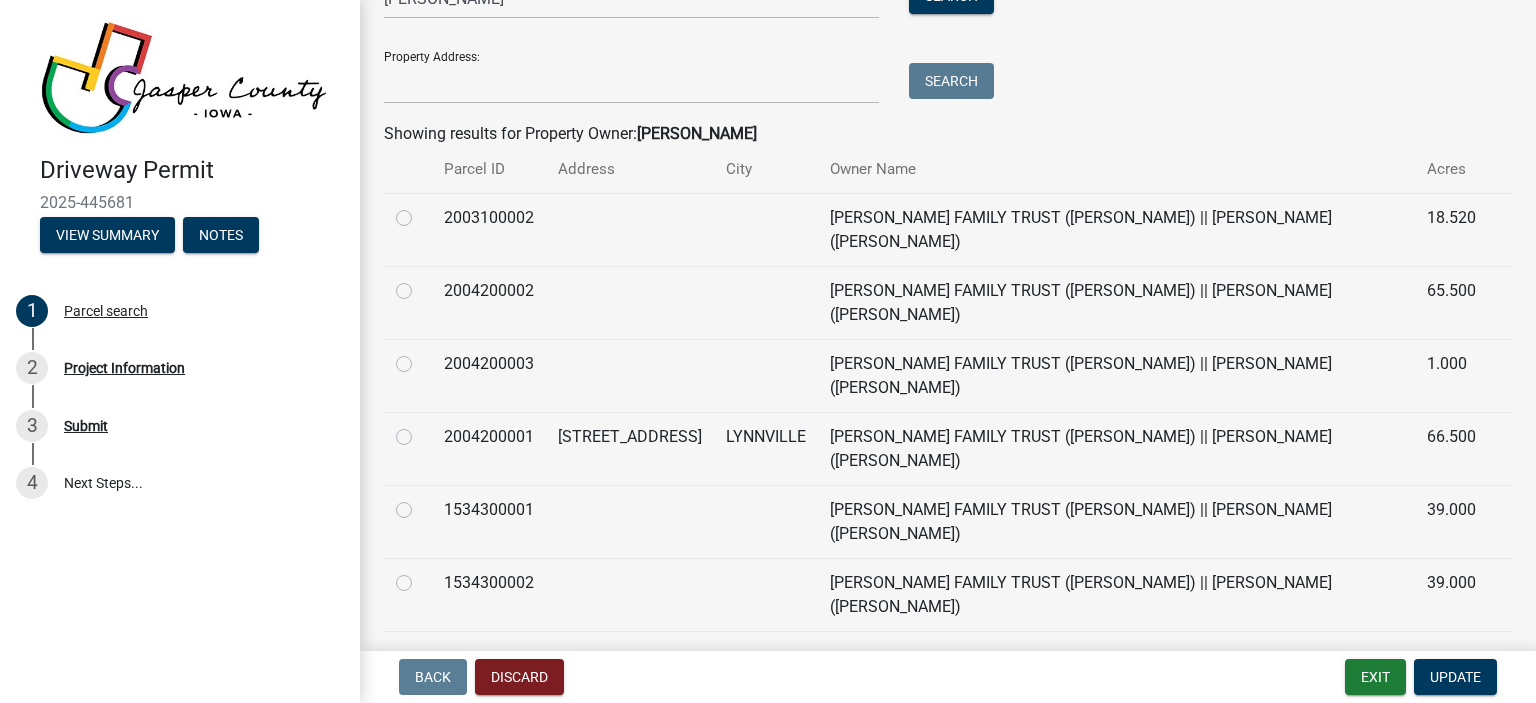 click 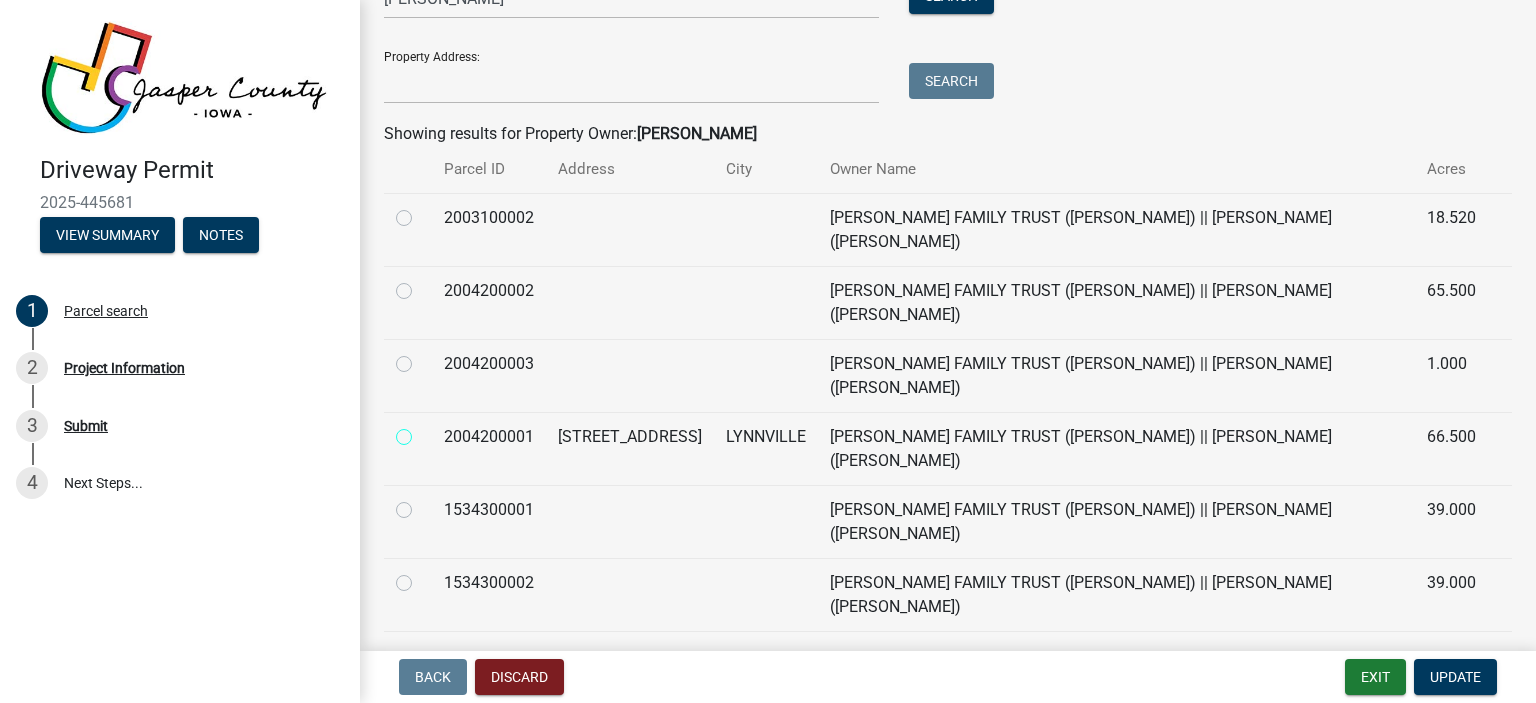 click at bounding box center [426, 431] 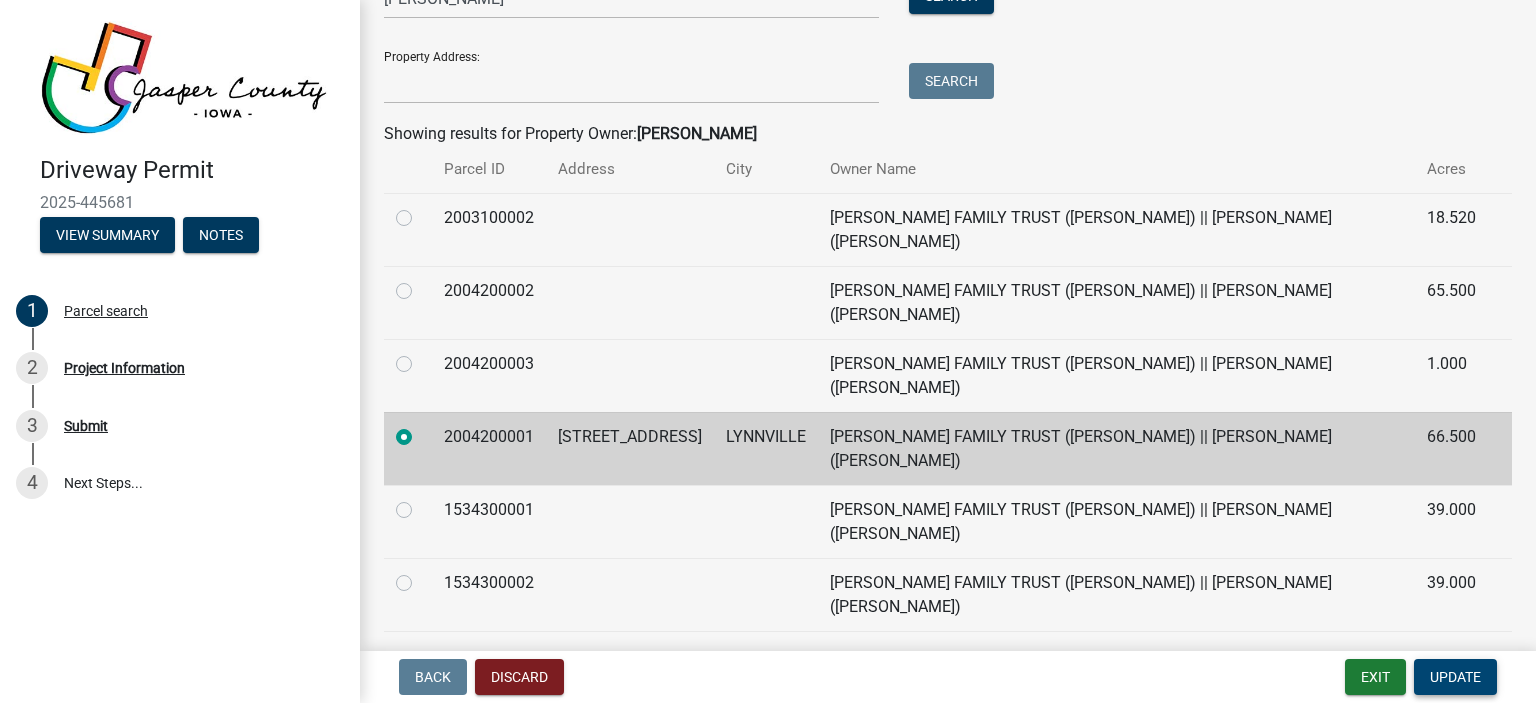 click on "Update" at bounding box center (1455, 677) 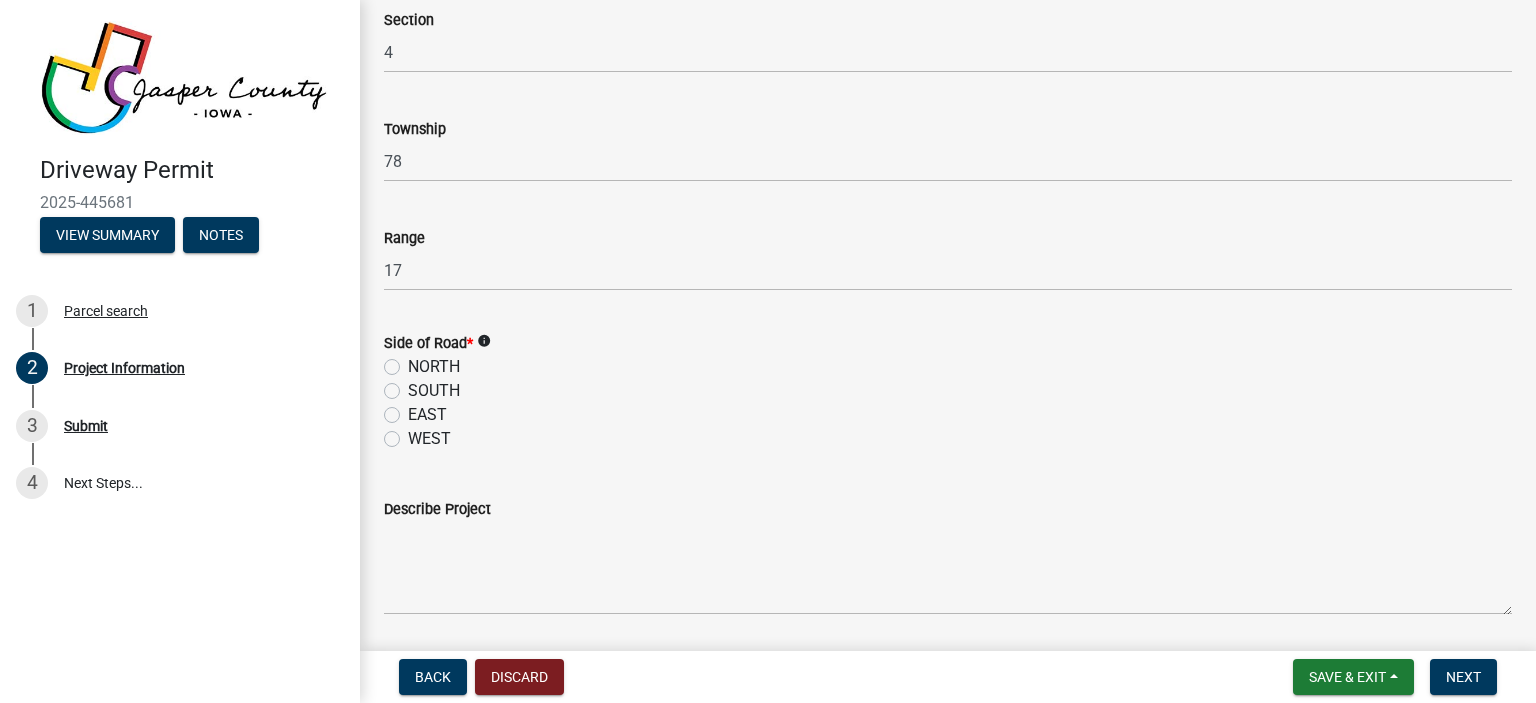 scroll, scrollTop: 1645, scrollLeft: 0, axis: vertical 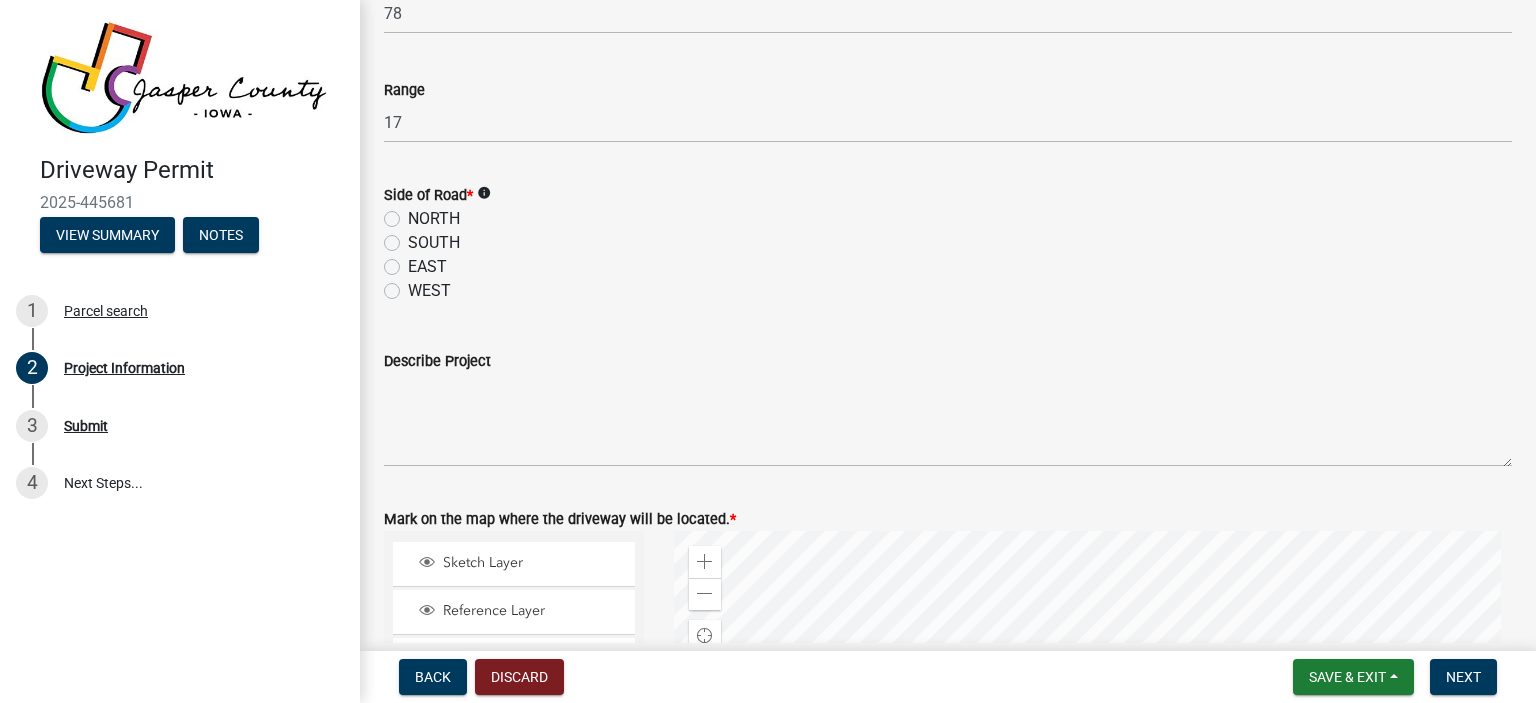 click on "EAST" 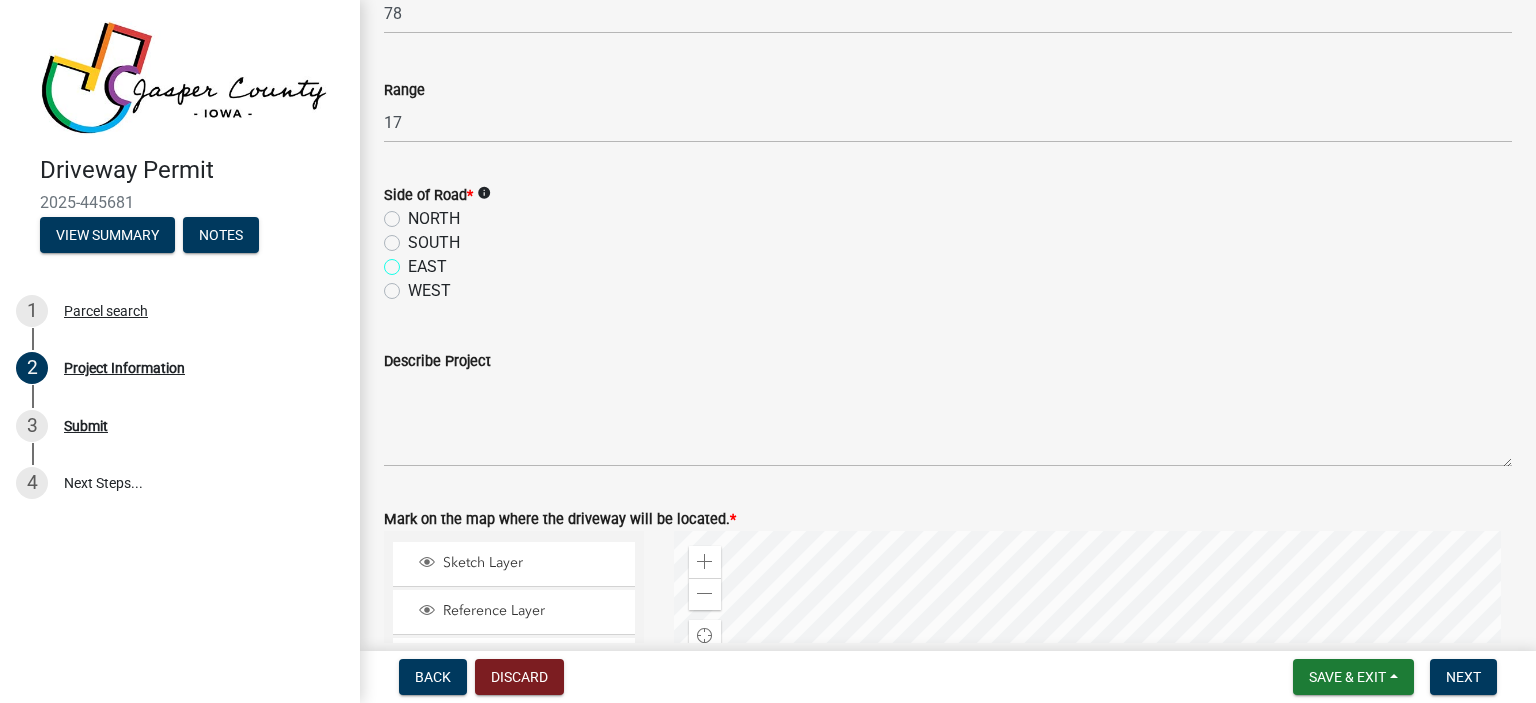 click on "EAST" at bounding box center (414, 261) 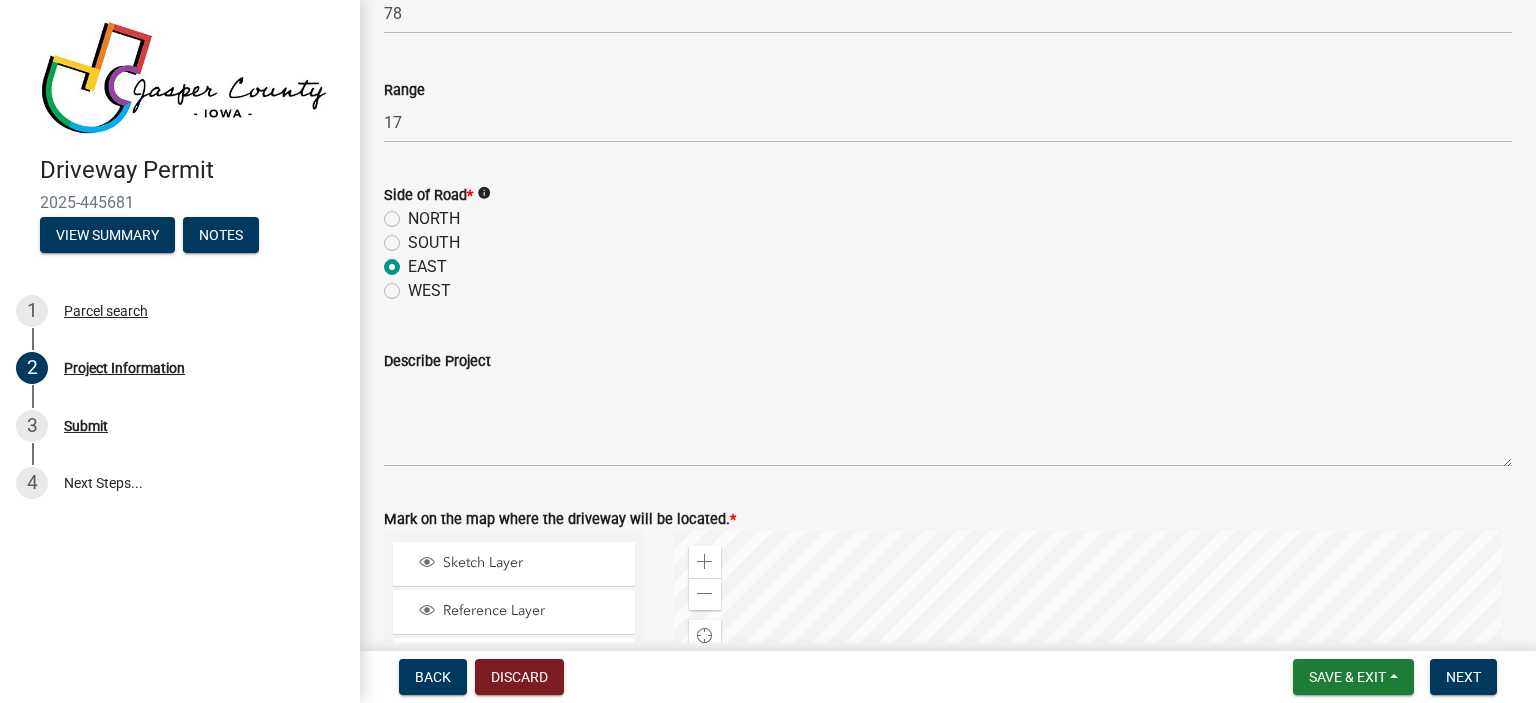 radio on "true" 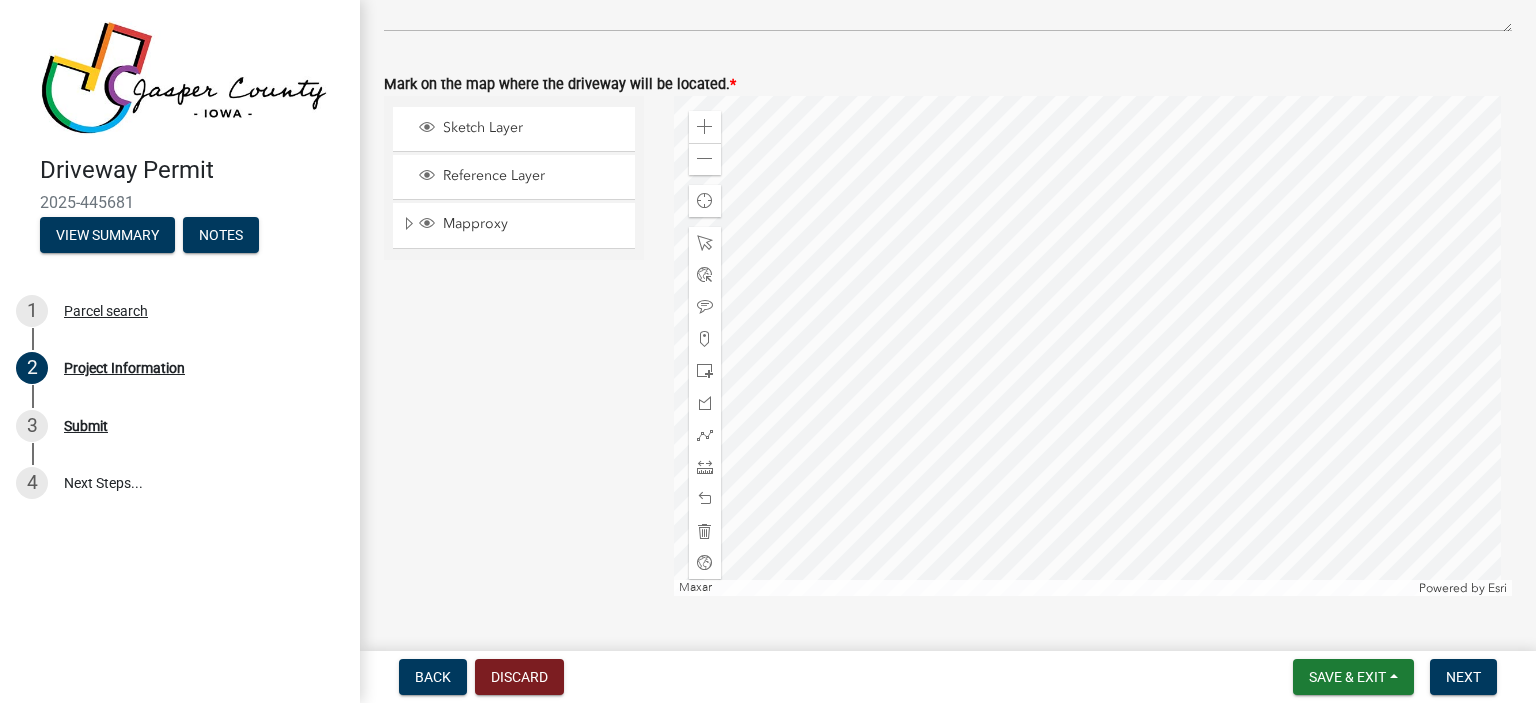 scroll, scrollTop: 2083, scrollLeft: 0, axis: vertical 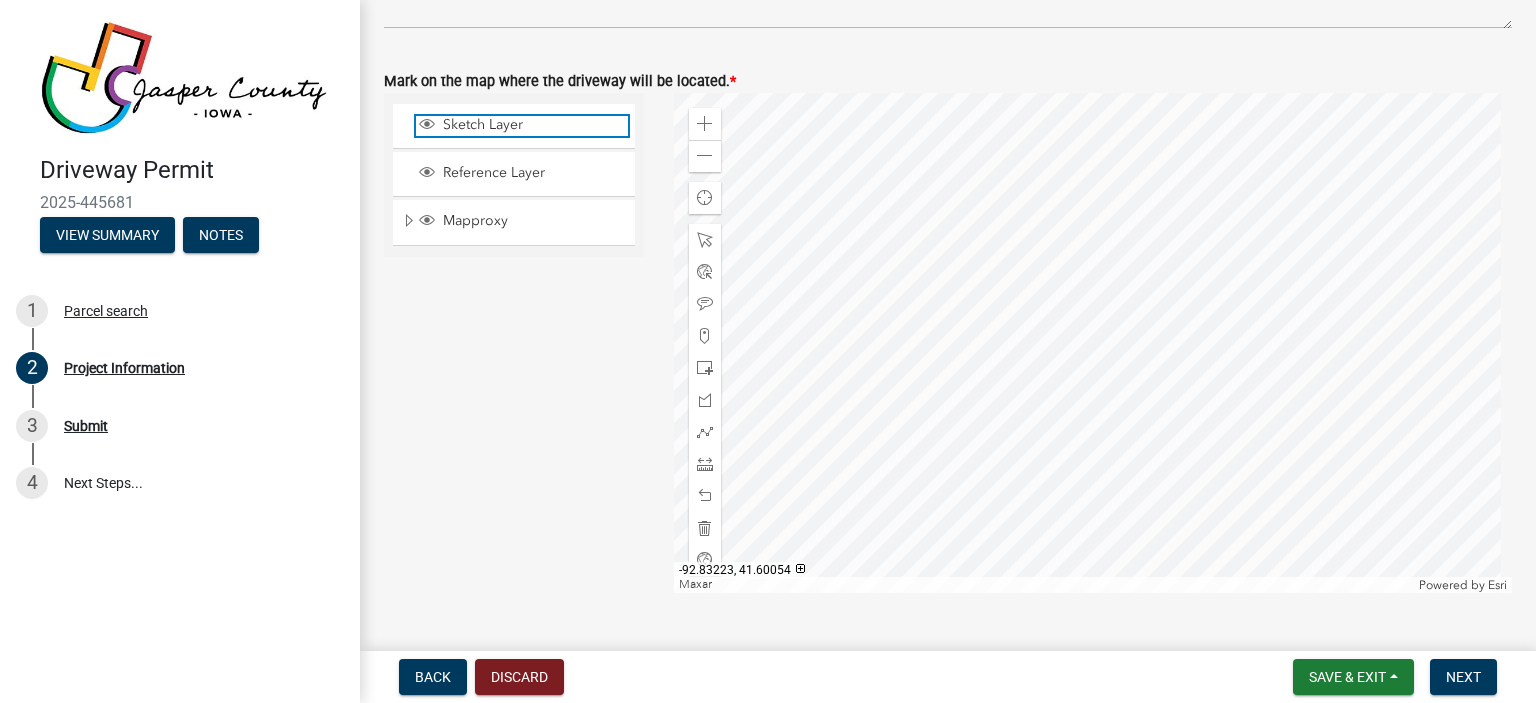 click on "Sketch Layer" at bounding box center [533, 125] 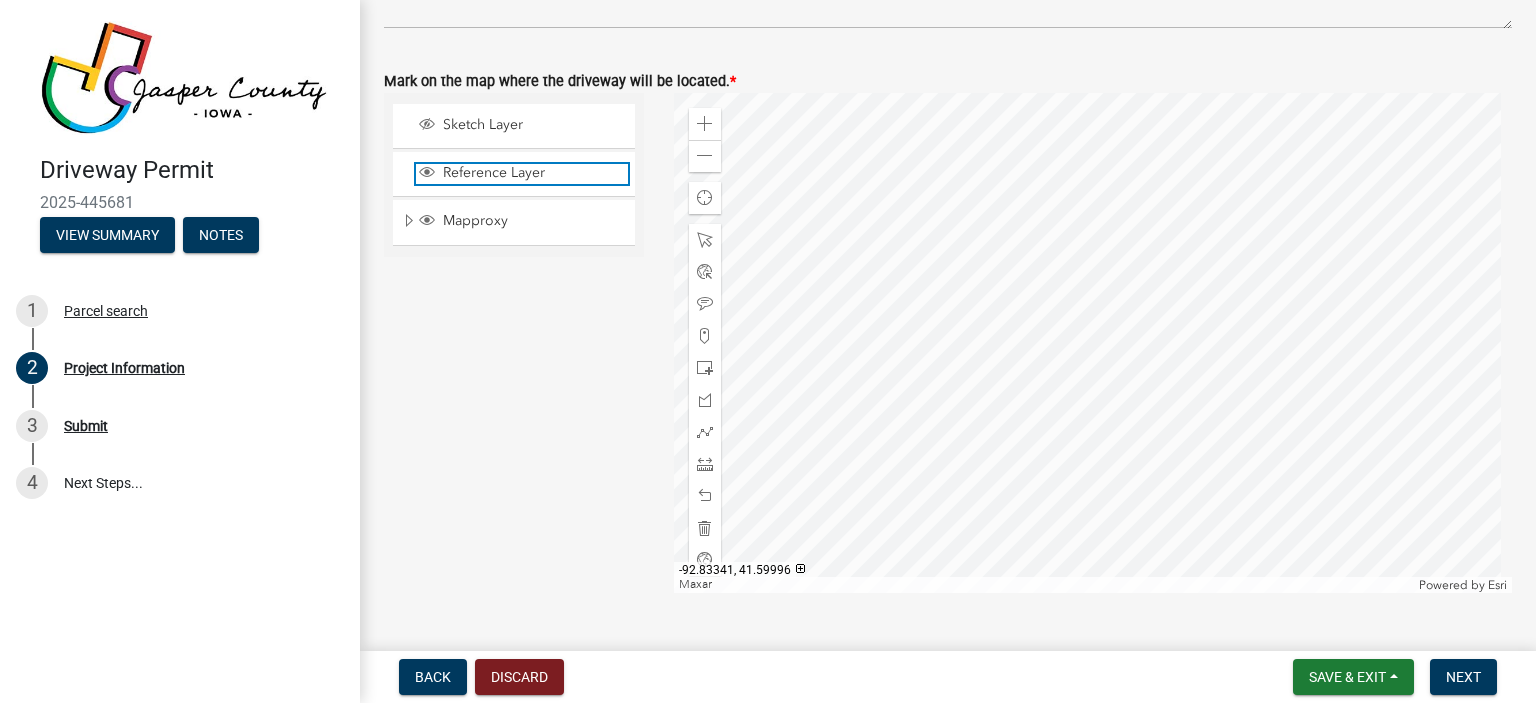 click on "Reference Layer" at bounding box center (533, 173) 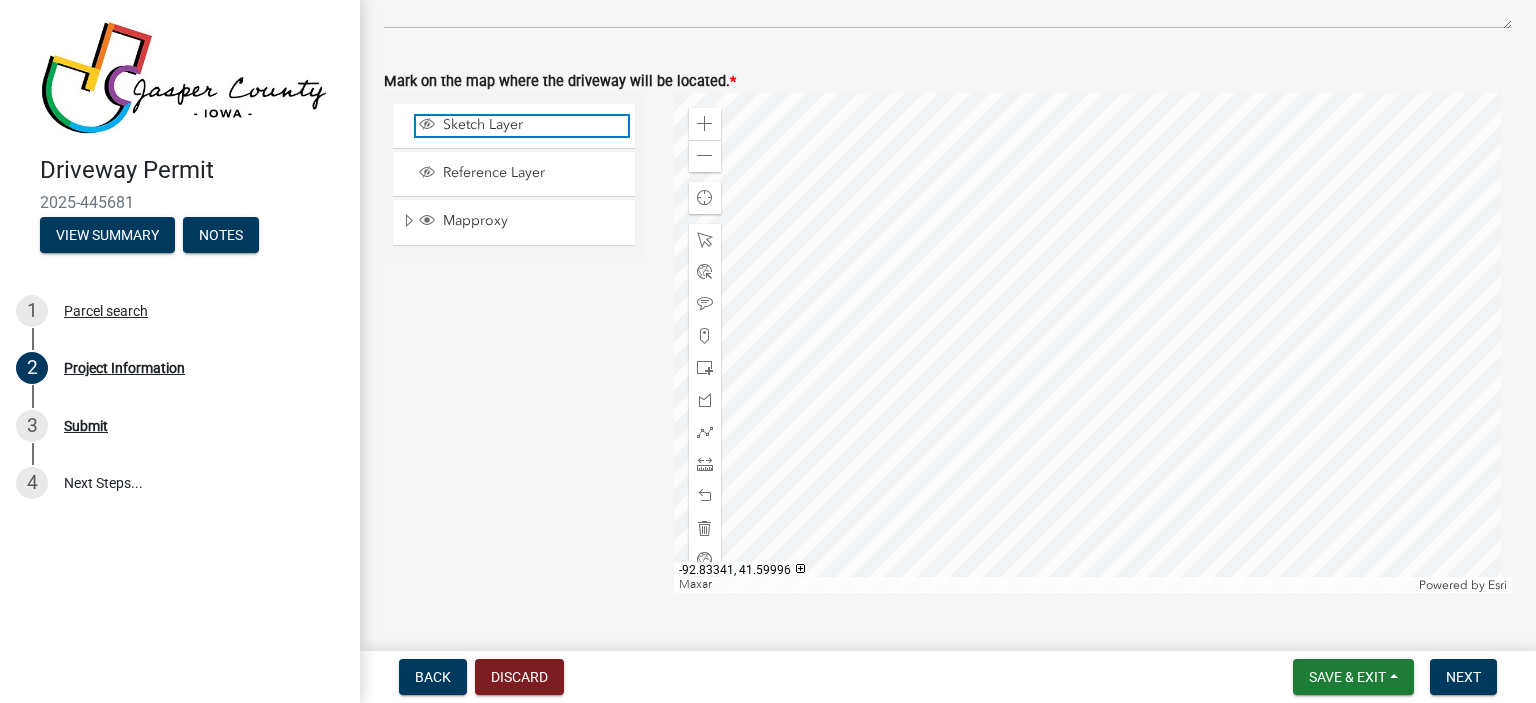 click on "Sketch Layer" at bounding box center [533, 125] 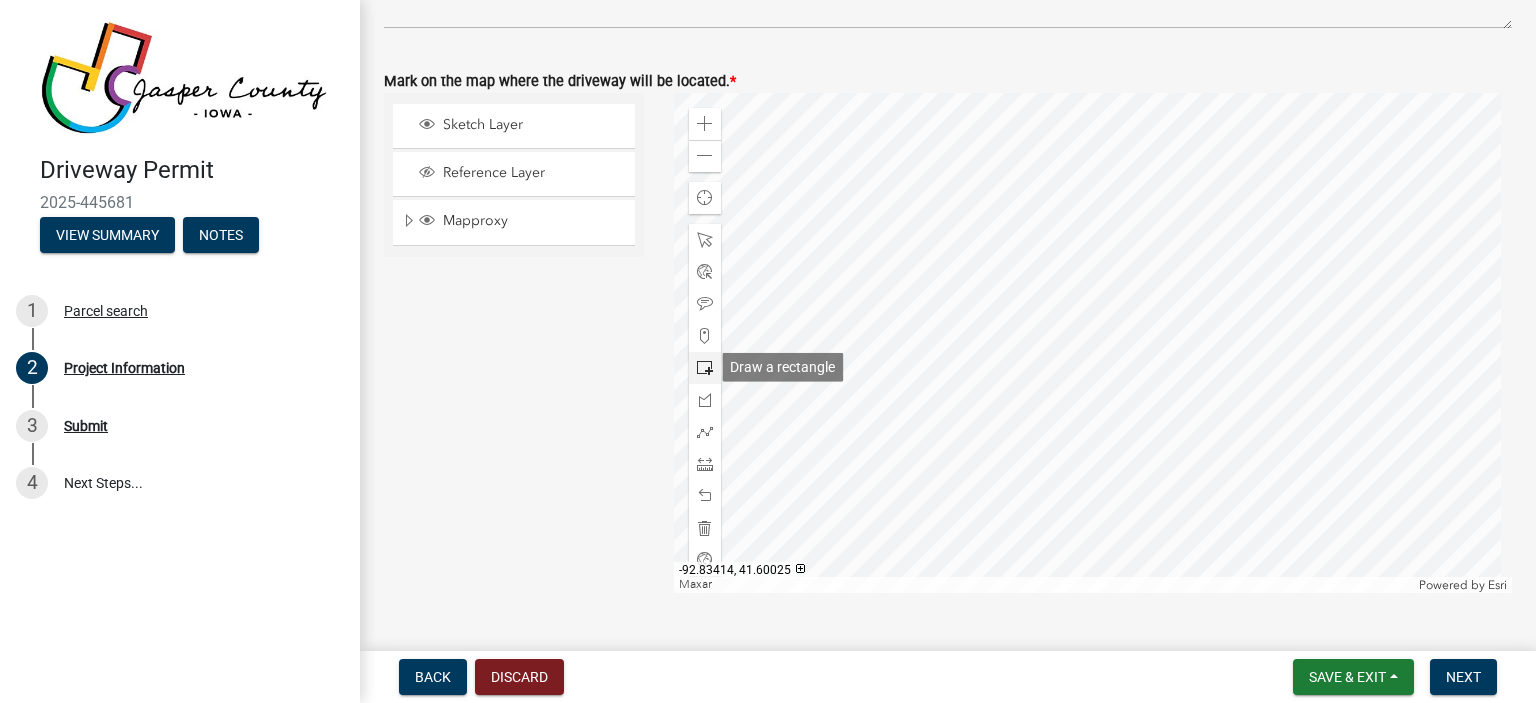 click 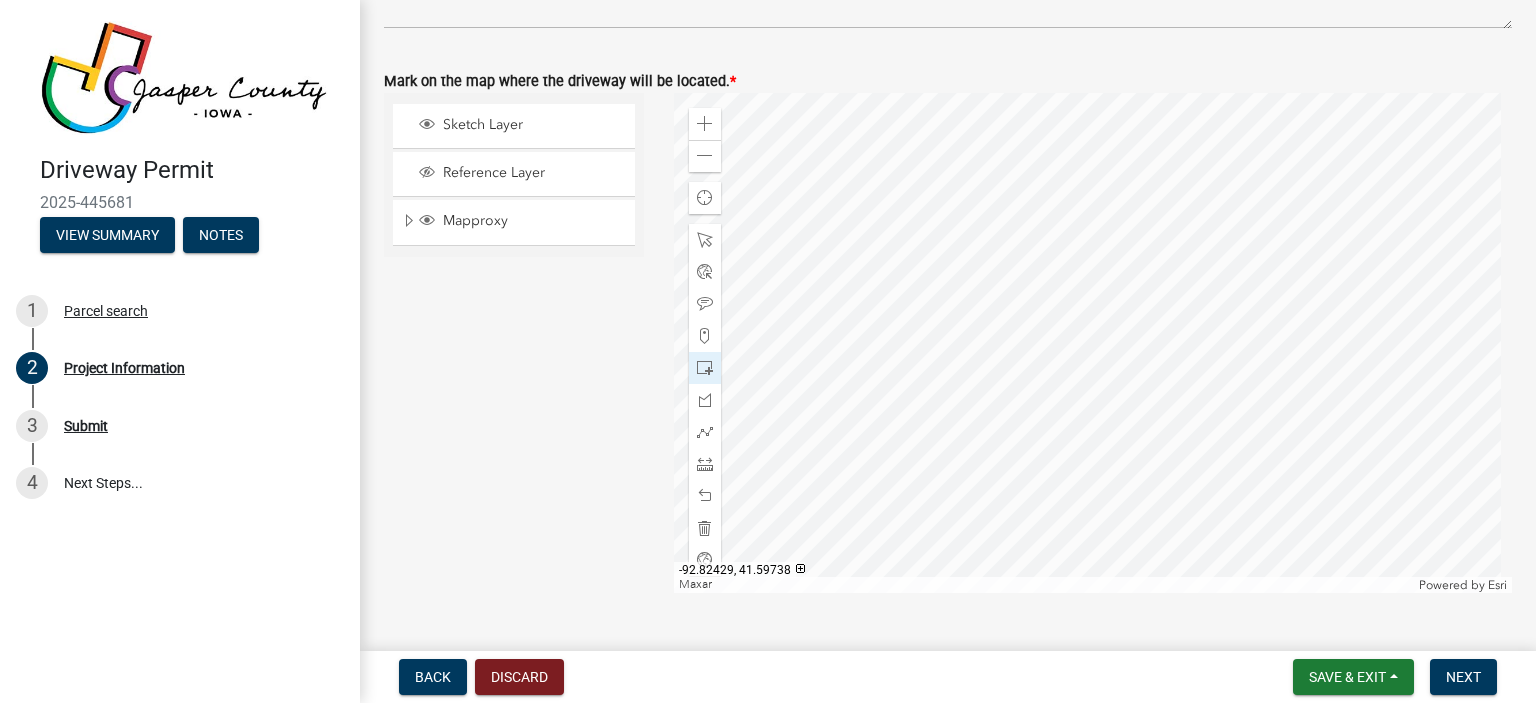 click 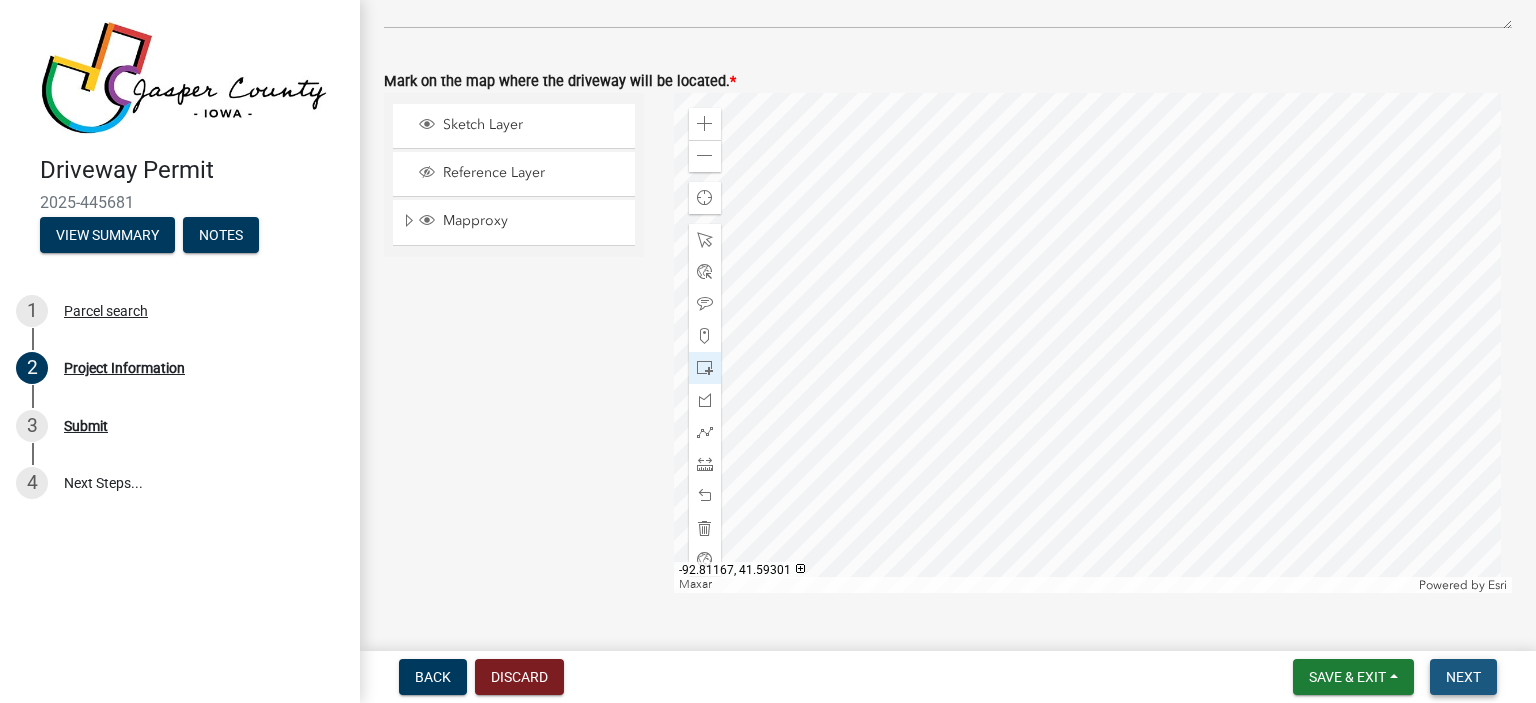 click on "Next" at bounding box center (1463, 677) 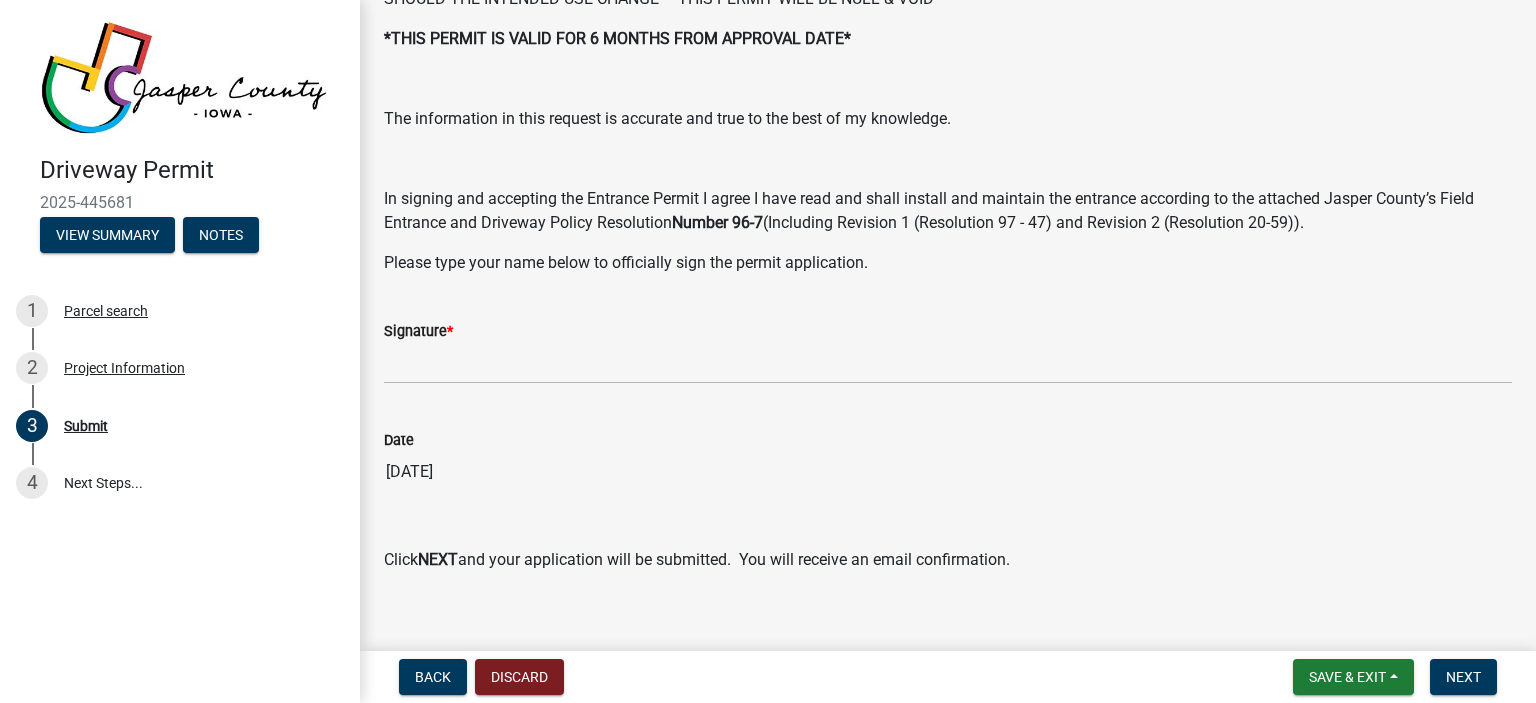 scroll, scrollTop: 227, scrollLeft: 0, axis: vertical 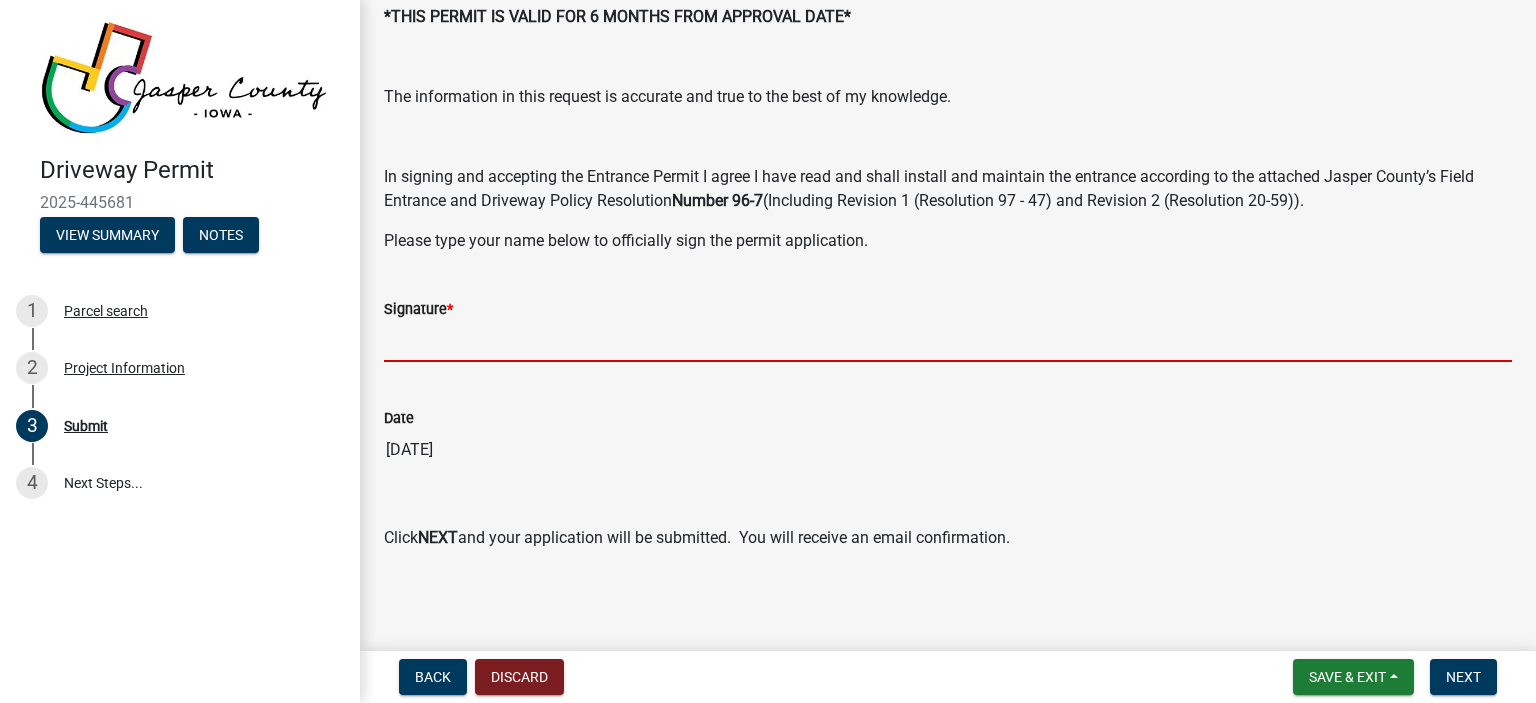 click on "Signature  *" at bounding box center (948, 341) 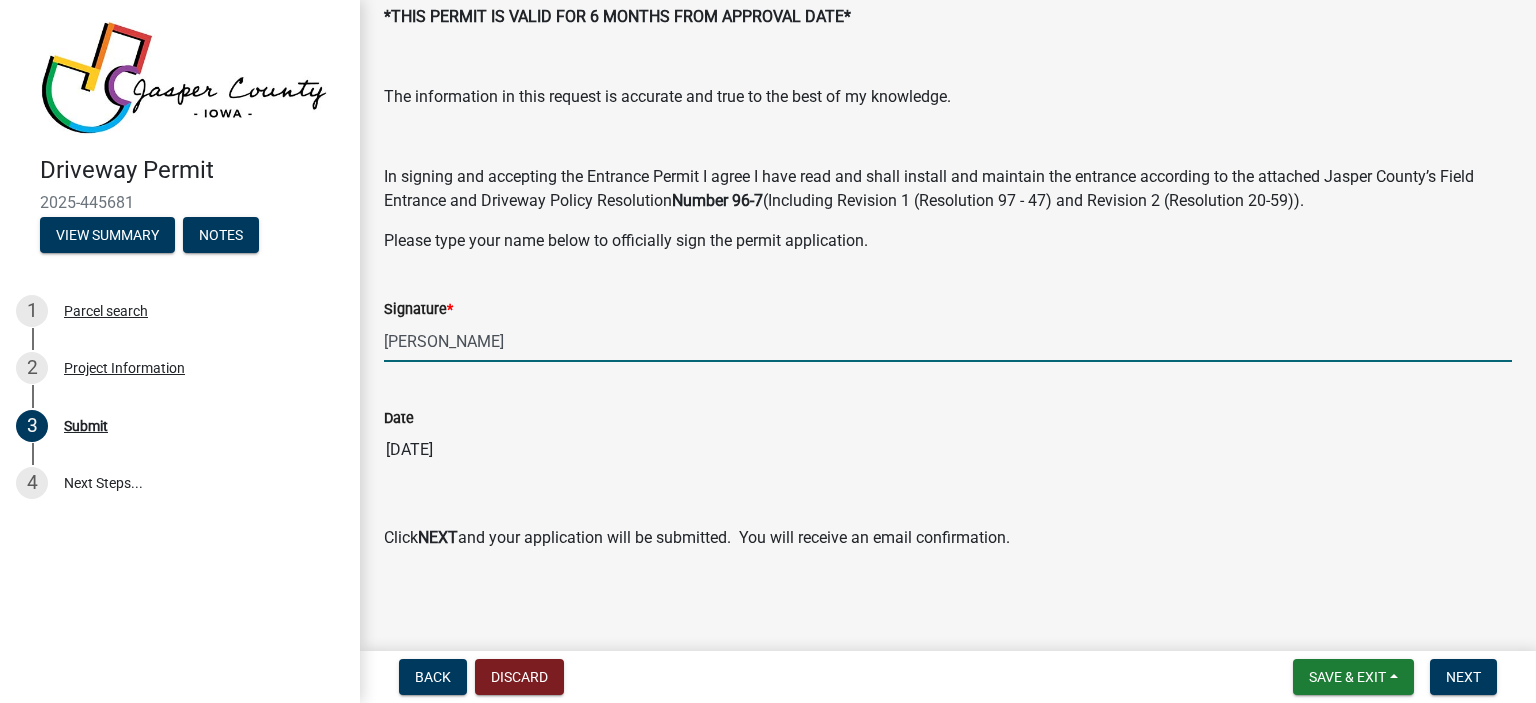 scroll, scrollTop: 227, scrollLeft: 0, axis: vertical 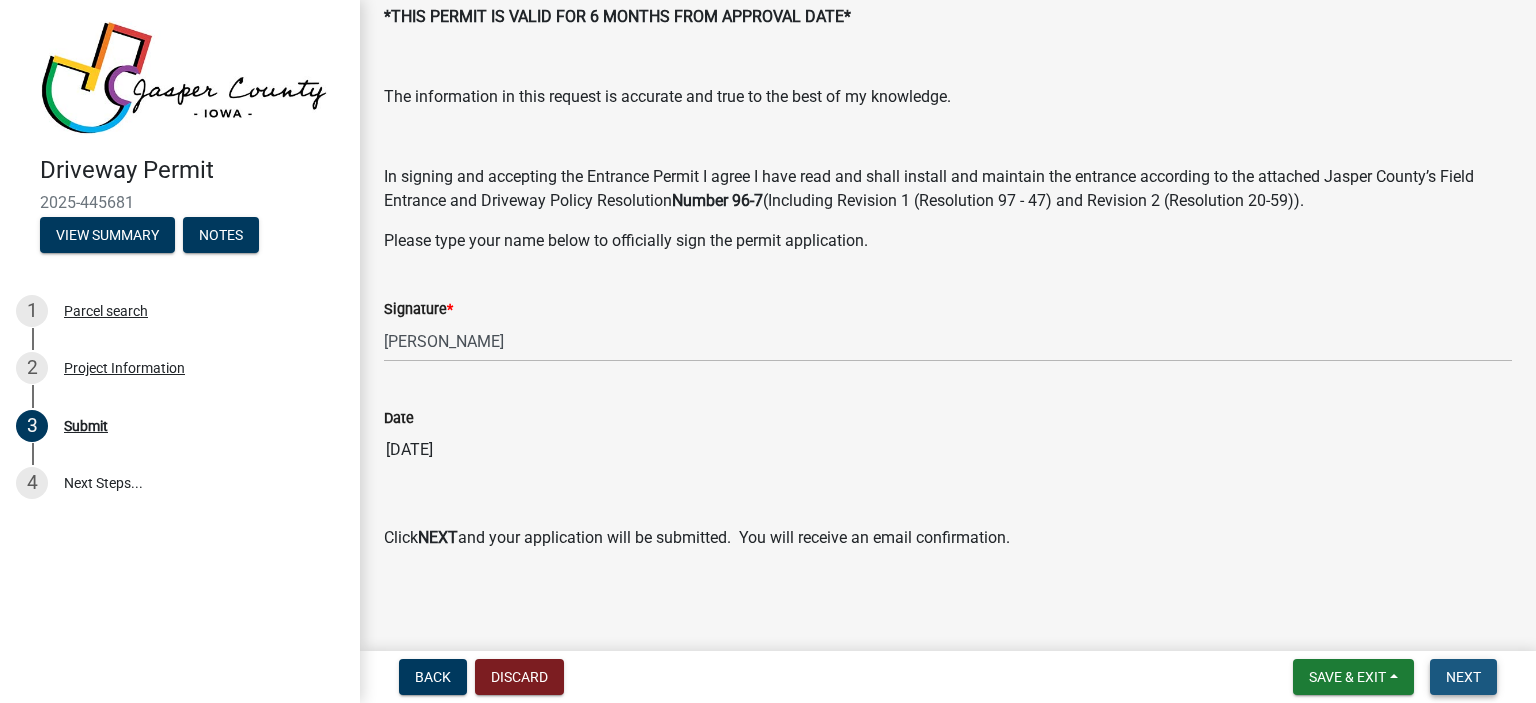 click on "Next" at bounding box center [1463, 677] 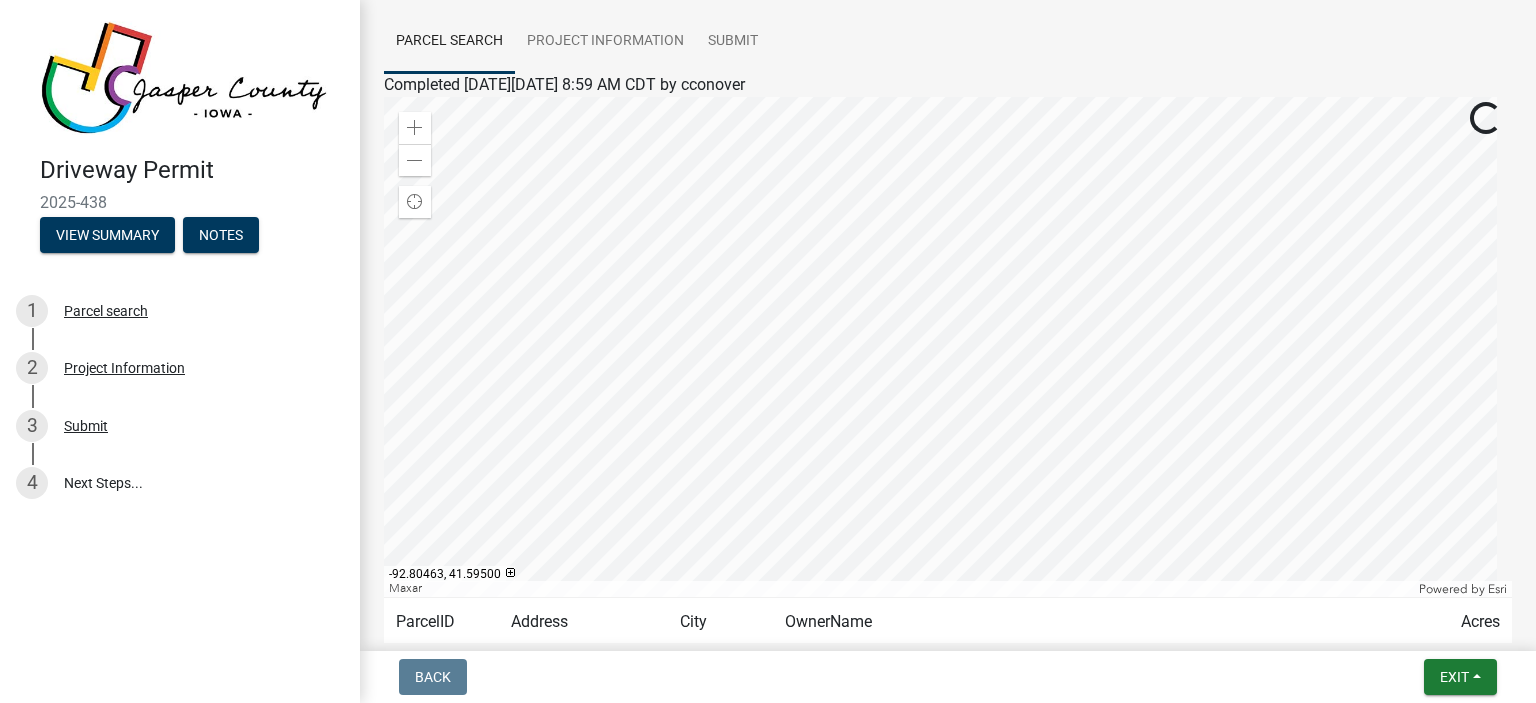 scroll, scrollTop: 146, scrollLeft: 0, axis: vertical 